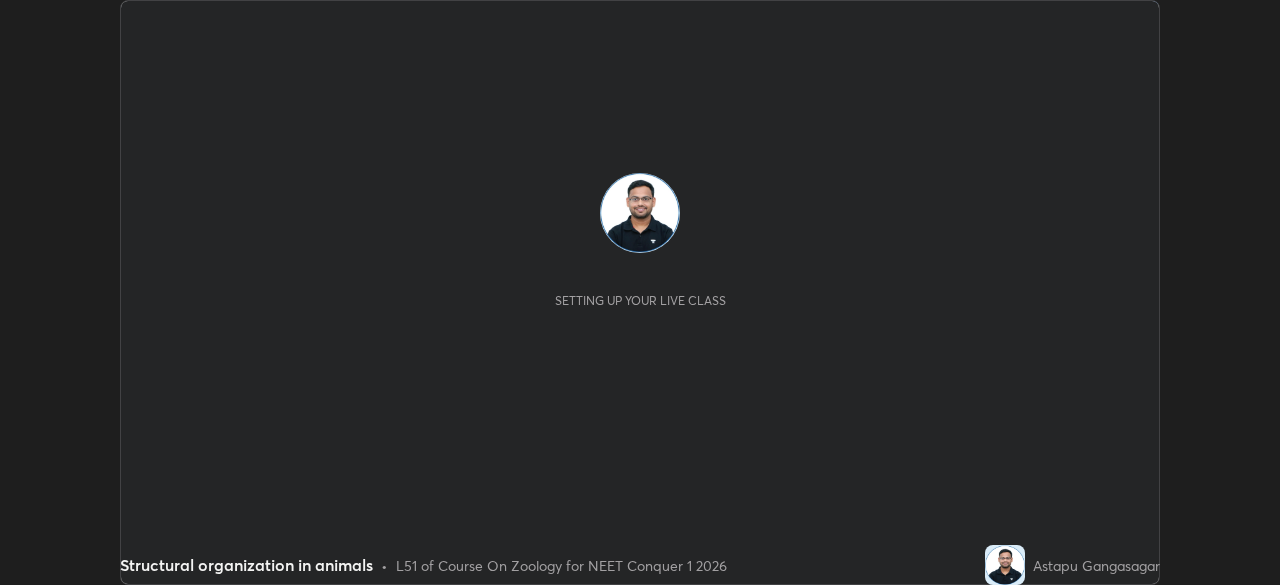 scroll, scrollTop: 0, scrollLeft: 0, axis: both 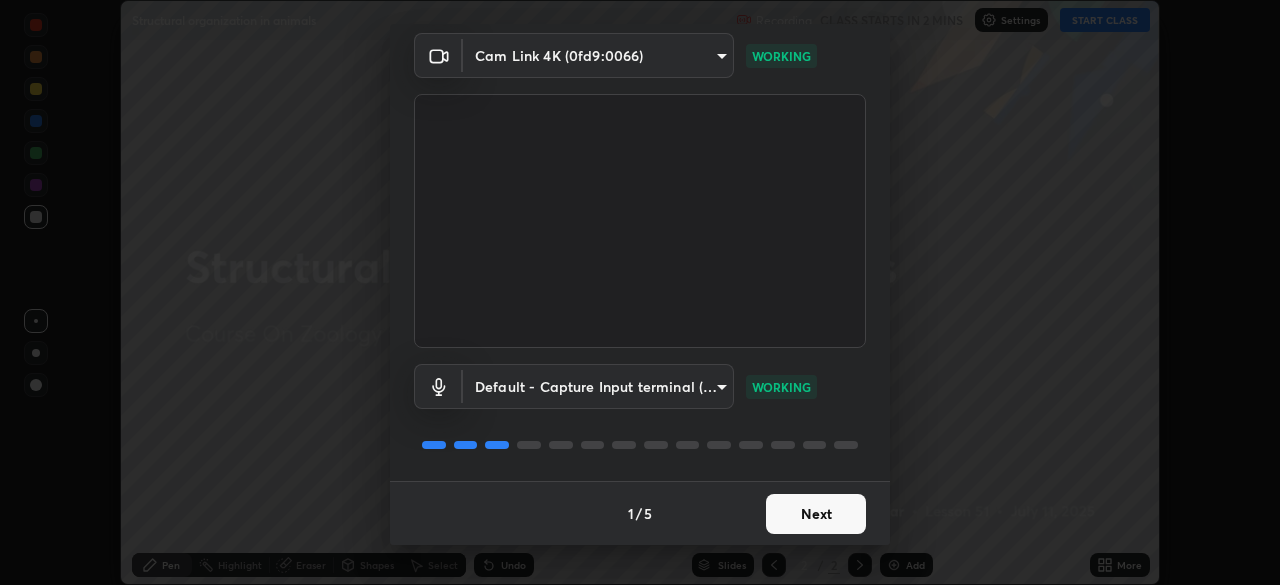 click on "Next" at bounding box center [816, 514] 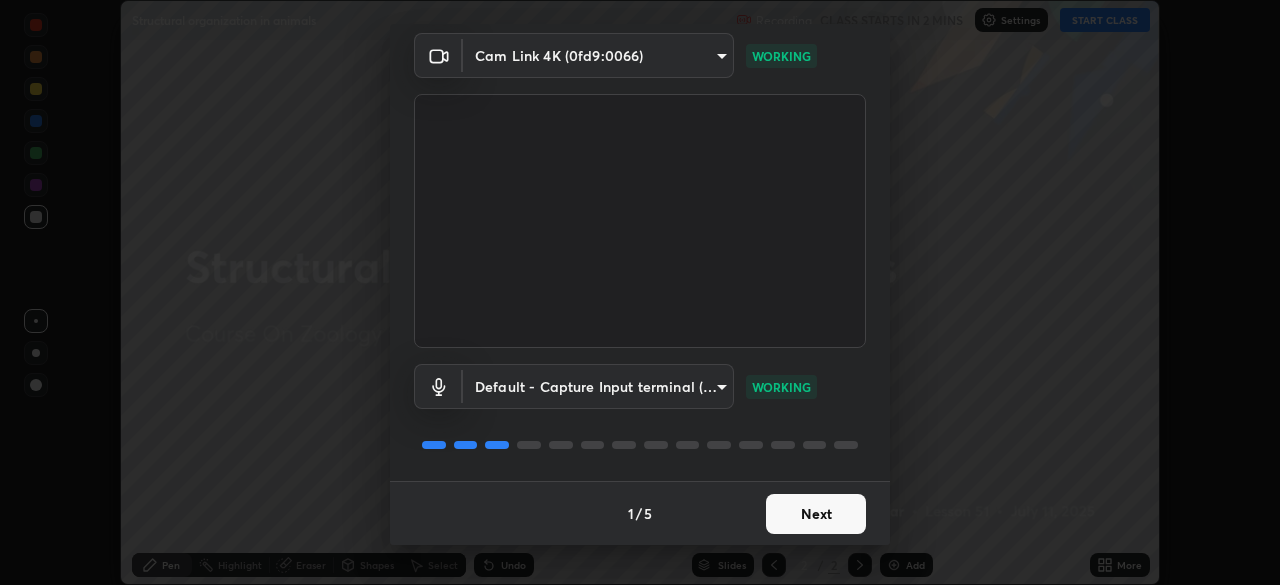 scroll, scrollTop: 0, scrollLeft: 0, axis: both 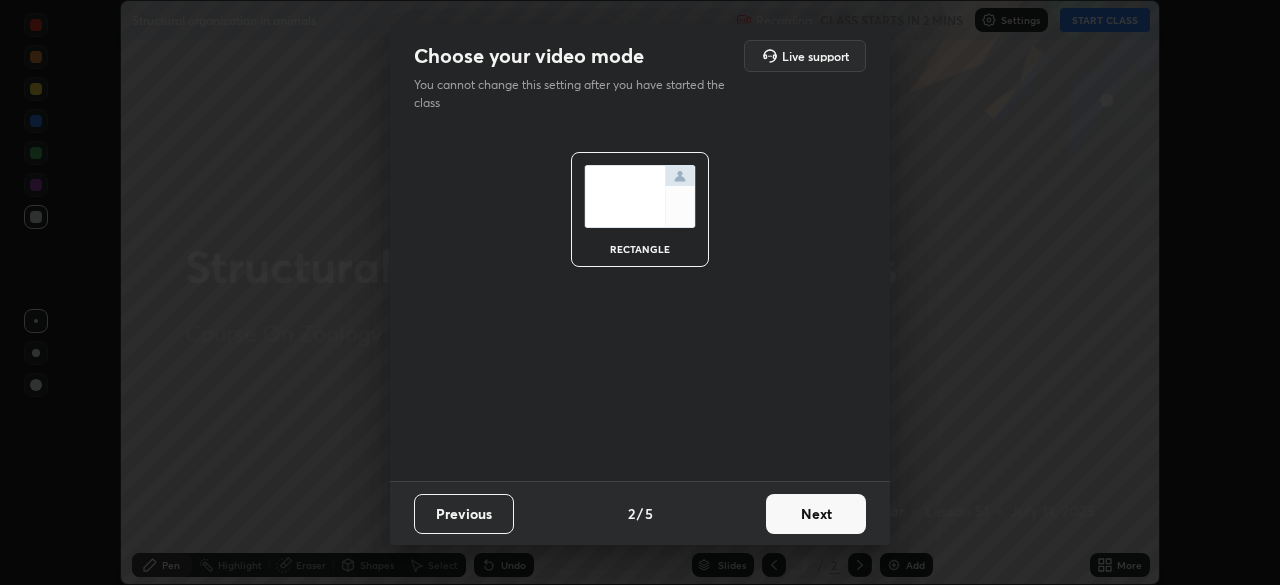 click on "Next" at bounding box center [816, 514] 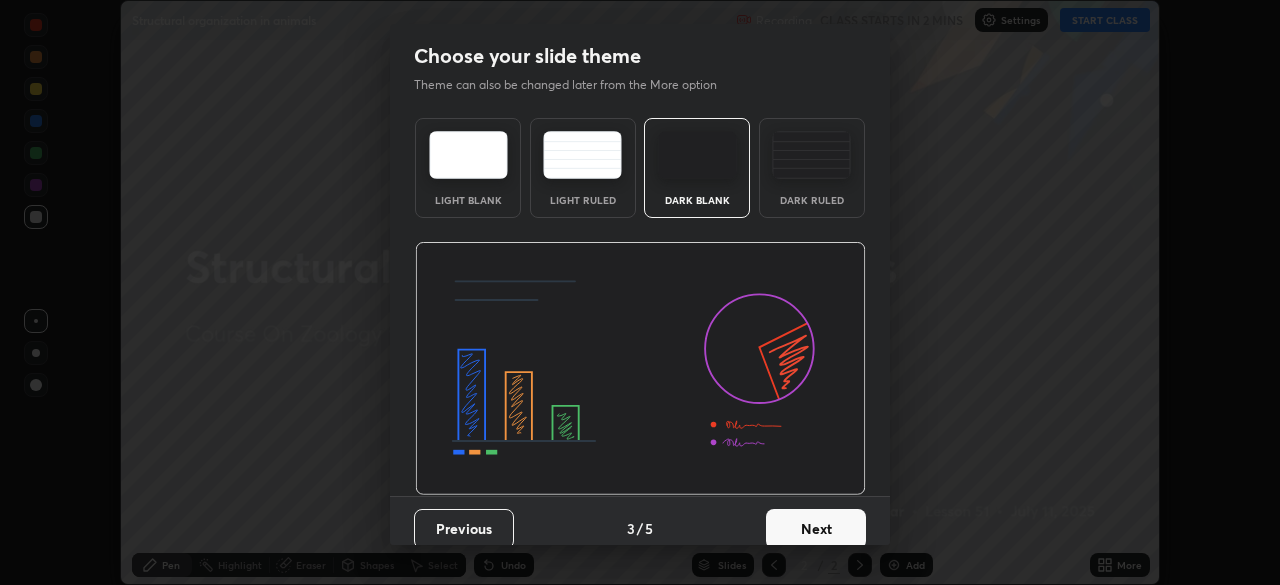click on "Next" at bounding box center [816, 529] 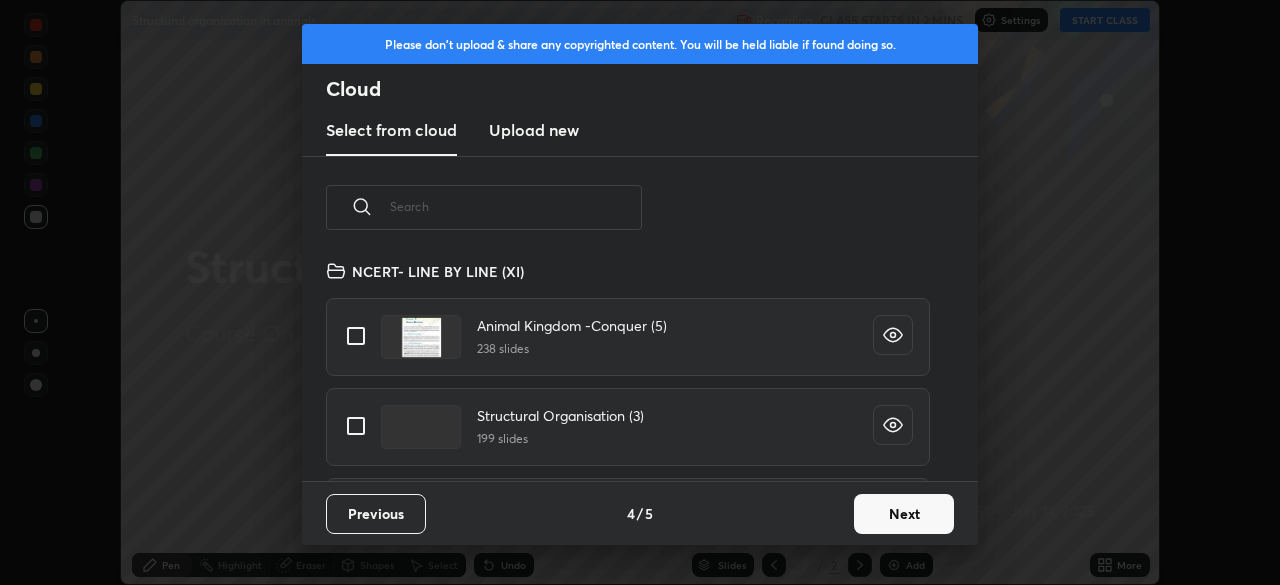 scroll, scrollTop: 7, scrollLeft: 11, axis: both 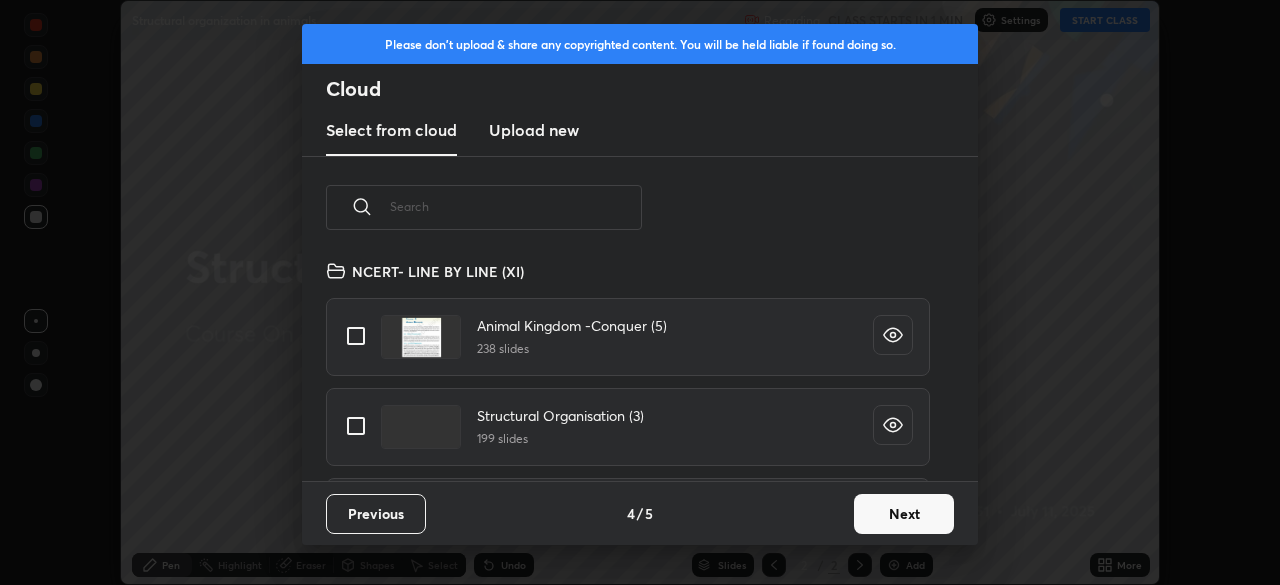 click at bounding box center (356, 426) 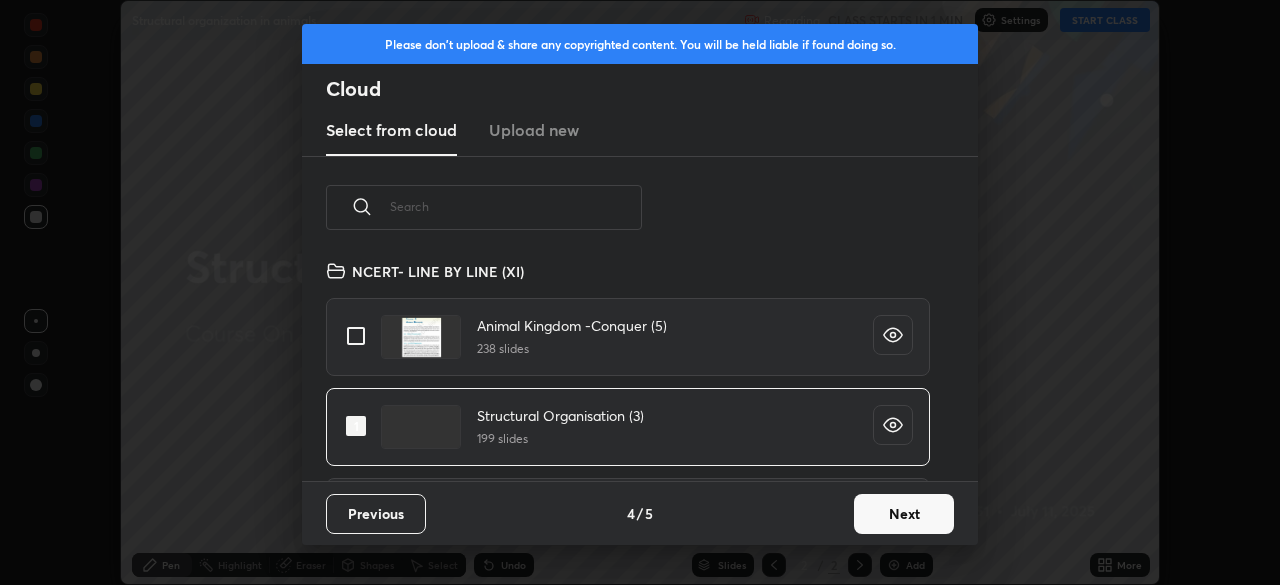 click on "Next" at bounding box center [904, 514] 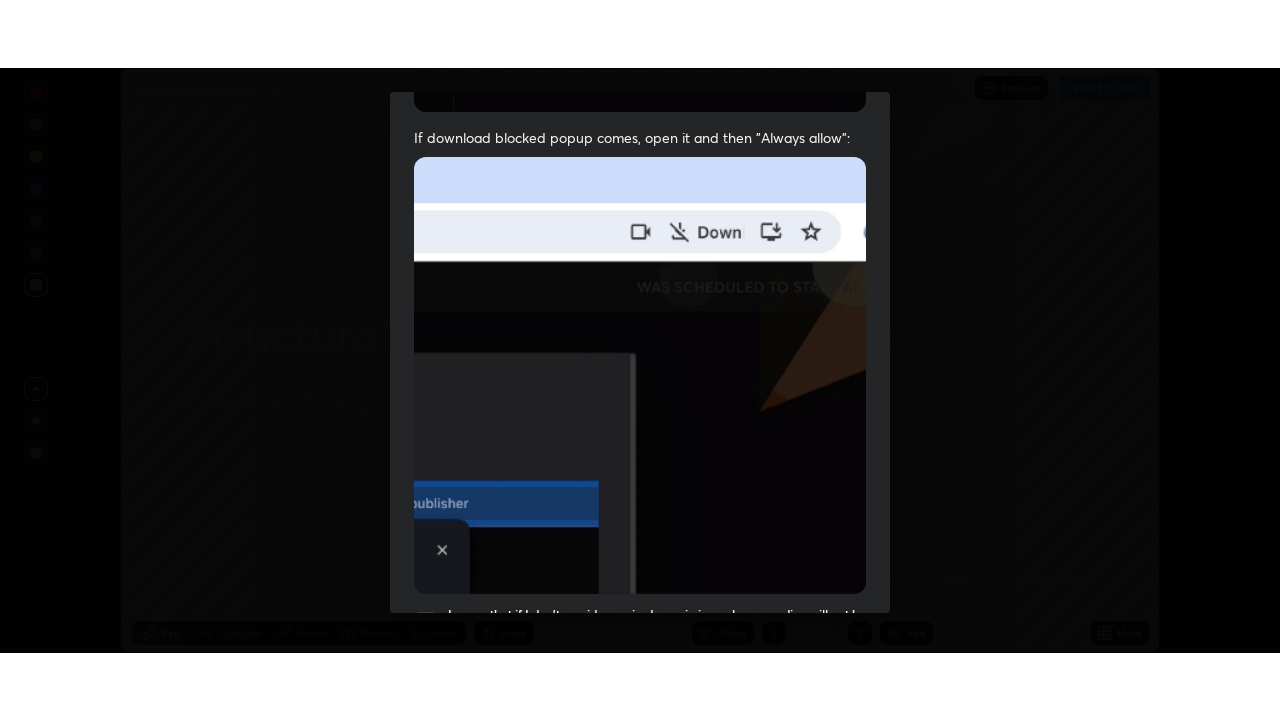 scroll, scrollTop: 479, scrollLeft: 0, axis: vertical 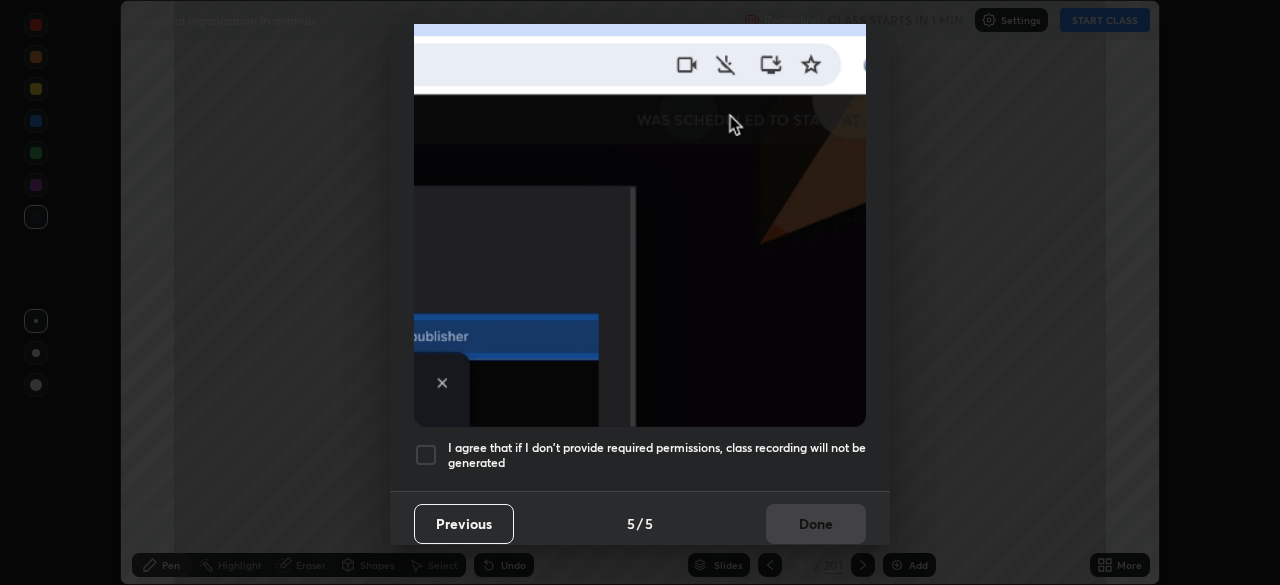 click at bounding box center [426, 455] 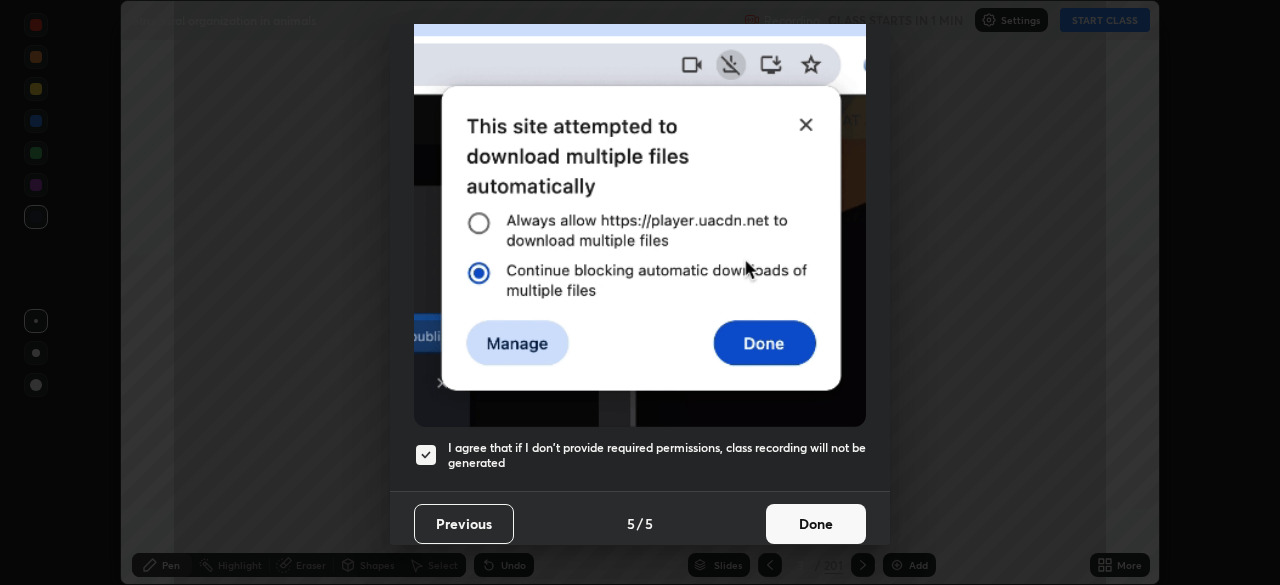 click on "Done" at bounding box center [816, 524] 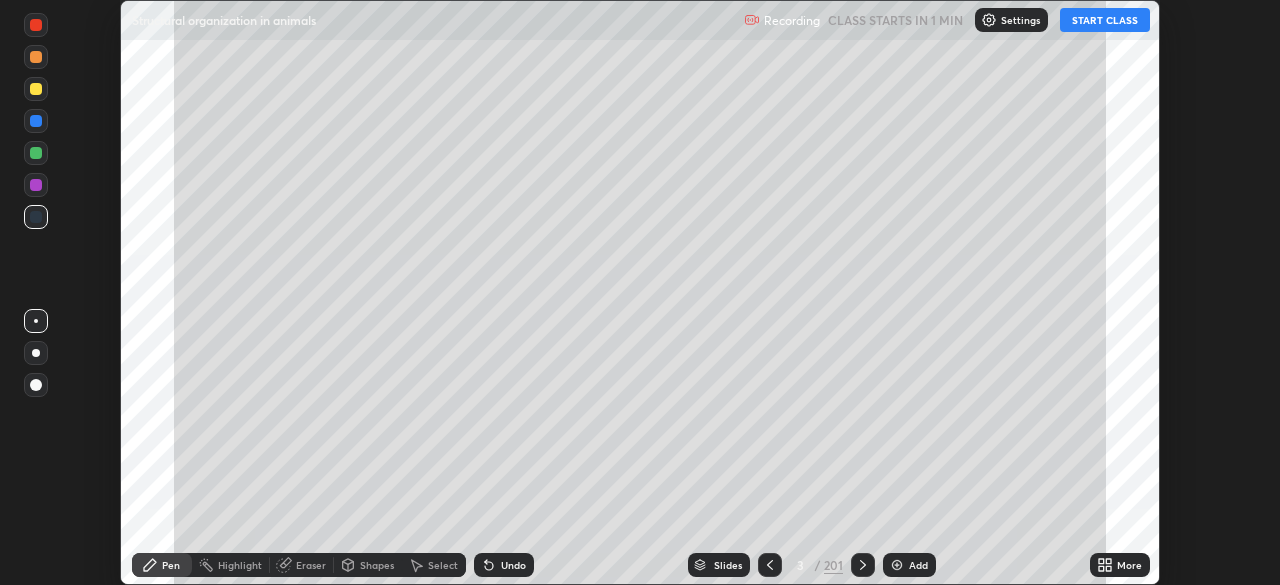 click on "More" at bounding box center (1120, 565) 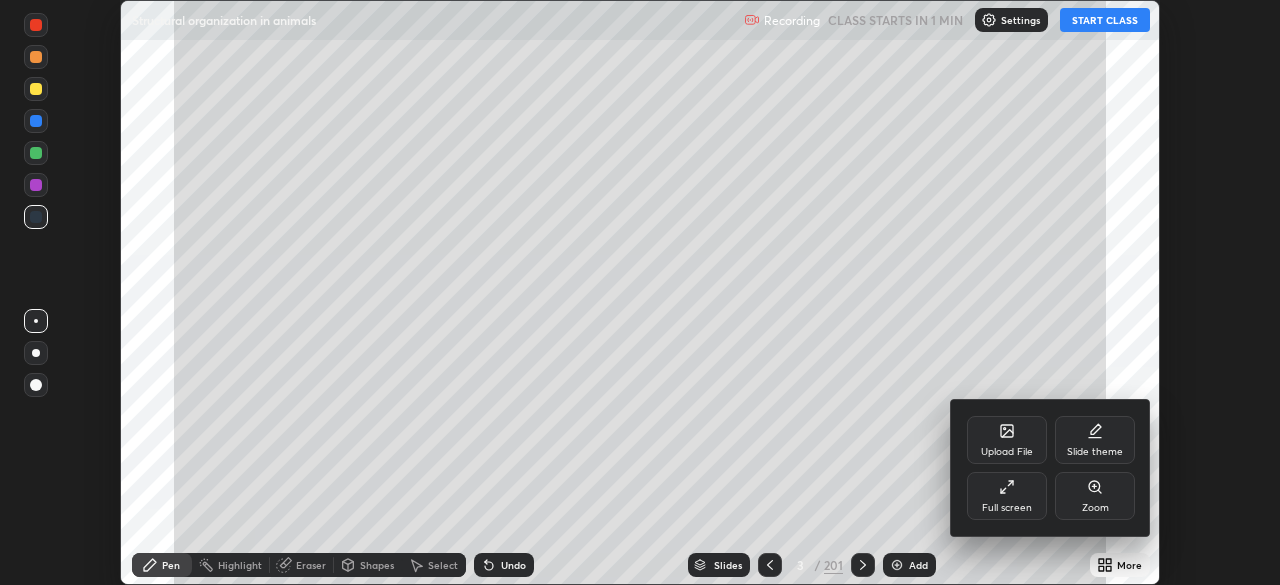 click on "Full screen" at bounding box center [1007, 496] 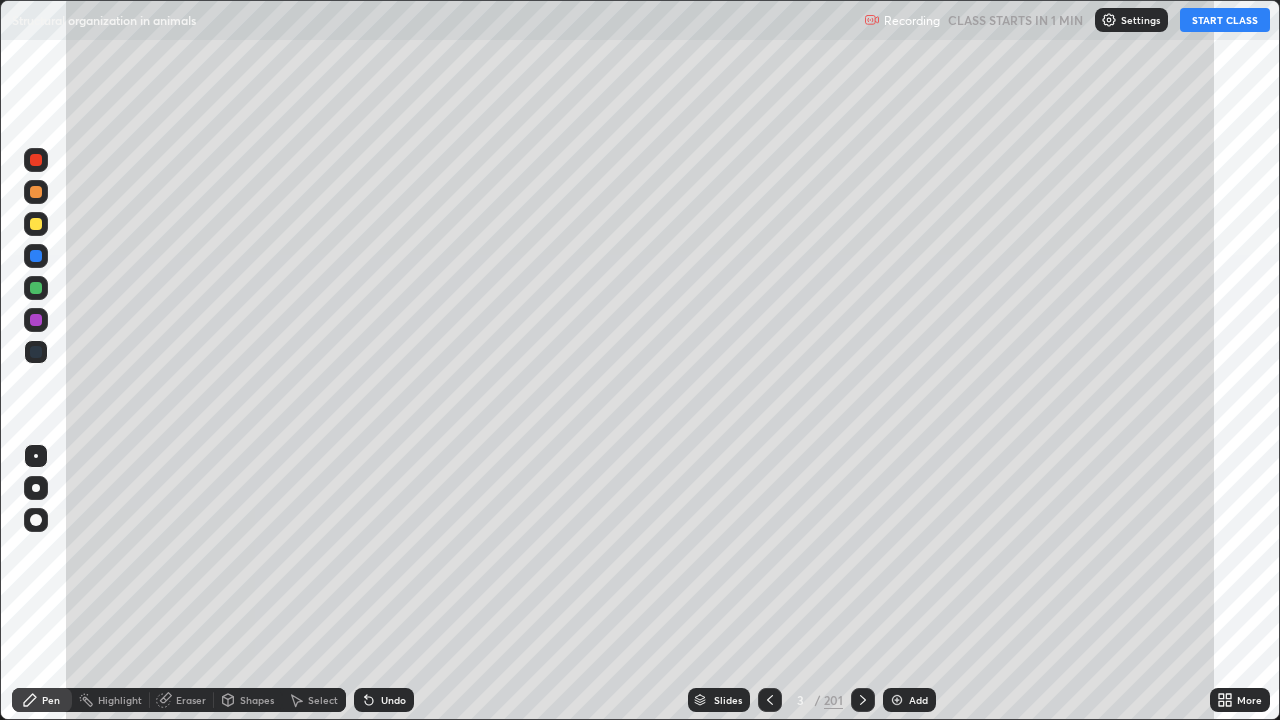 scroll, scrollTop: 99280, scrollLeft: 98720, axis: both 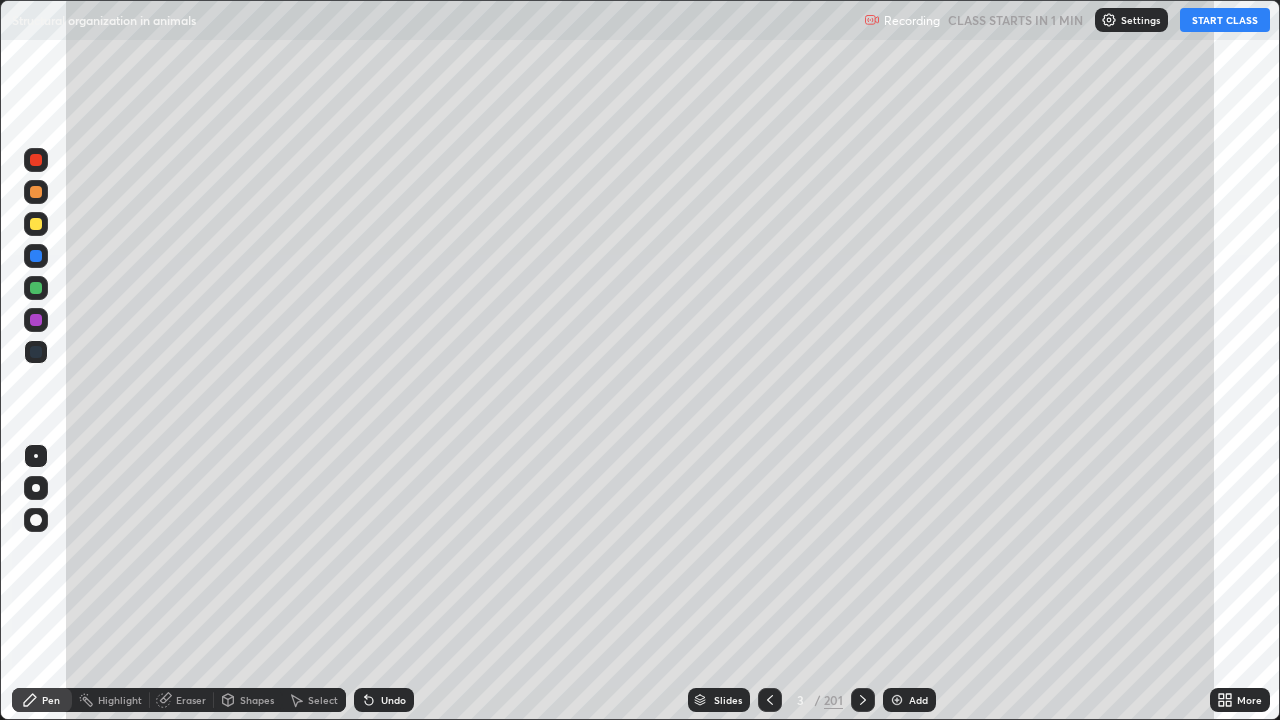 click on "START CLASS" at bounding box center (1225, 20) 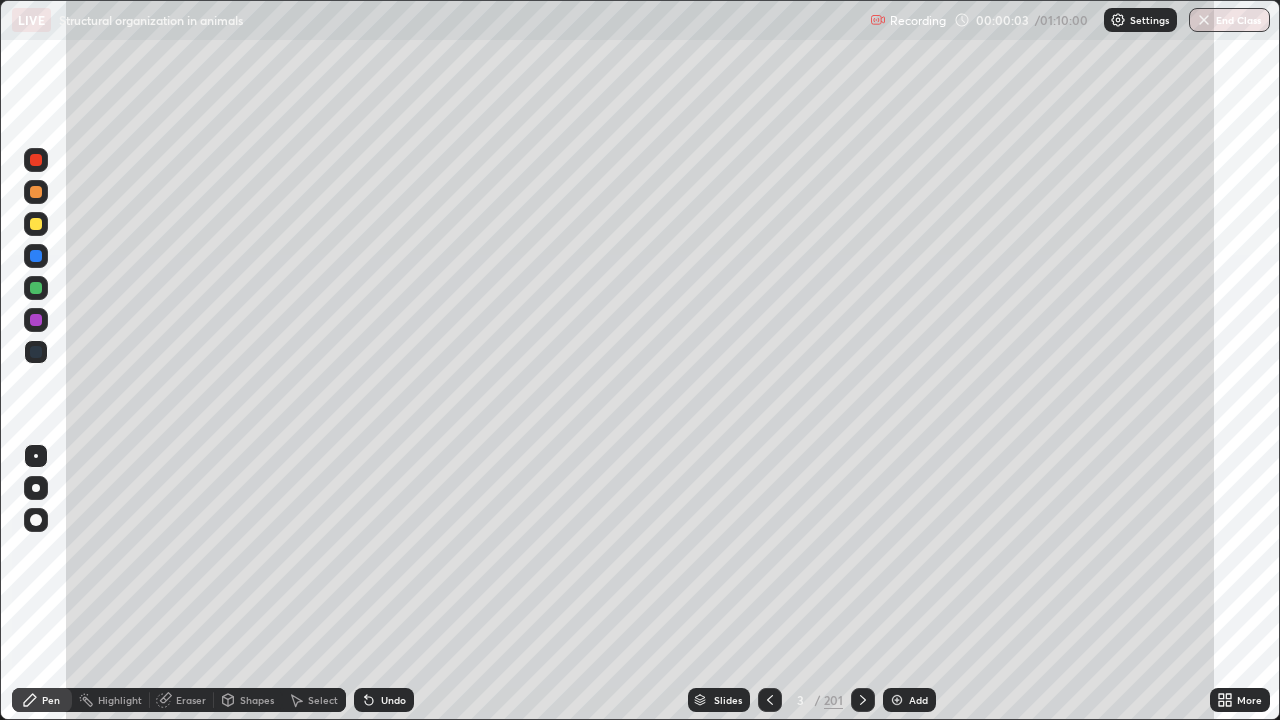 click on "Slides" at bounding box center (728, 700) 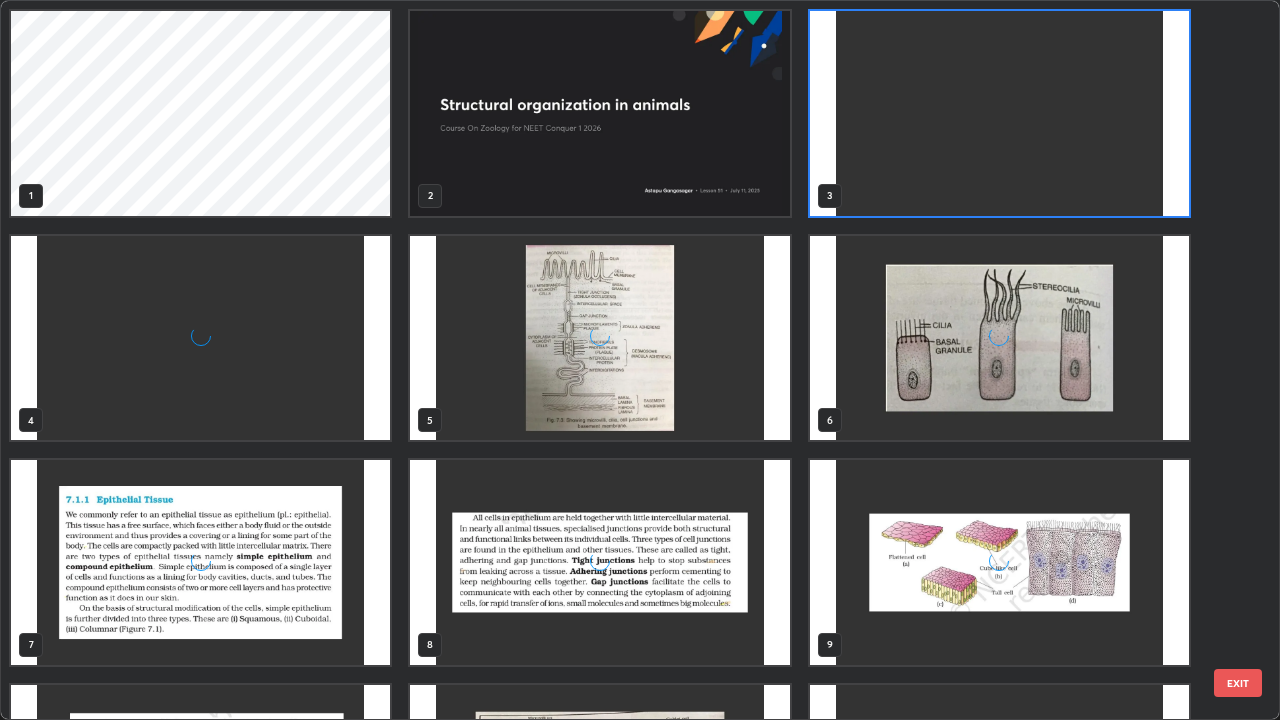 scroll, scrollTop: 7, scrollLeft: 11, axis: both 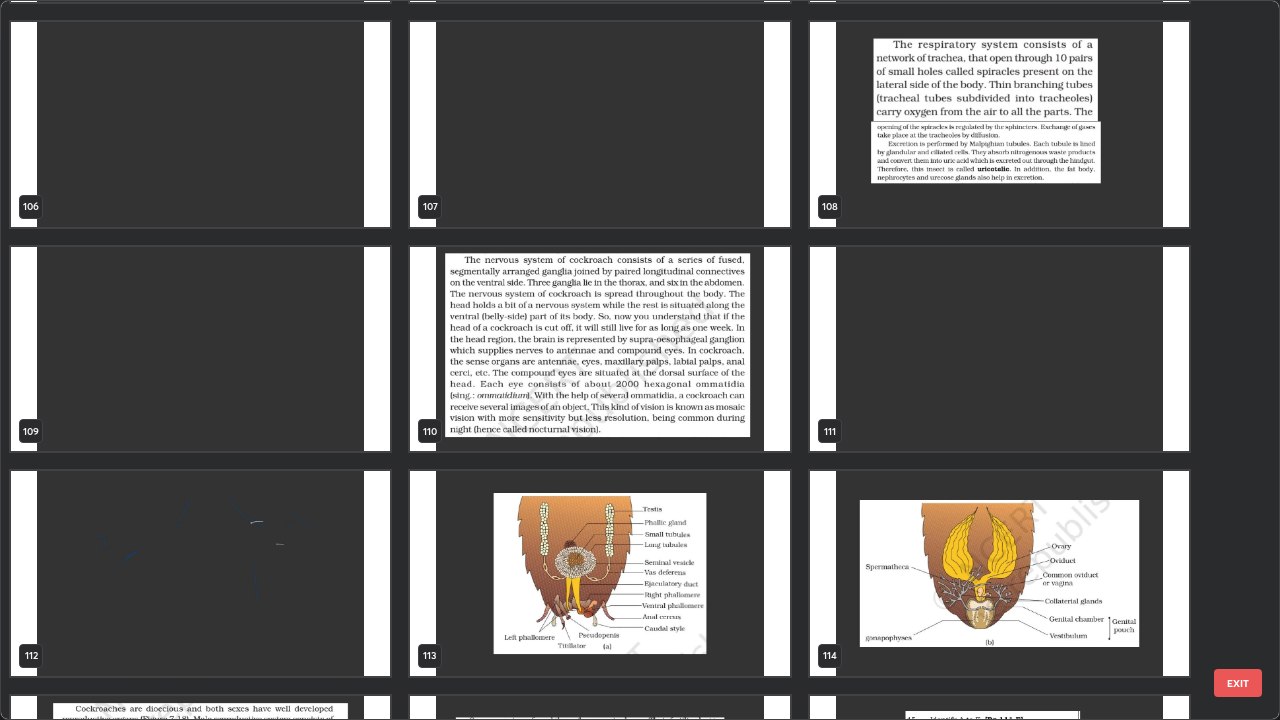 click at bounding box center (999, 124) 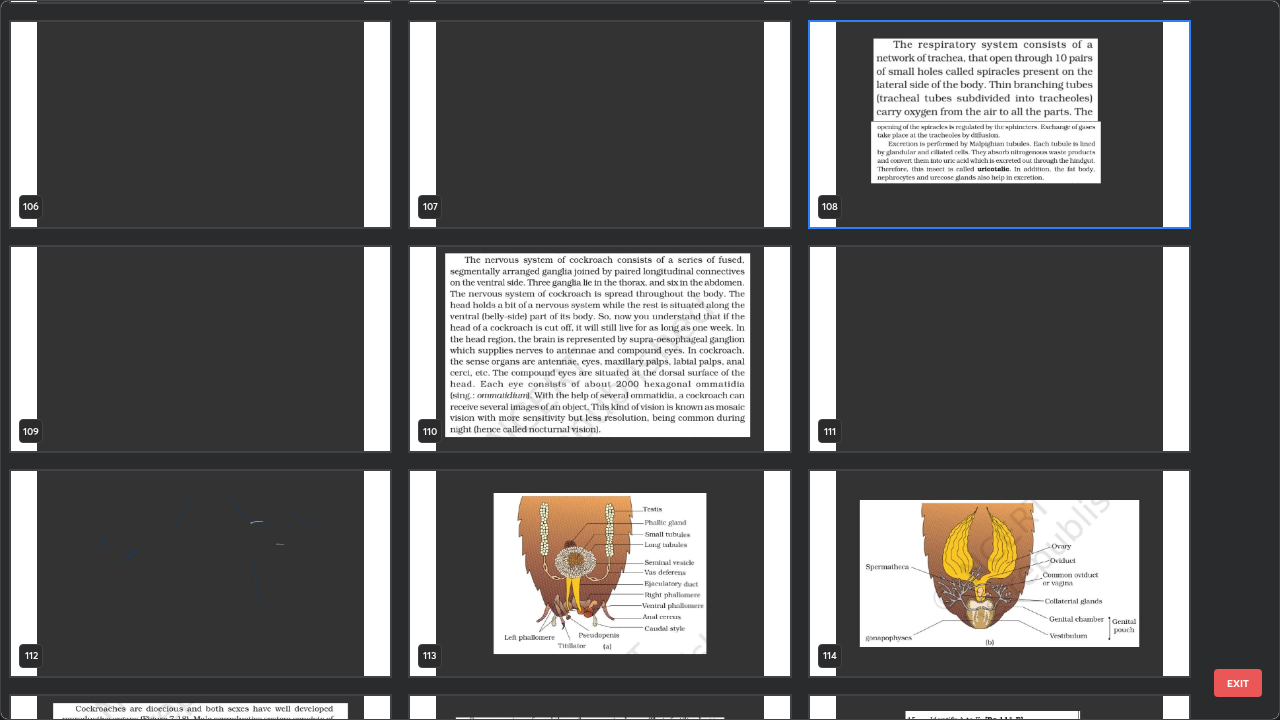click at bounding box center [999, 124] 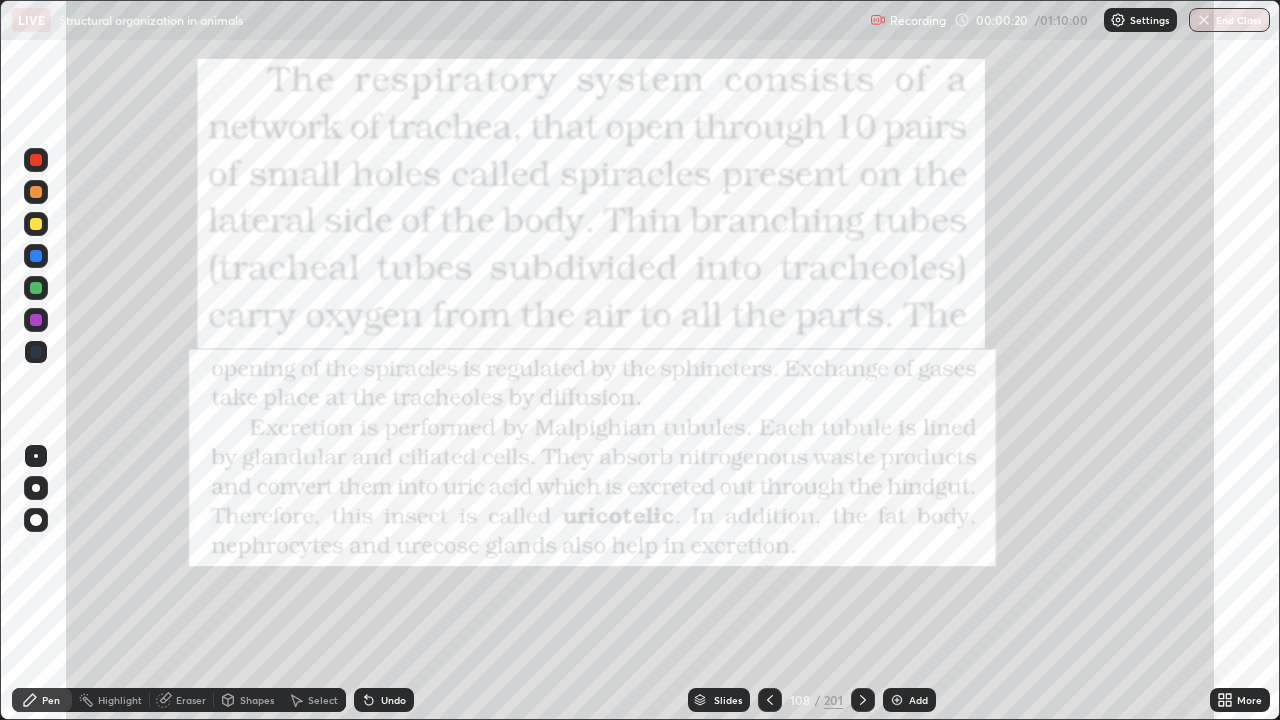 click 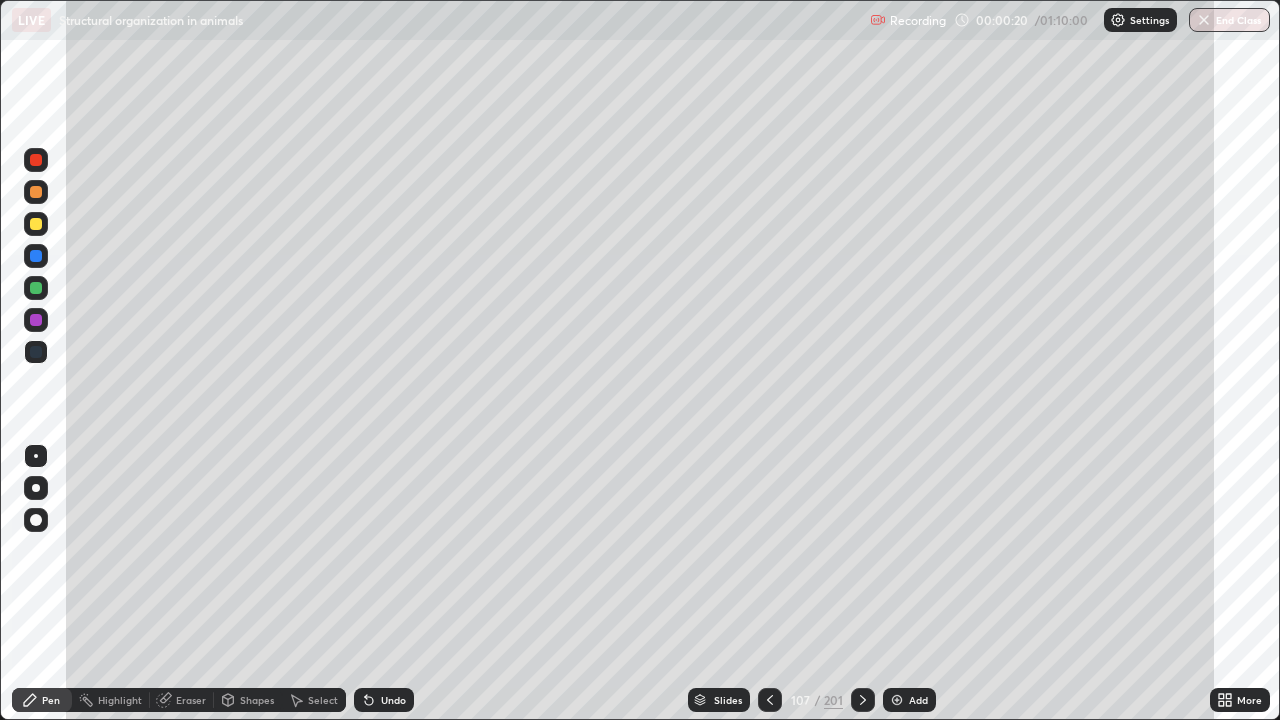 click on "Add" at bounding box center (918, 700) 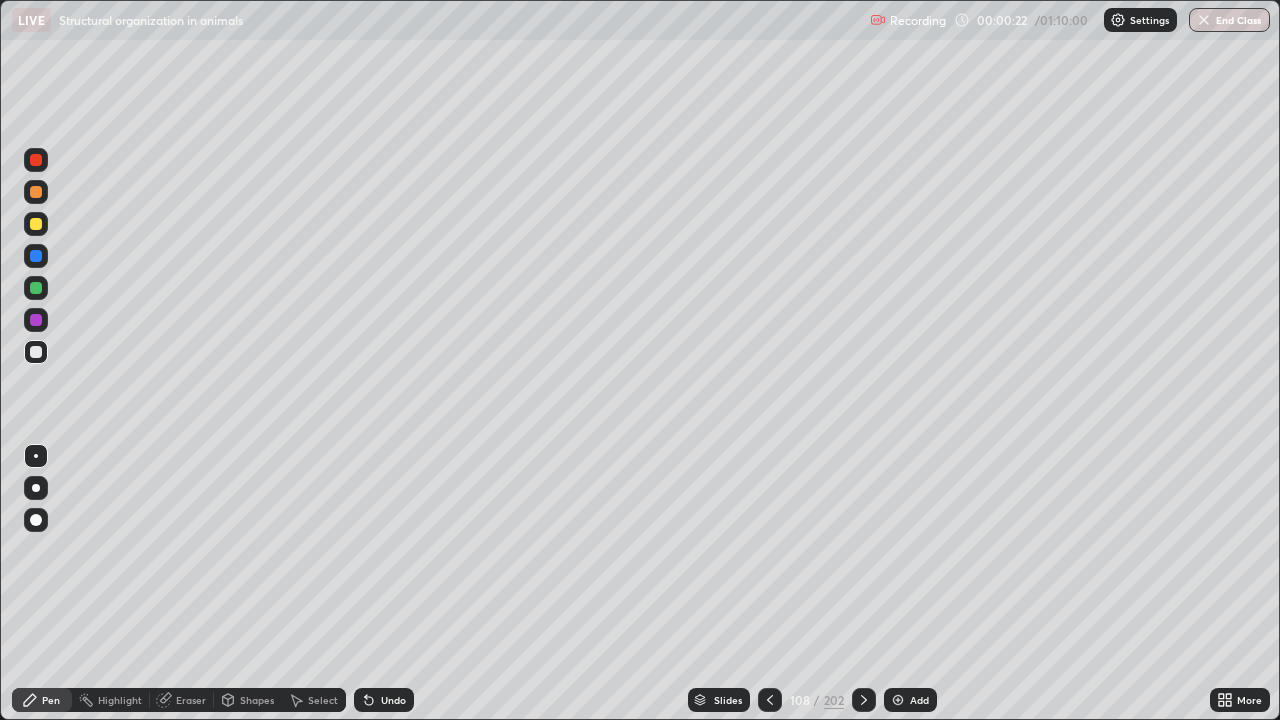 click at bounding box center [36, 192] 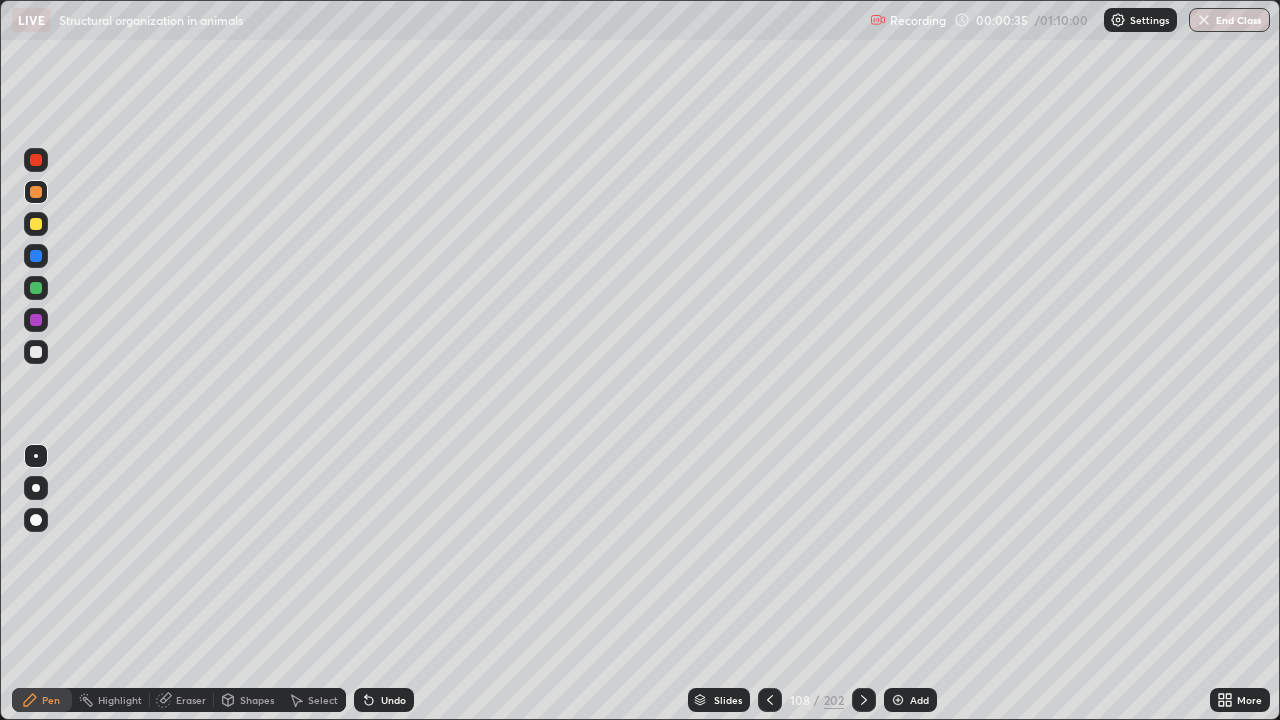 click at bounding box center (36, 224) 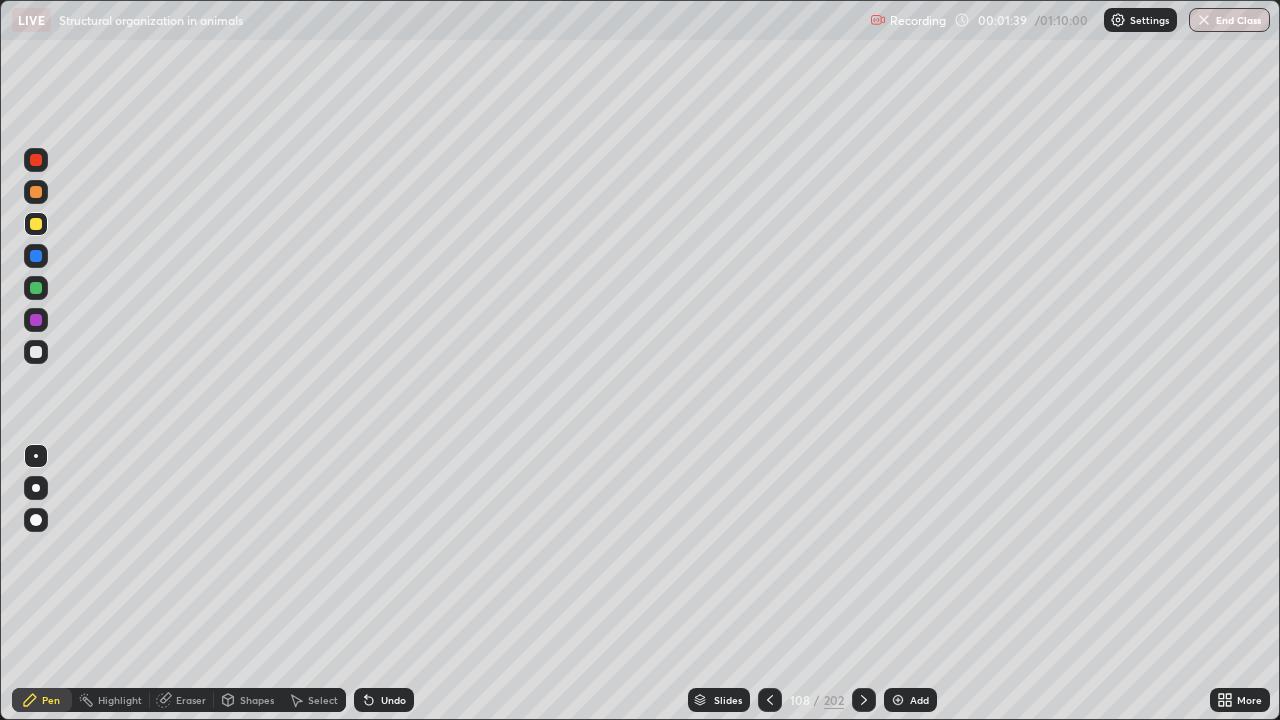 click at bounding box center (36, 288) 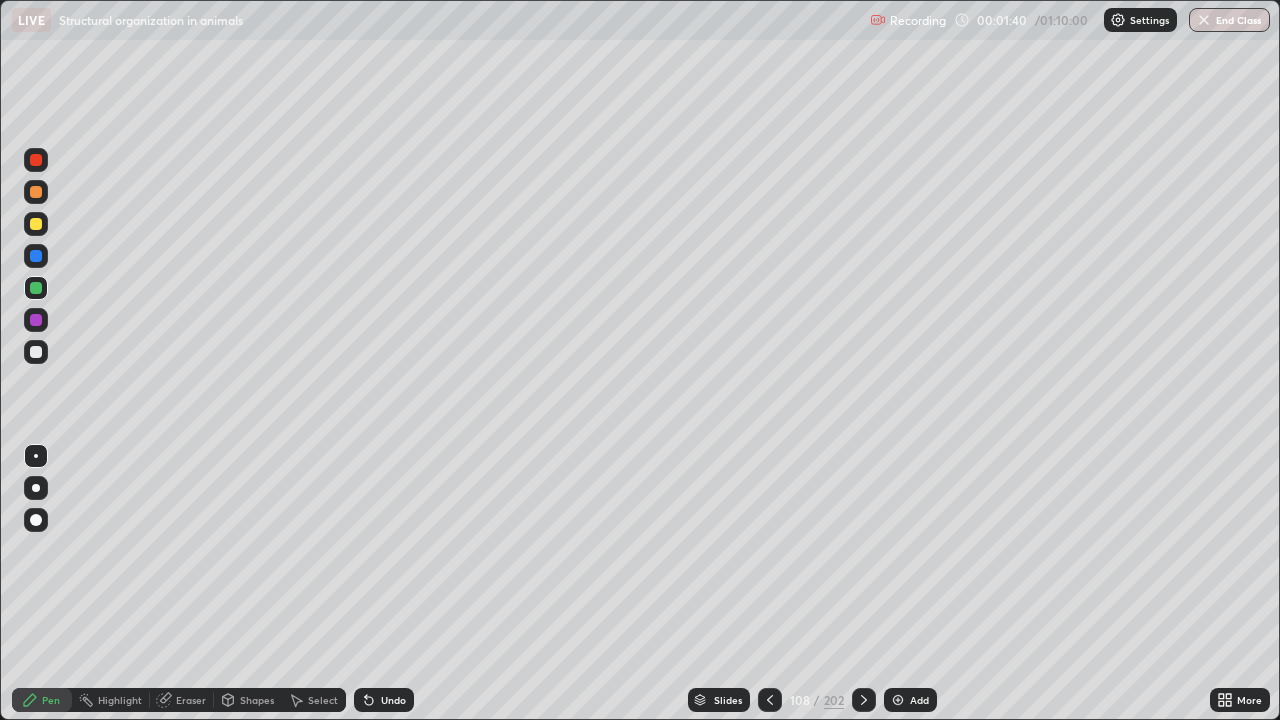 click at bounding box center [36, 352] 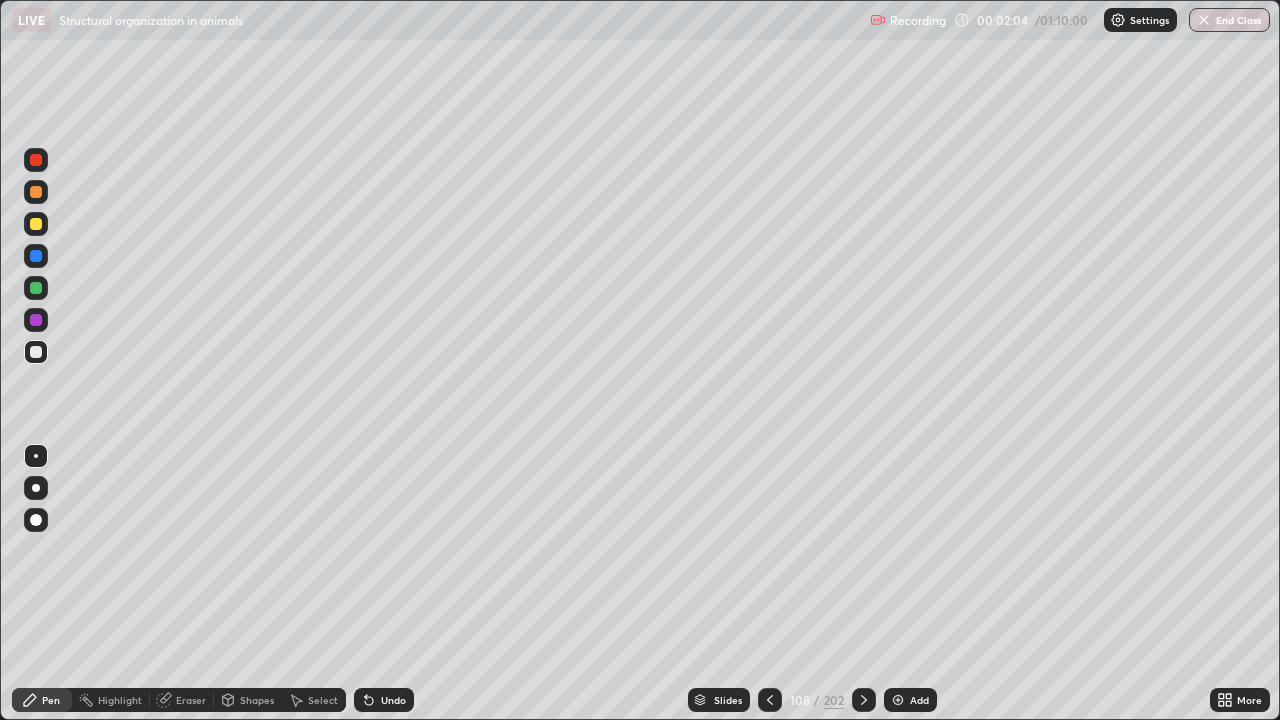 click on "Eraser" at bounding box center [191, 700] 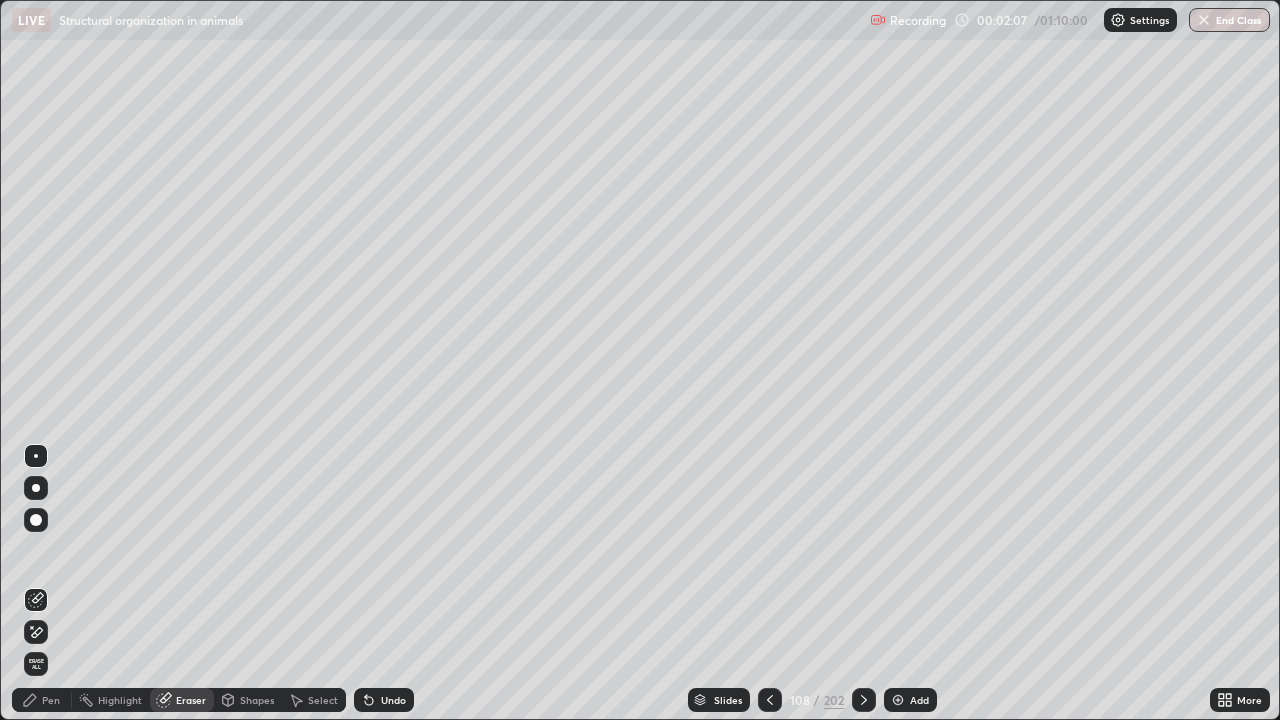 click on "Pen" at bounding box center [42, 700] 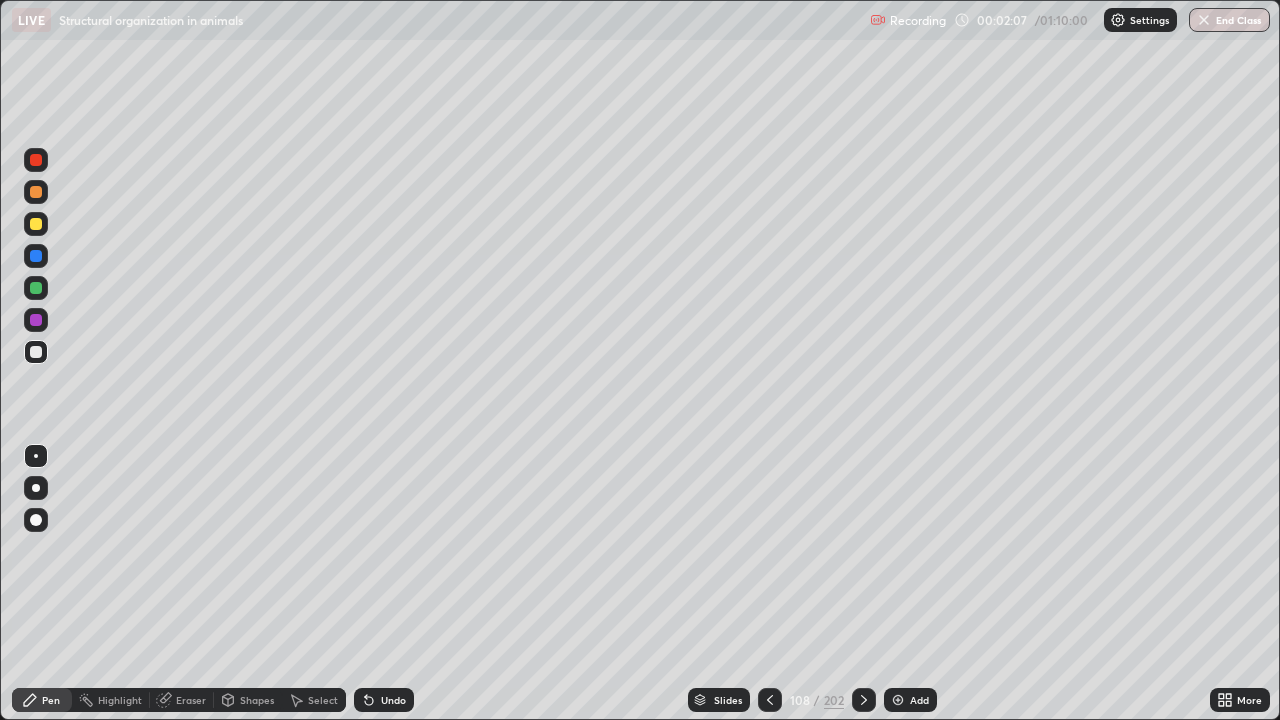 click at bounding box center [36, 224] 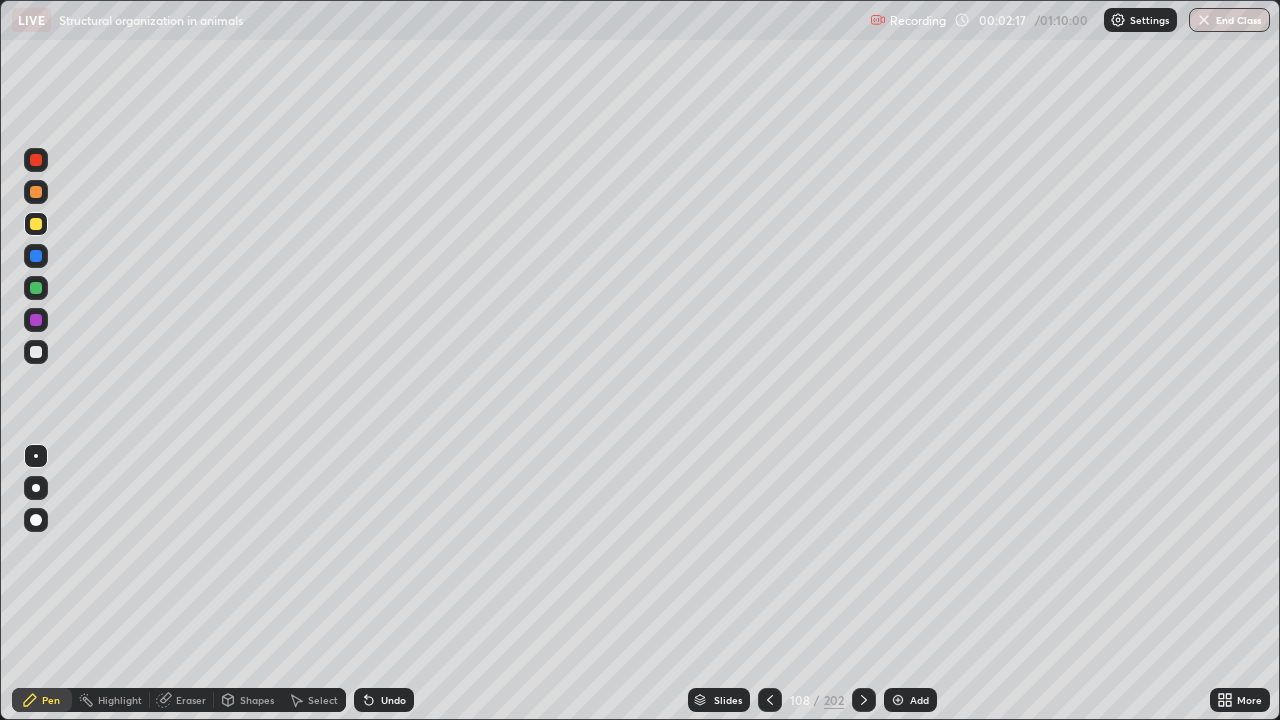 click at bounding box center (36, 352) 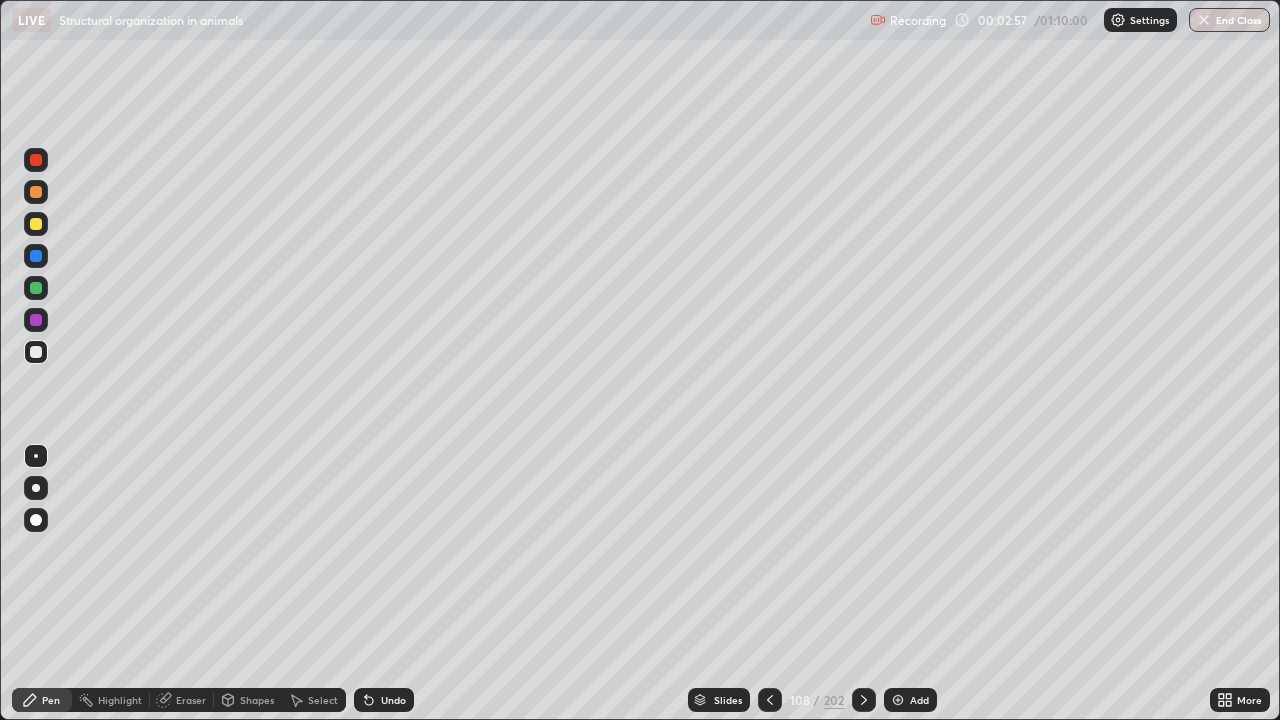 click on "Eraser" at bounding box center [182, 700] 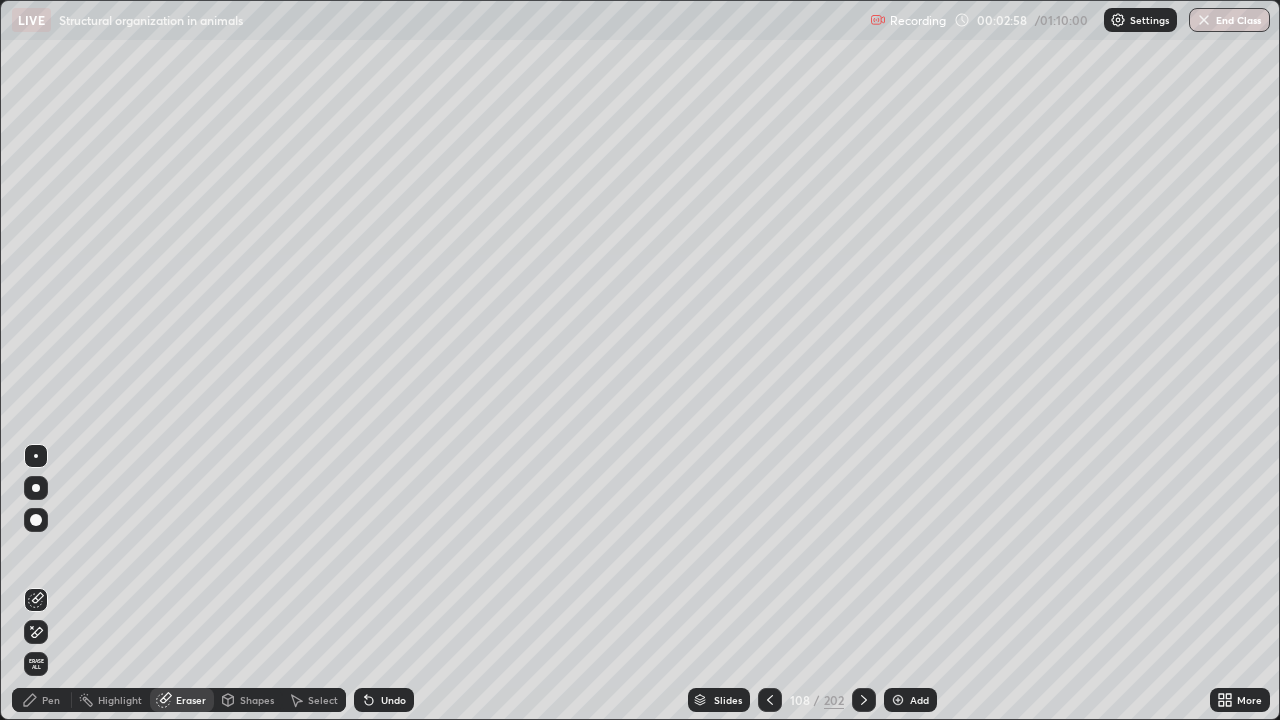 click on "Highlight" at bounding box center [120, 700] 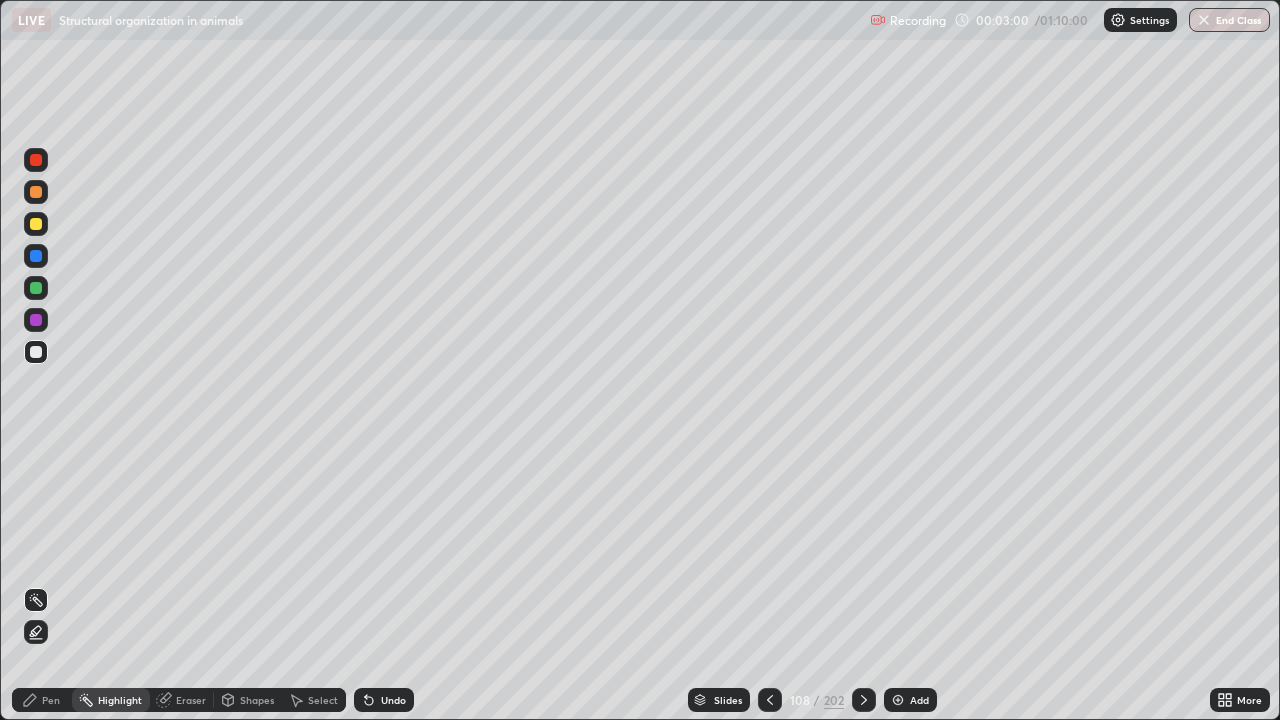 click at bounding box center (36, 256) 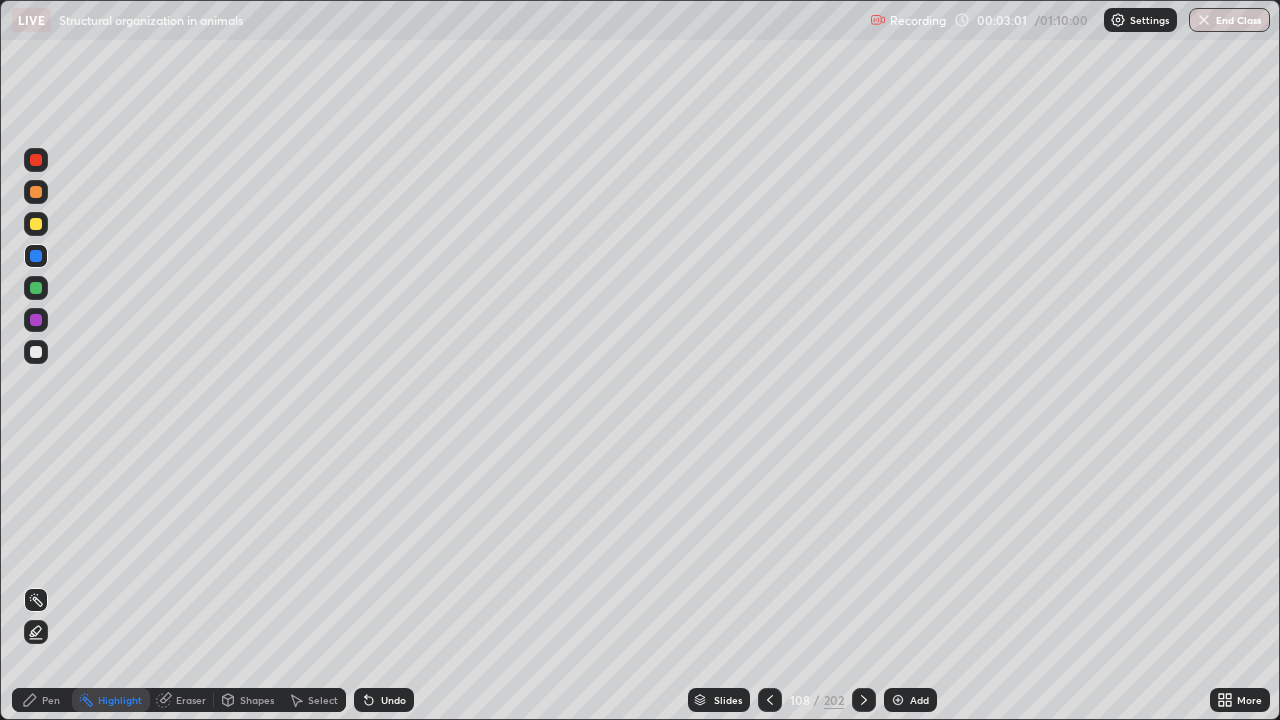 click at bounding box center (36, 352) 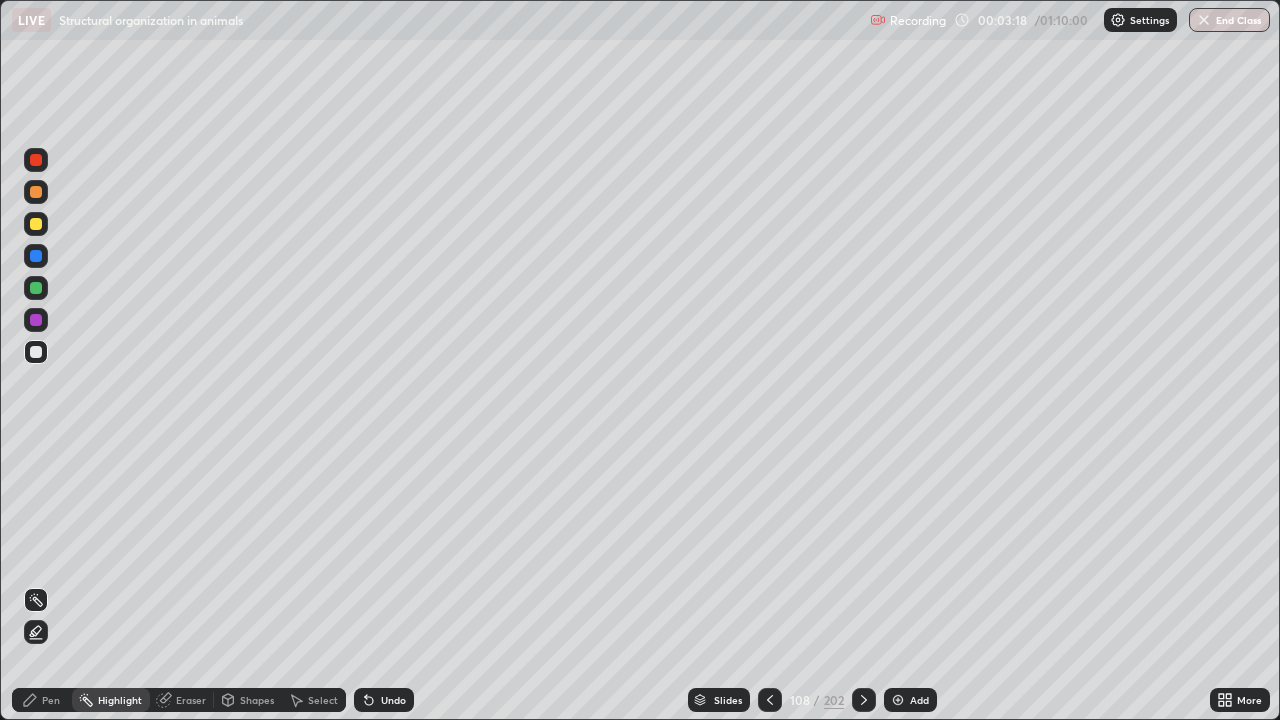 click on "Pen" at bounding box center (51, 700) 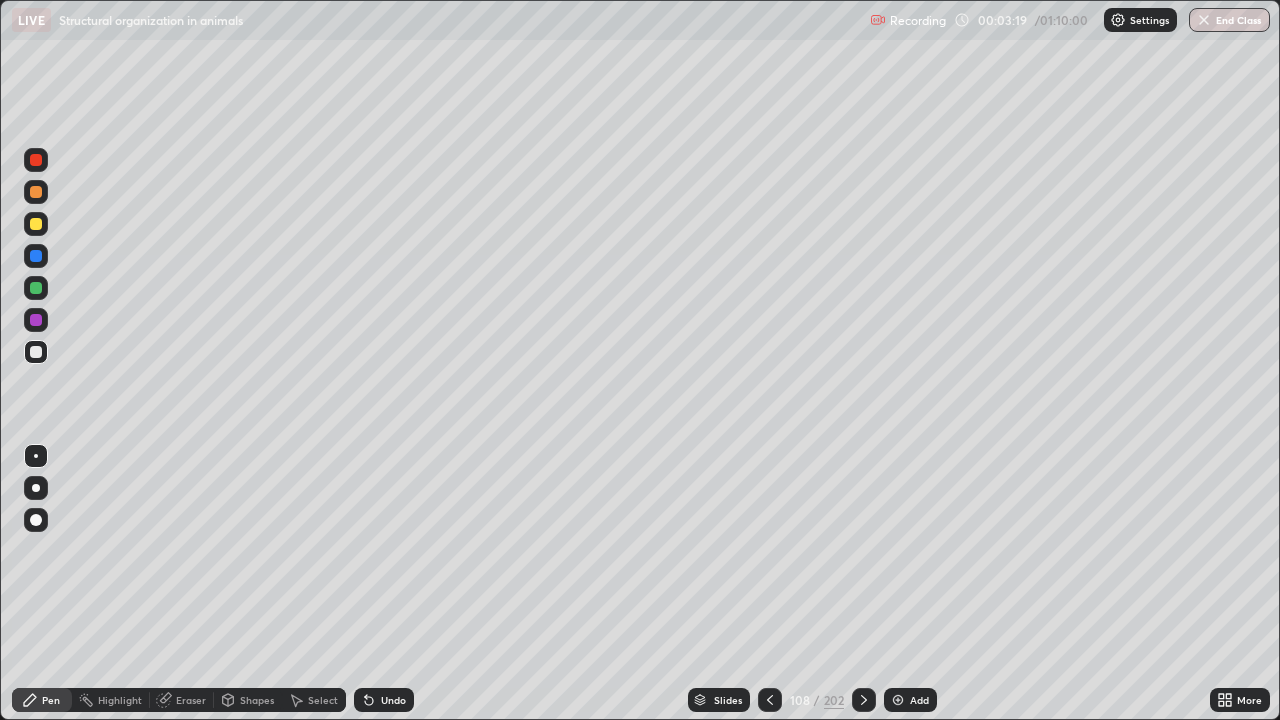 click at bounding box center [36, 224] 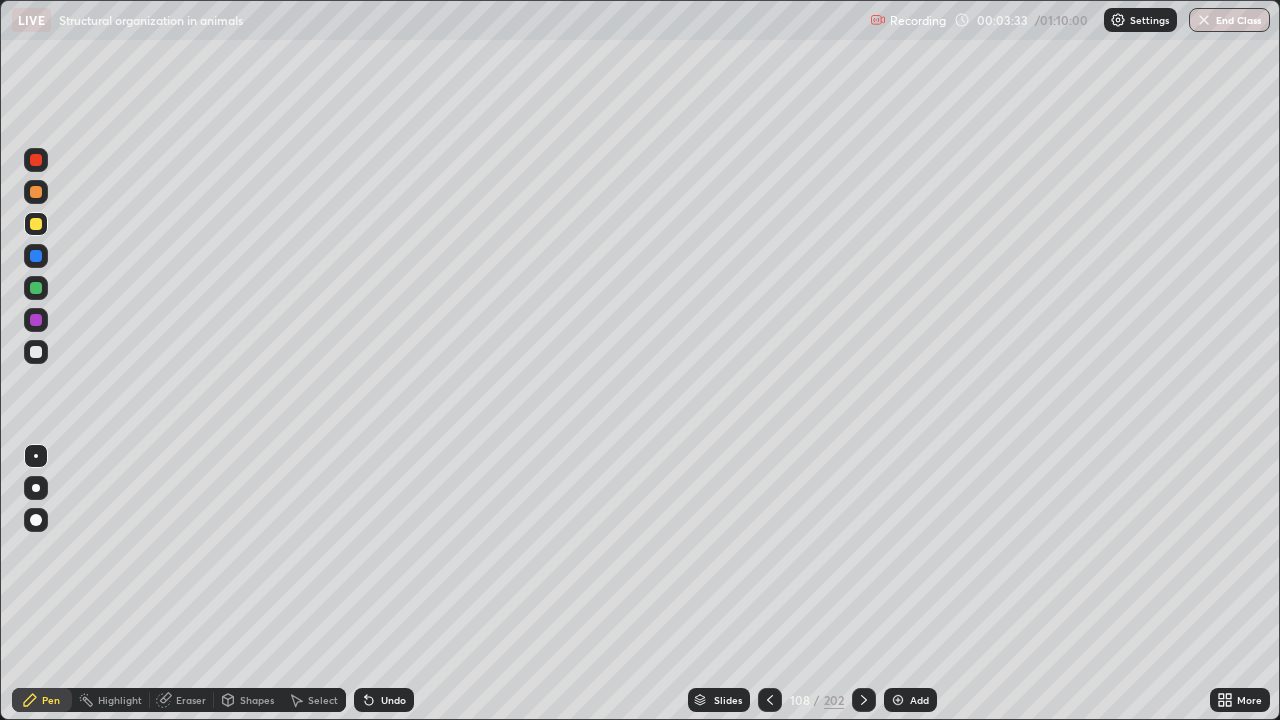 click at bounding box center (36, 352) 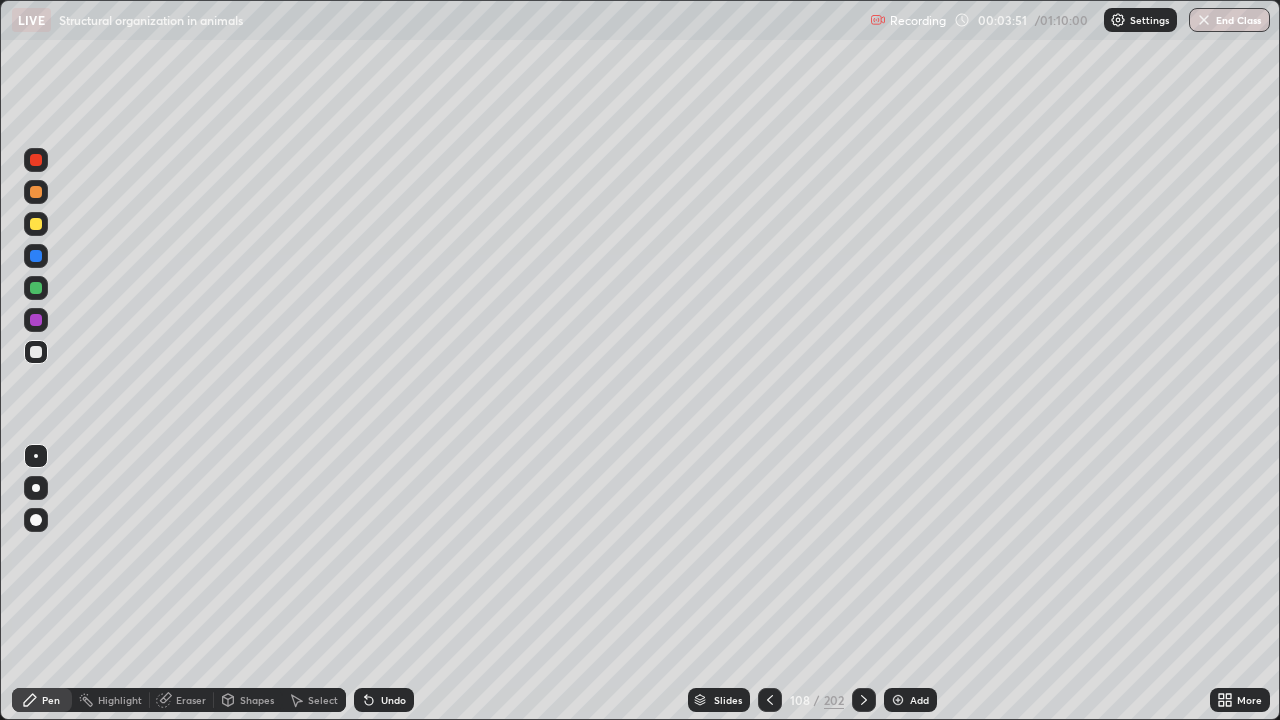 click at bounding box center [36, 224] 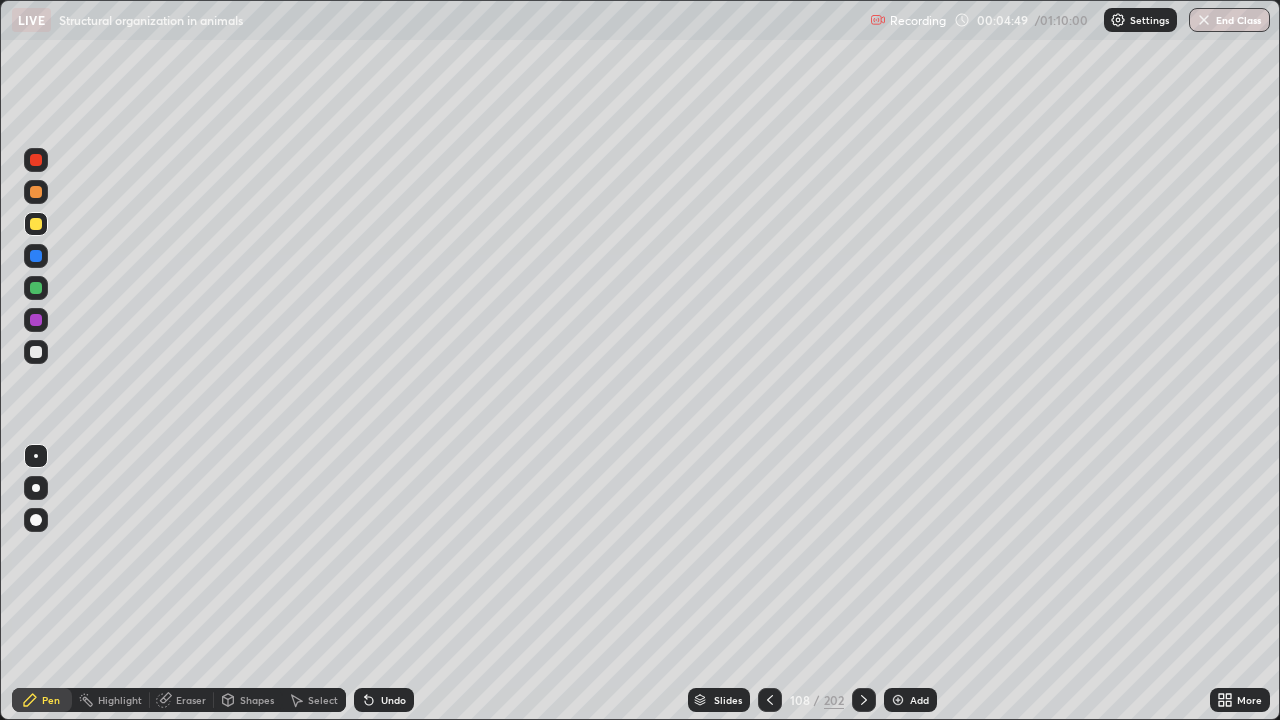 click at bounding box center (36, 352) 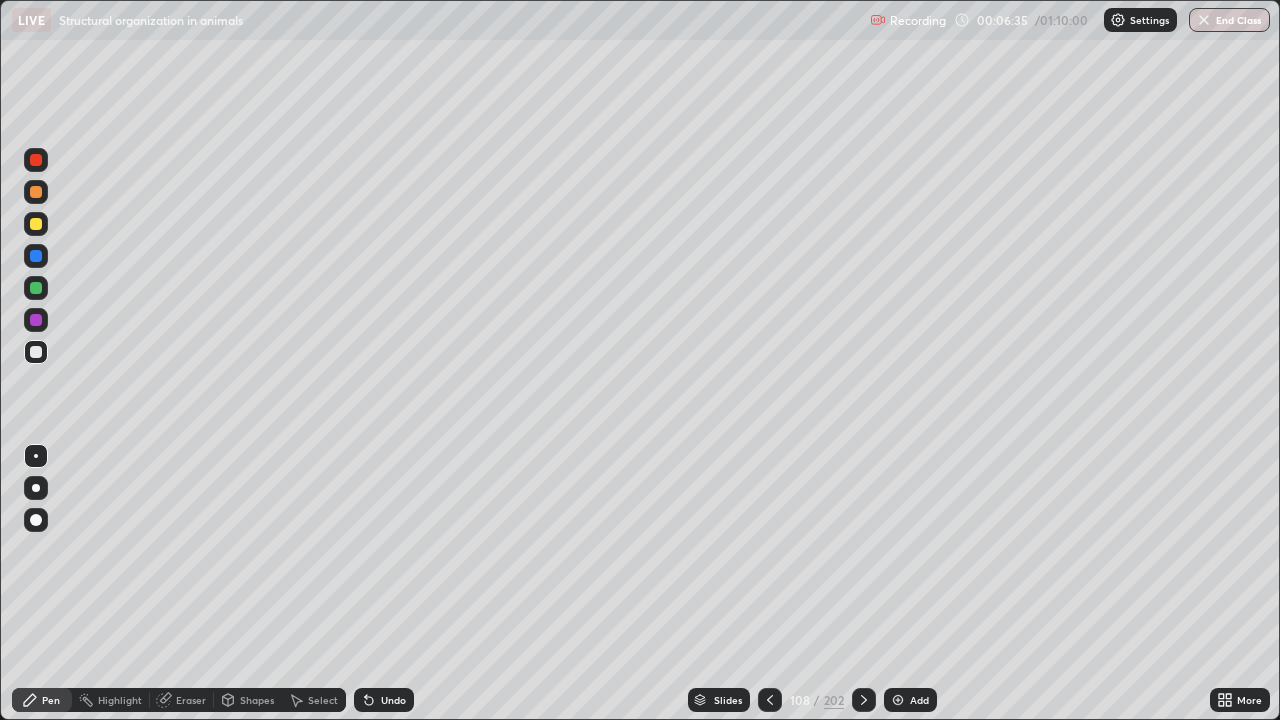 click at bounding box center [36, 288] 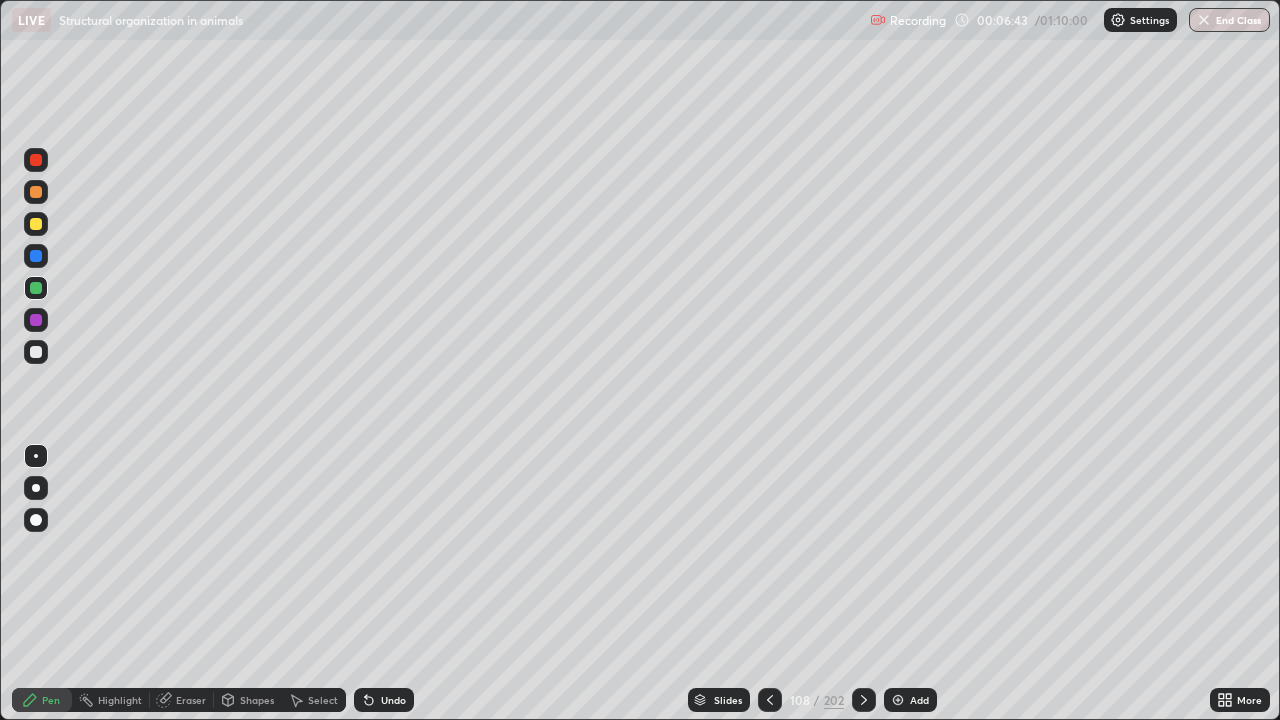 click at bounding box center (36, 224) 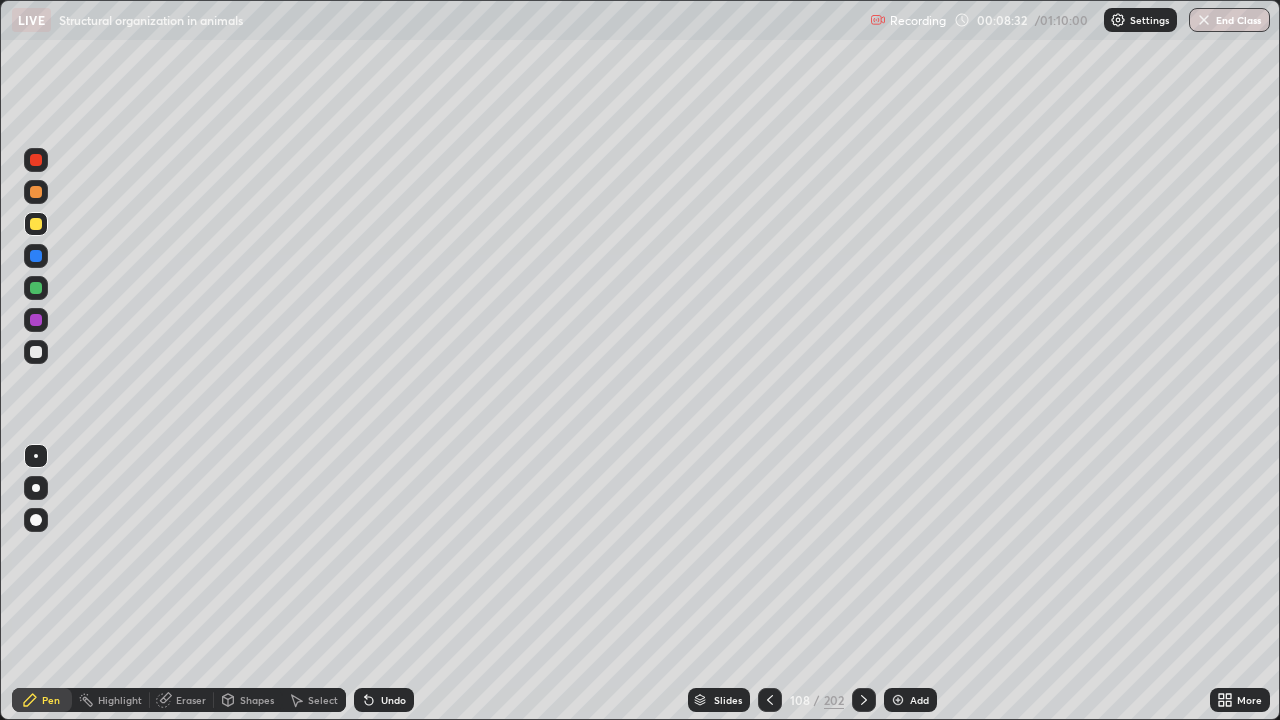click at bounding box center [36, 352] 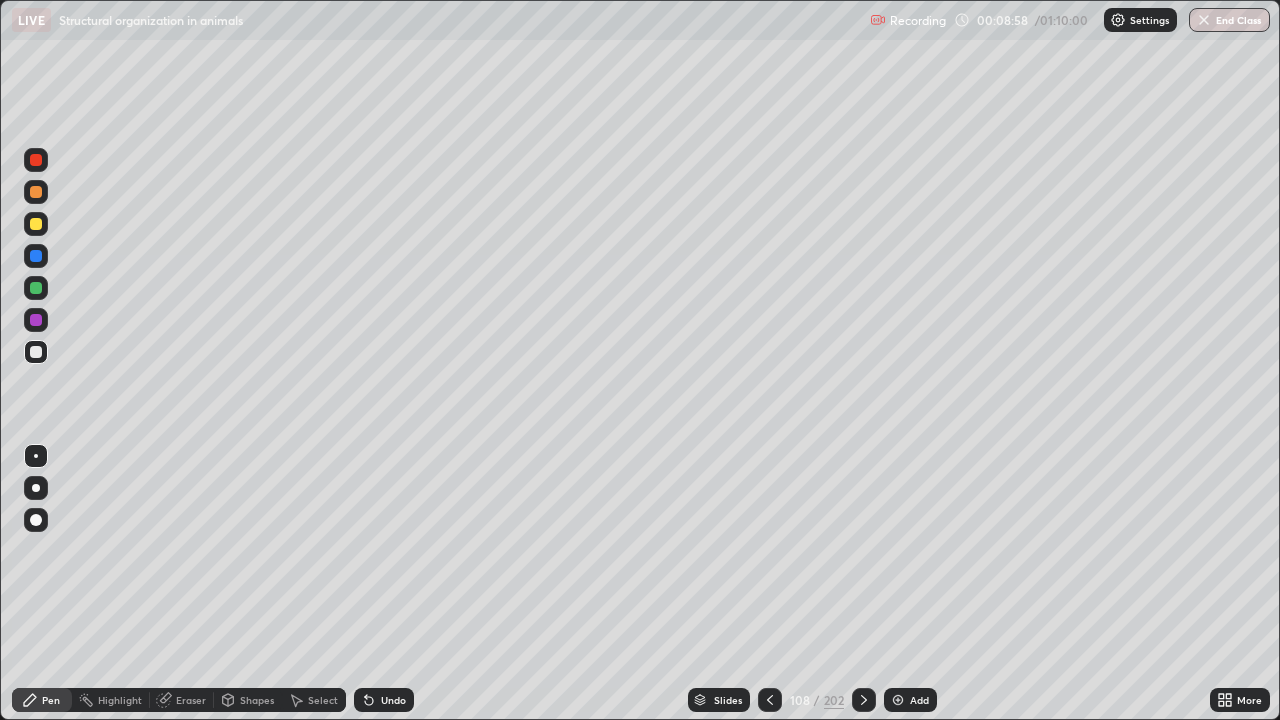 click at bounding box center (36, 192) 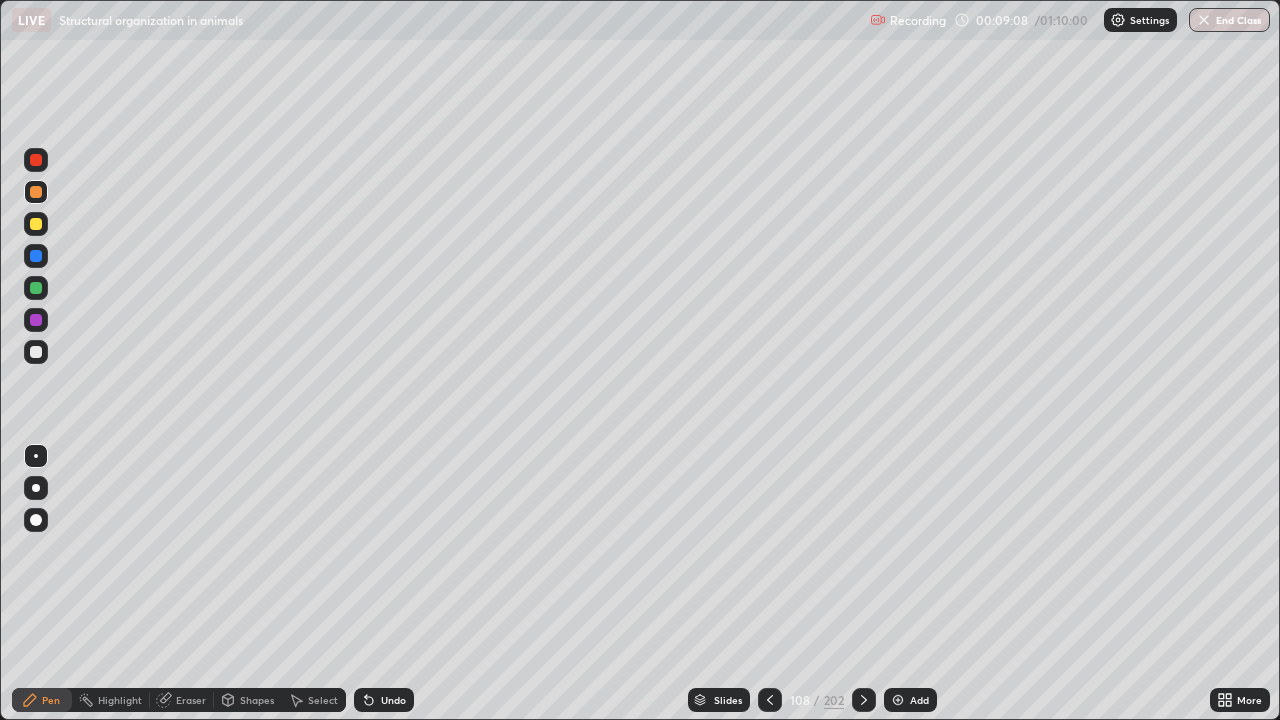 click at bounding box center (36, 224) 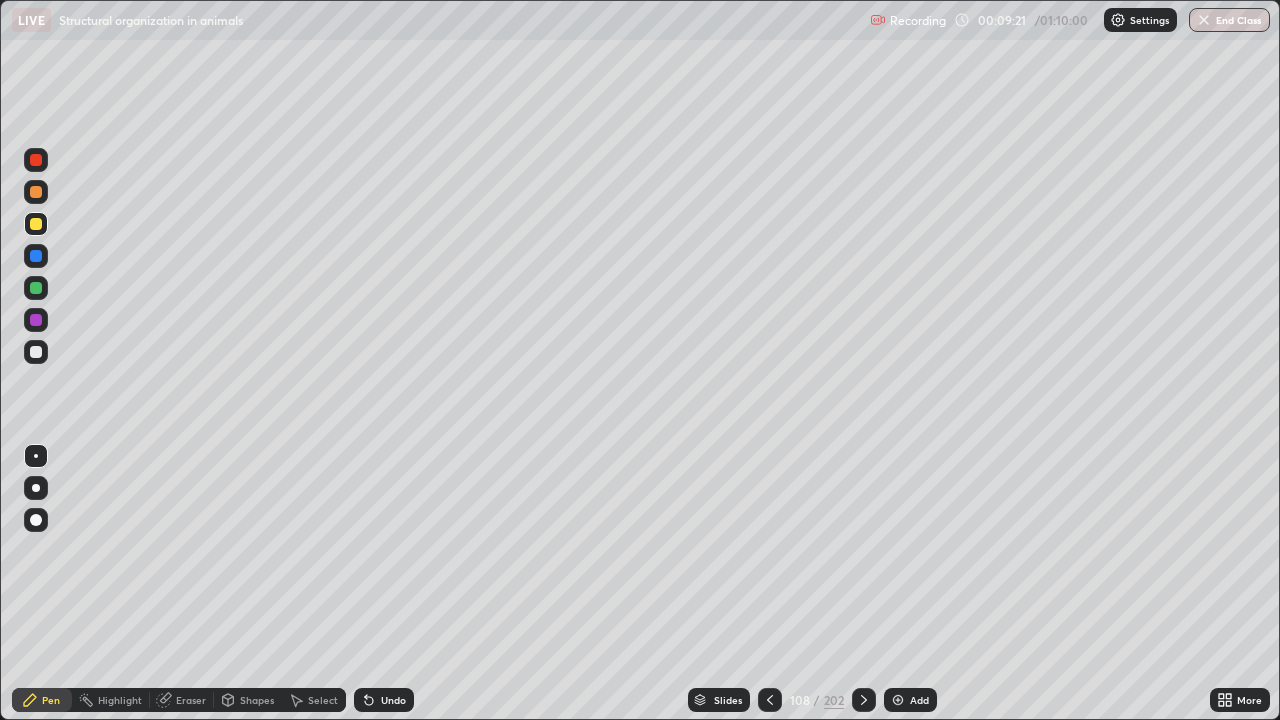 click on "Slides" at bounding box center [728, 700] 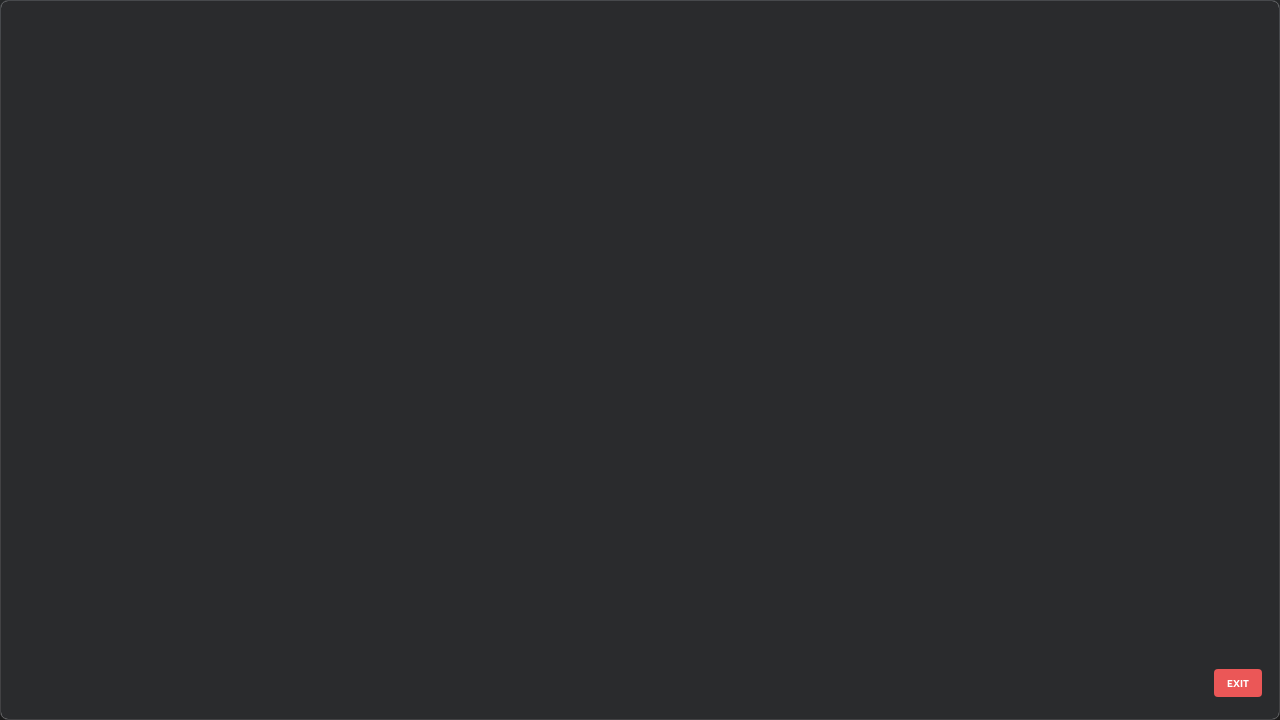 scroll, scrollTop: 7368, scrollLeft: 0, axis: vertical 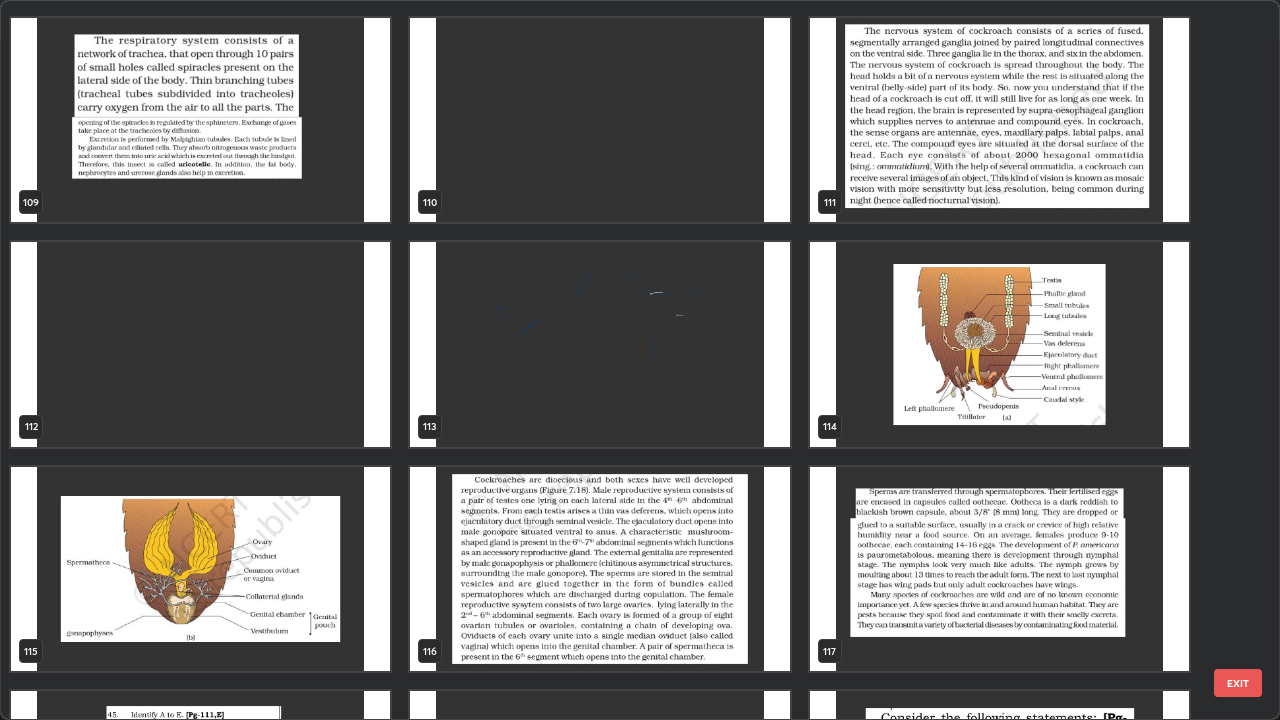 click at bounding box center [999, 344] 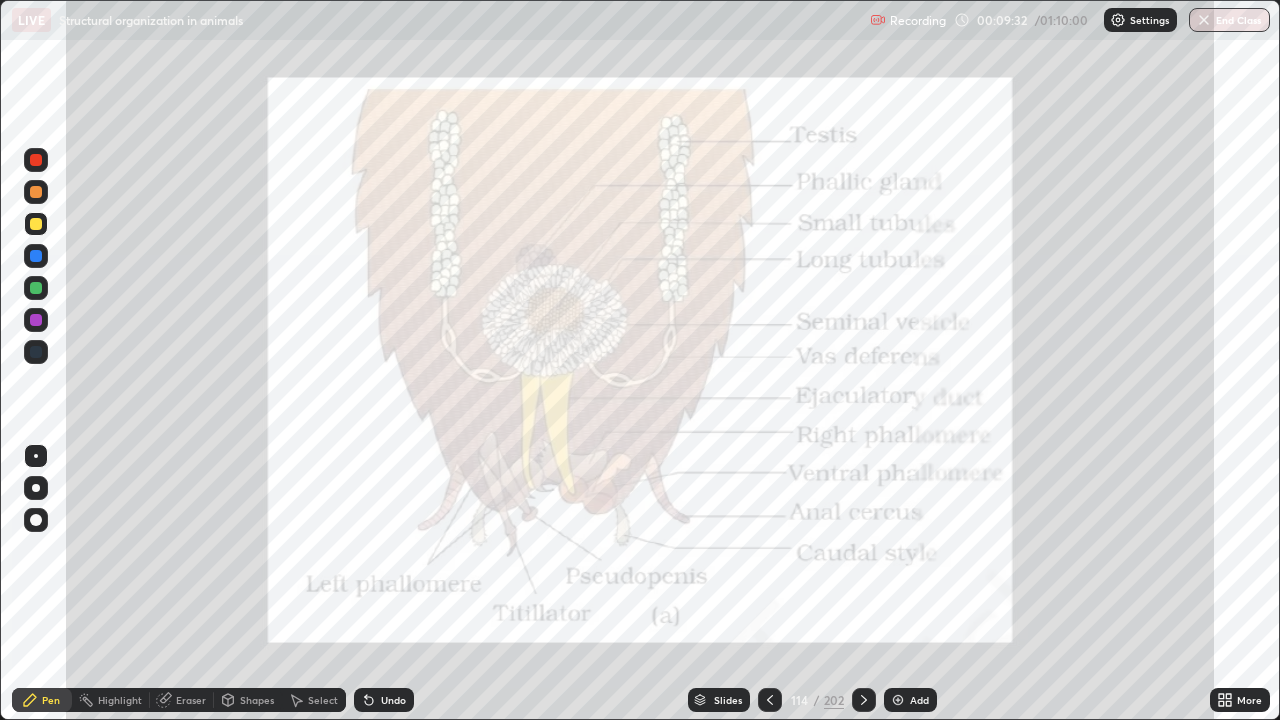 click on "Highlight" at bounding box center (120, 700) 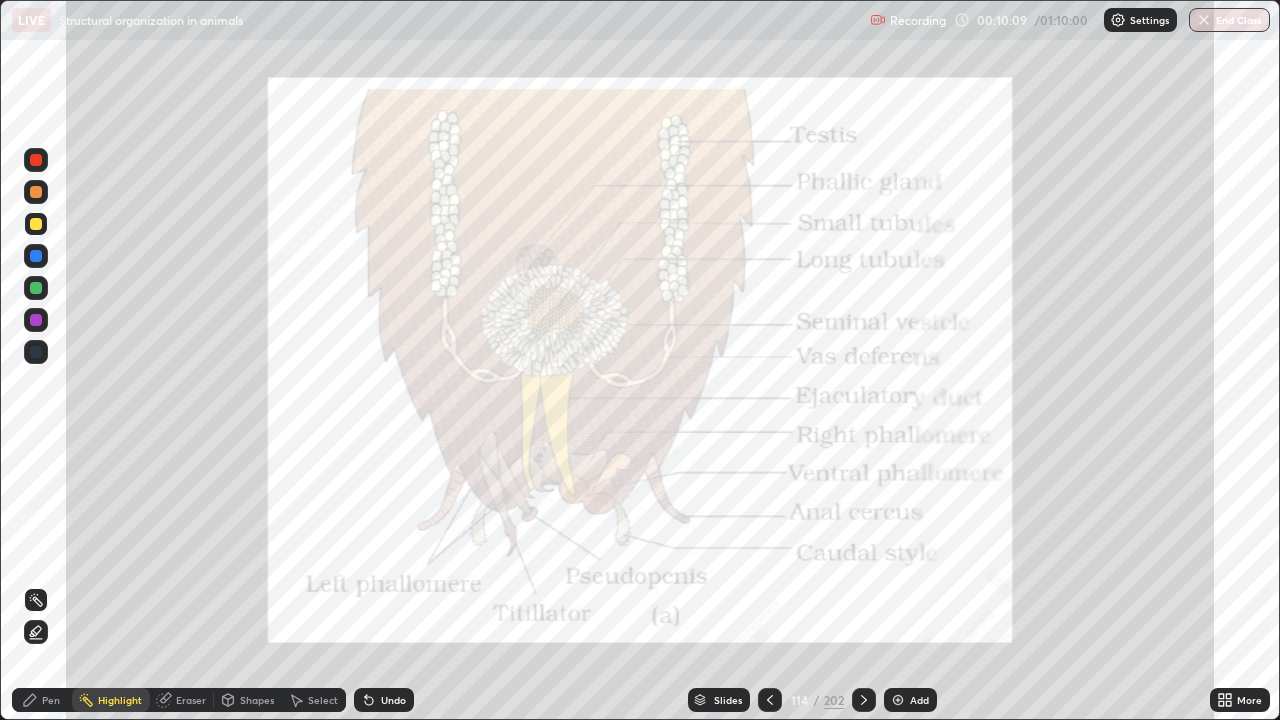 click 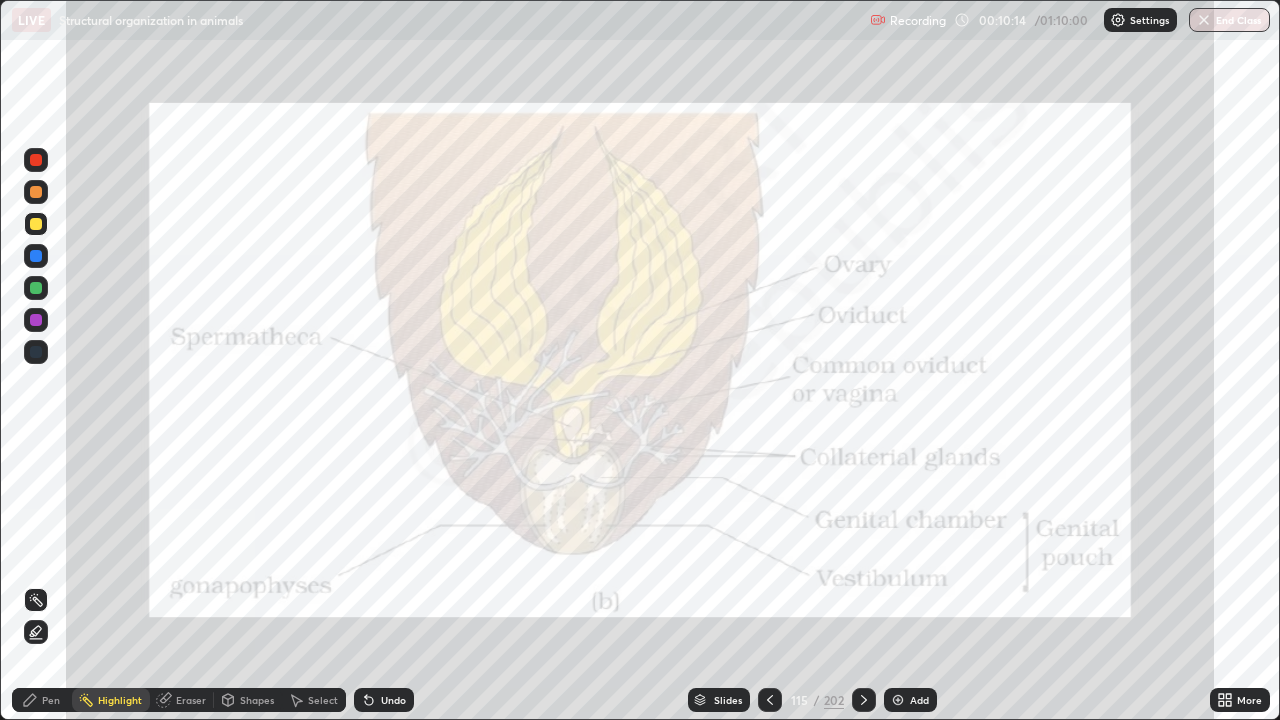 click on "Slides" at bounding box center (719, 700) 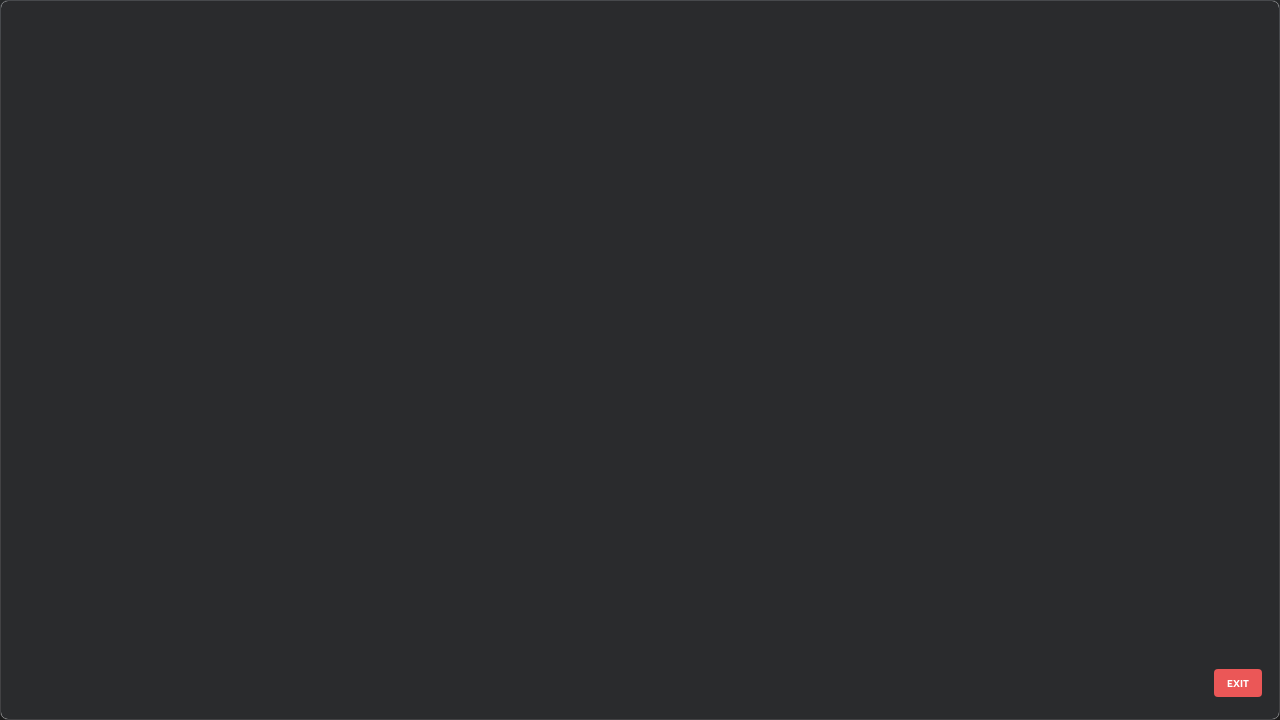 scroll, scrollTop: 8042, scrollLeft: 0, axis: vertical 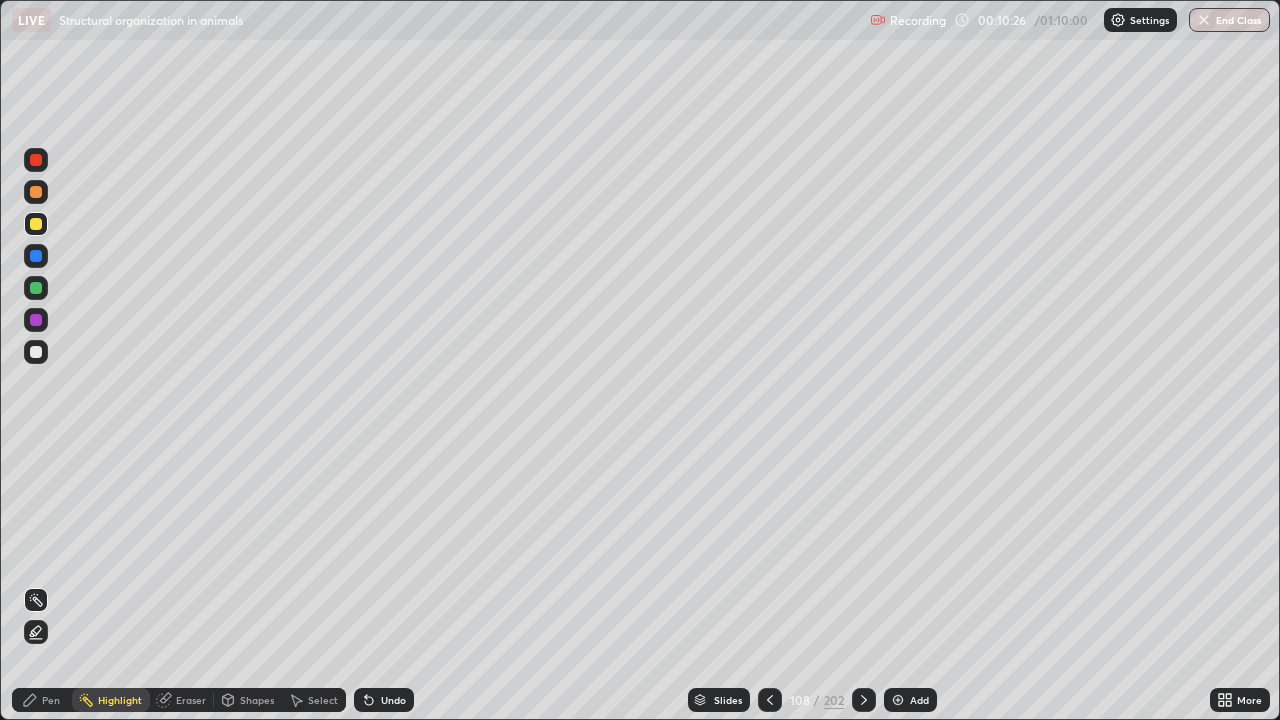 click at bounding box center (36, 224) 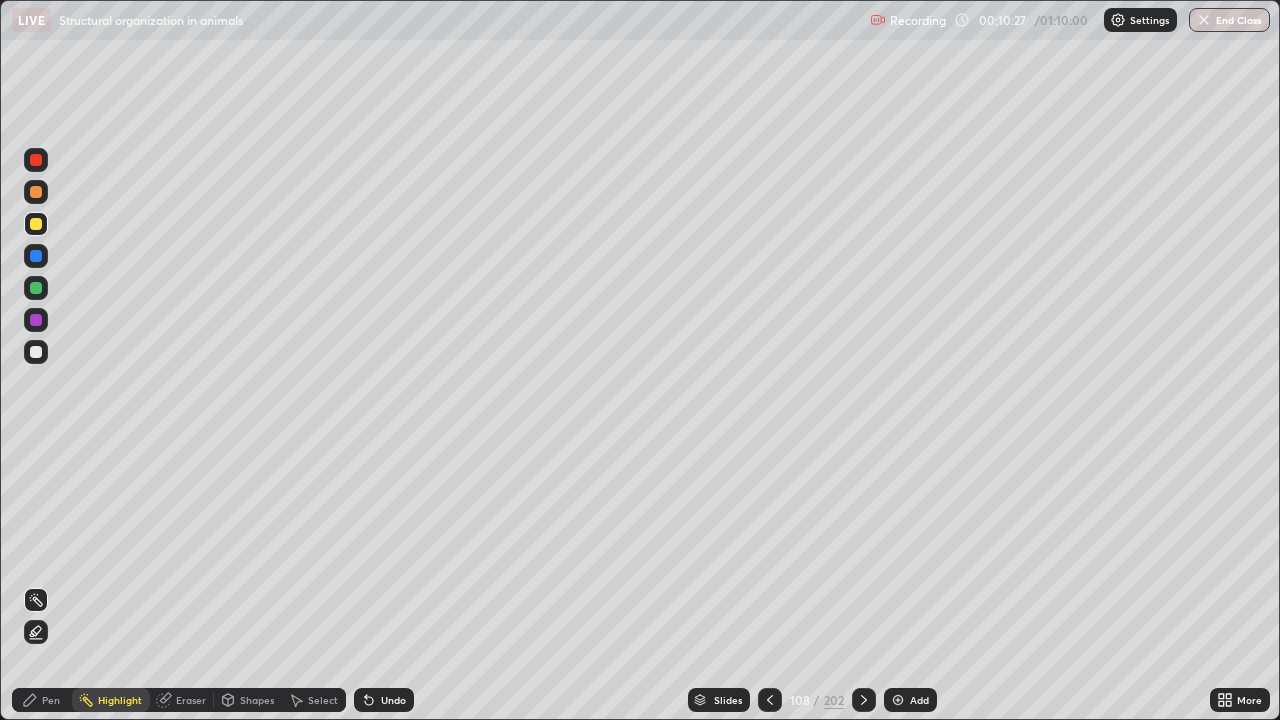 click at bounding box center [36, 288] 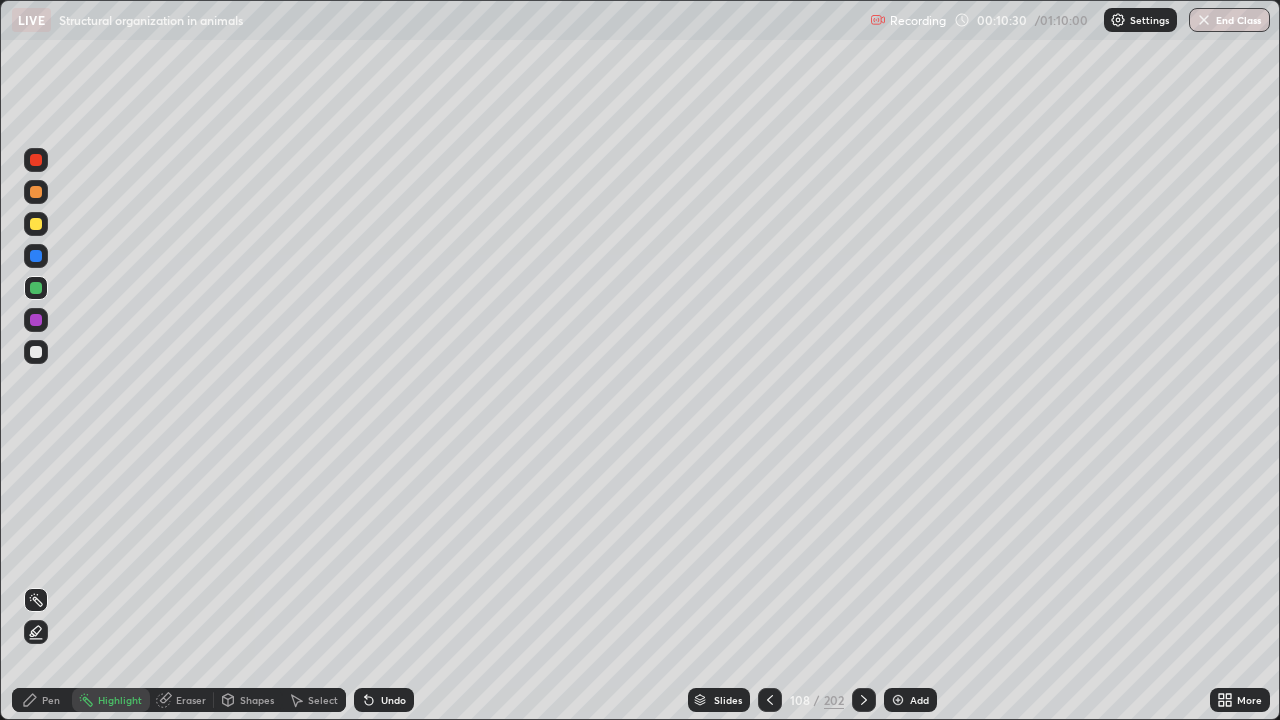 click on "Pen" at bounding box center [51, 700] 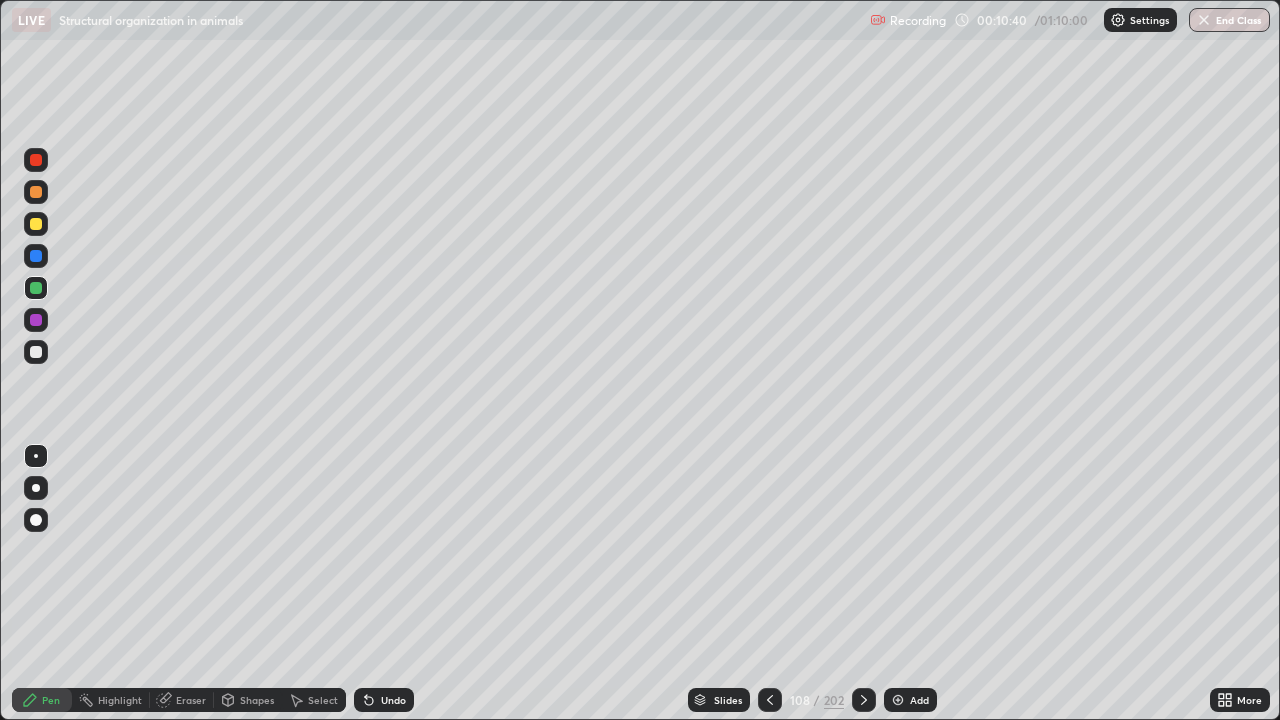 click on "Undo" at bounding box center (384, 700) 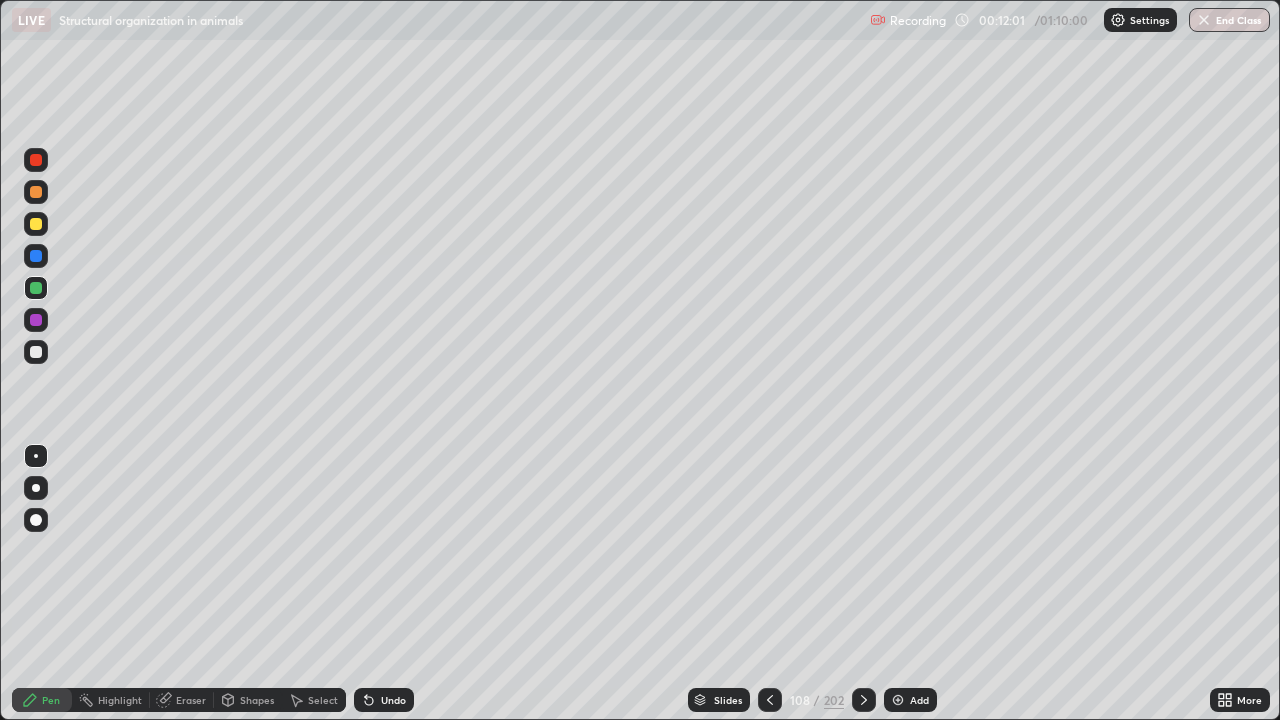 click at bounding box center [36, 224] 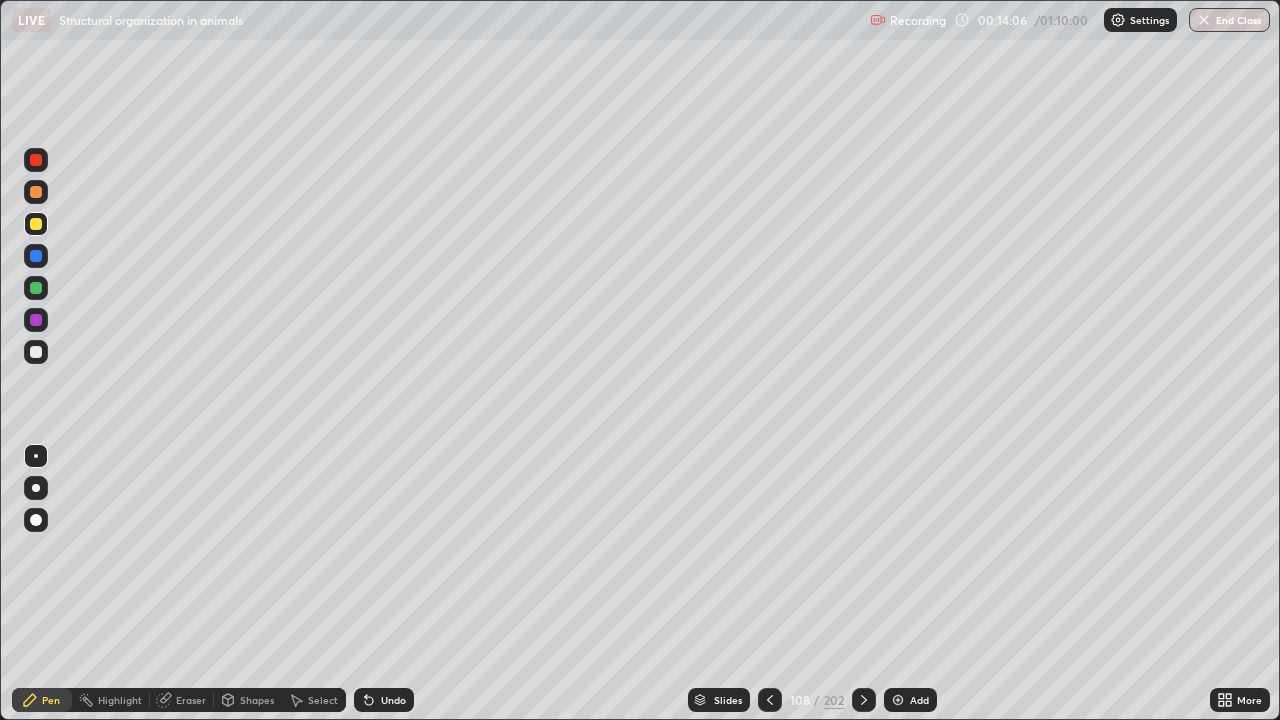 click on "Highlight" at bounding box center [120, 700] 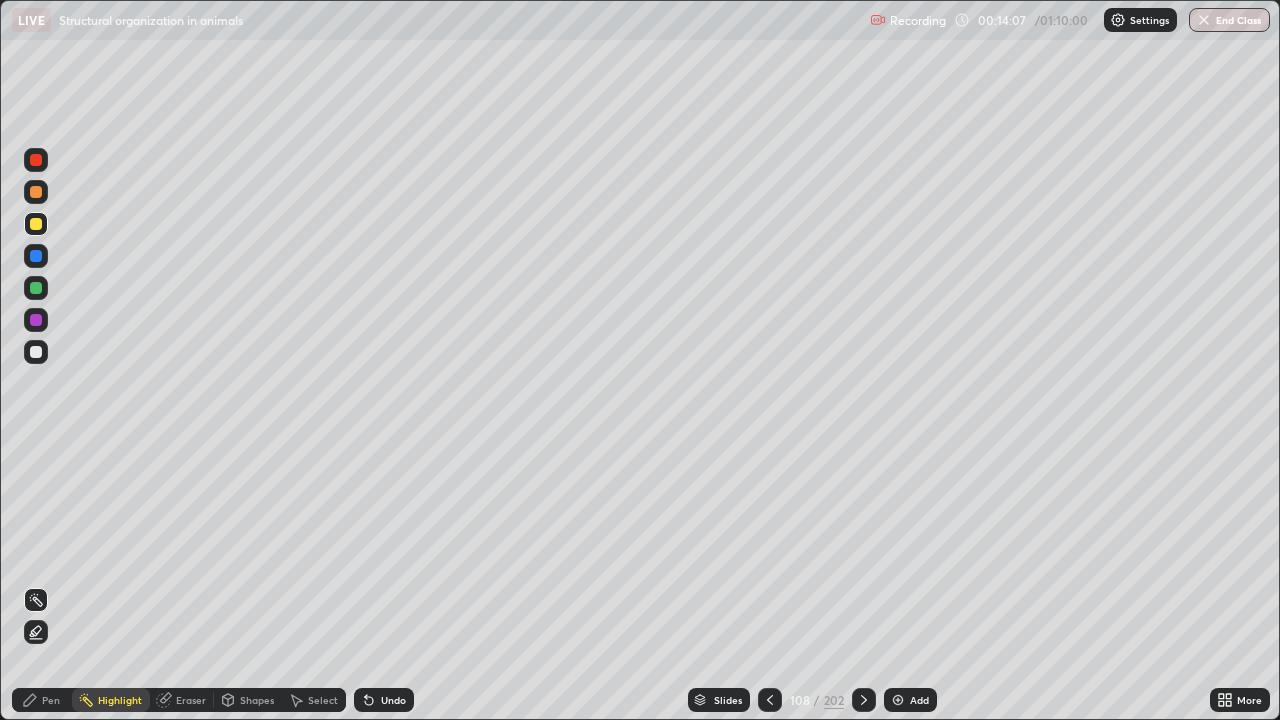 click at bounding box center [36, 160] 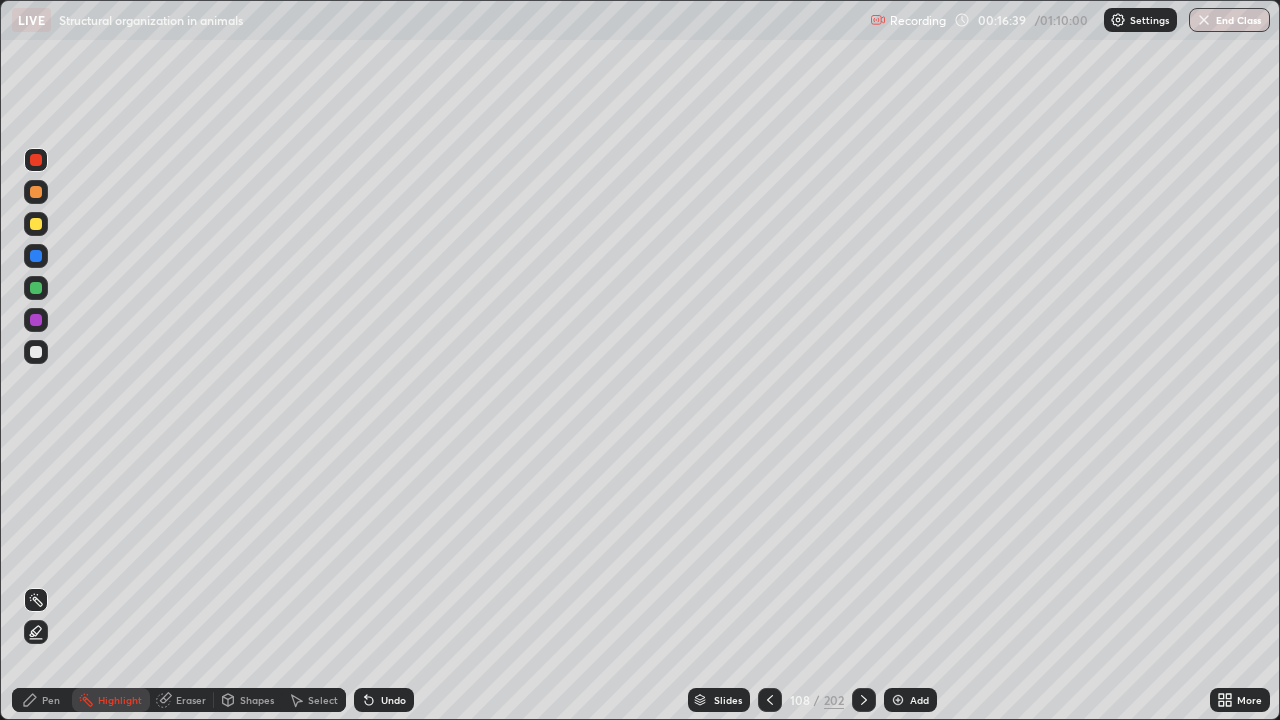 click at bounding box center [864, 700] 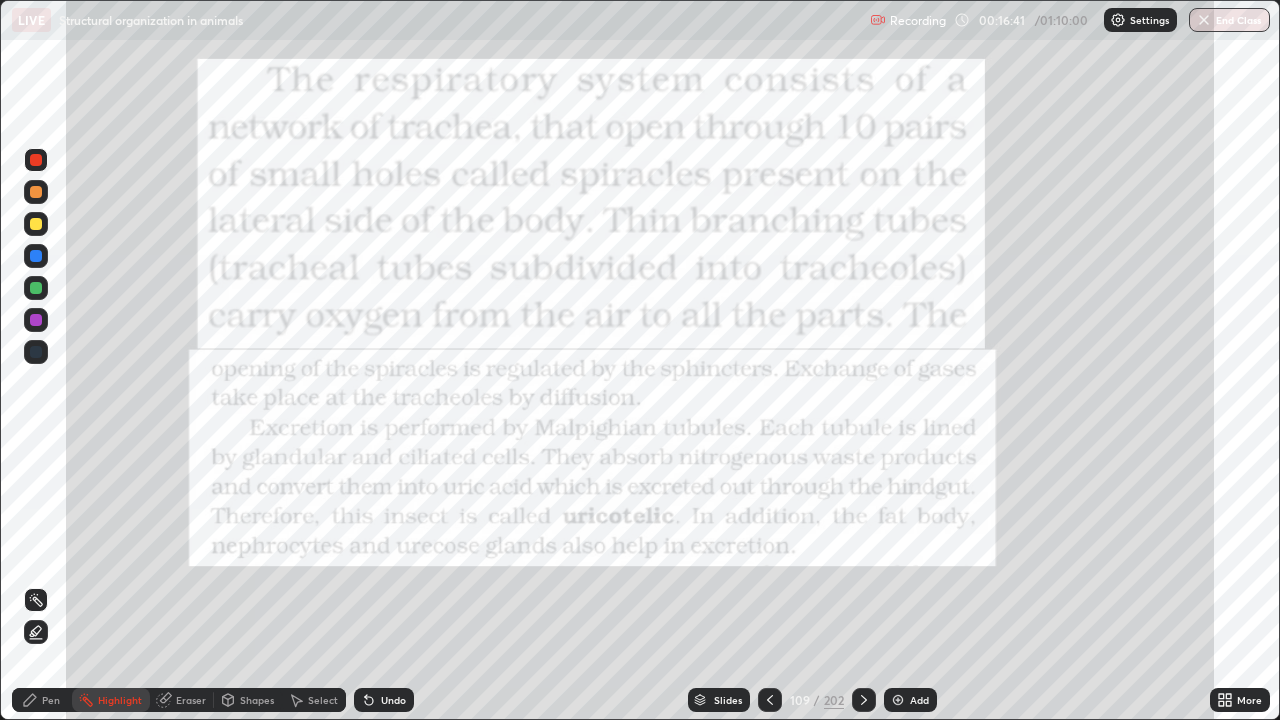 click 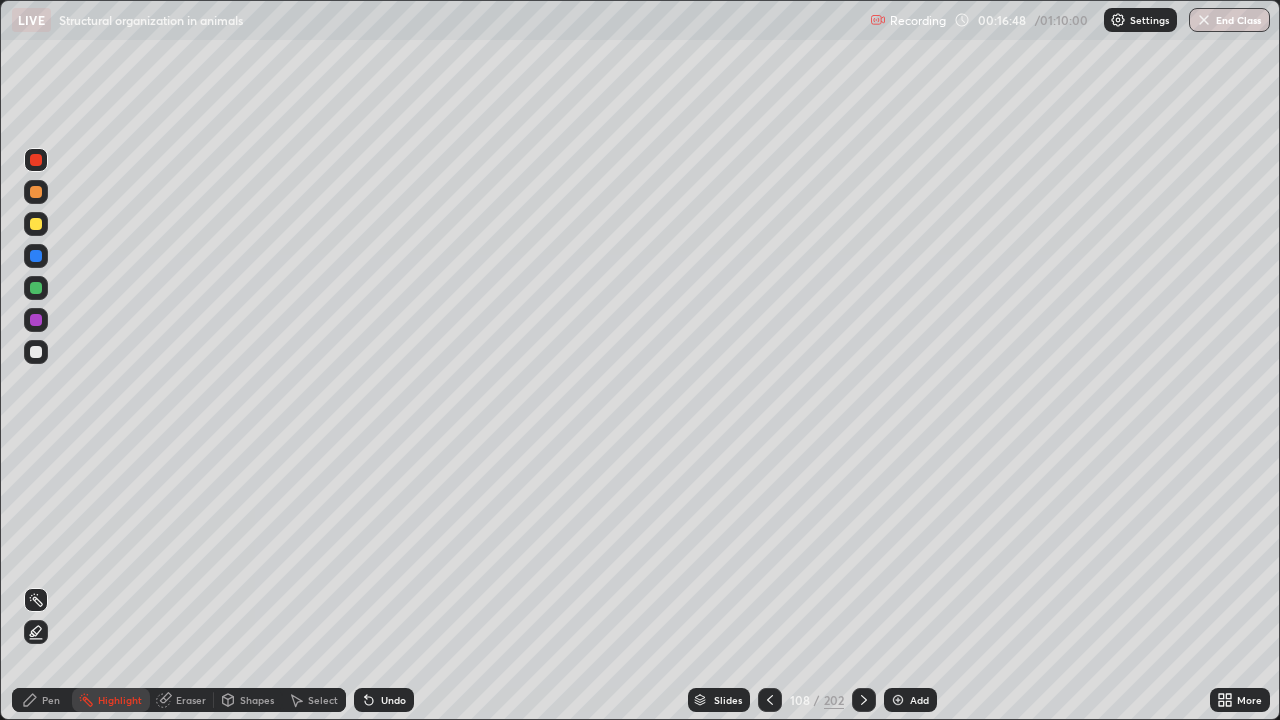 click at bounding box center [36, 224] 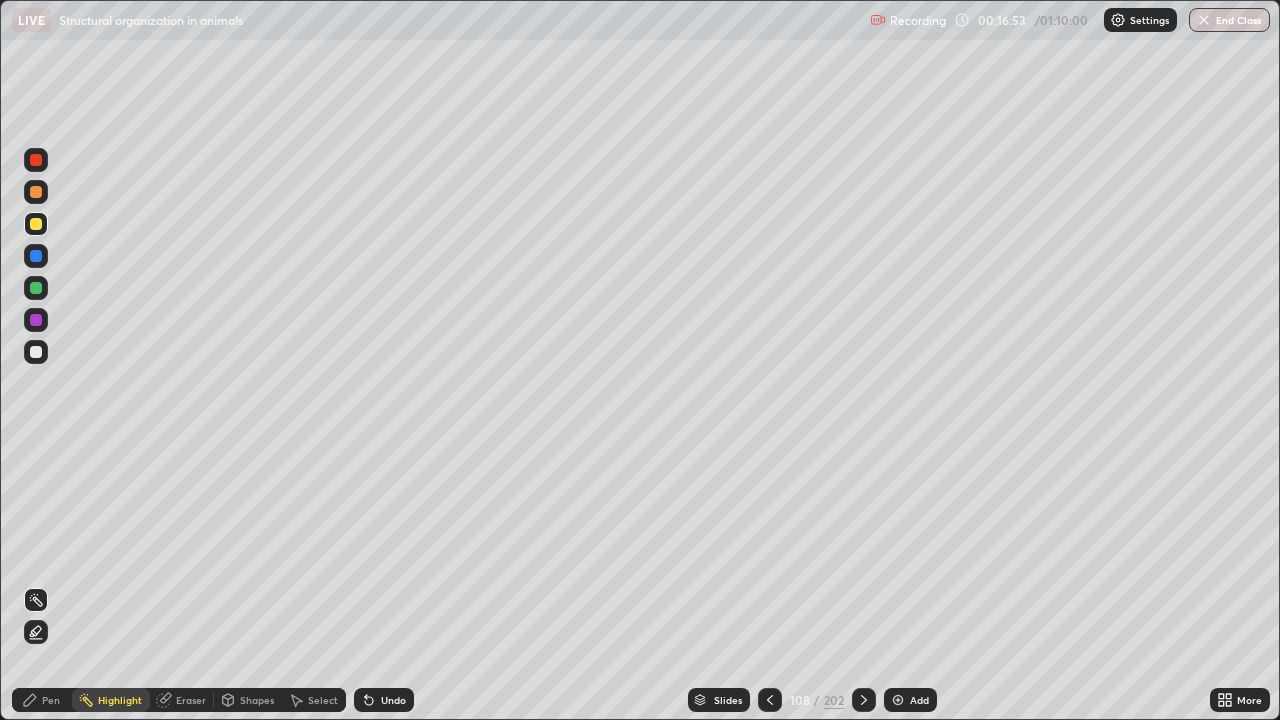 click on "Pen" at bounding box center (51, 700) 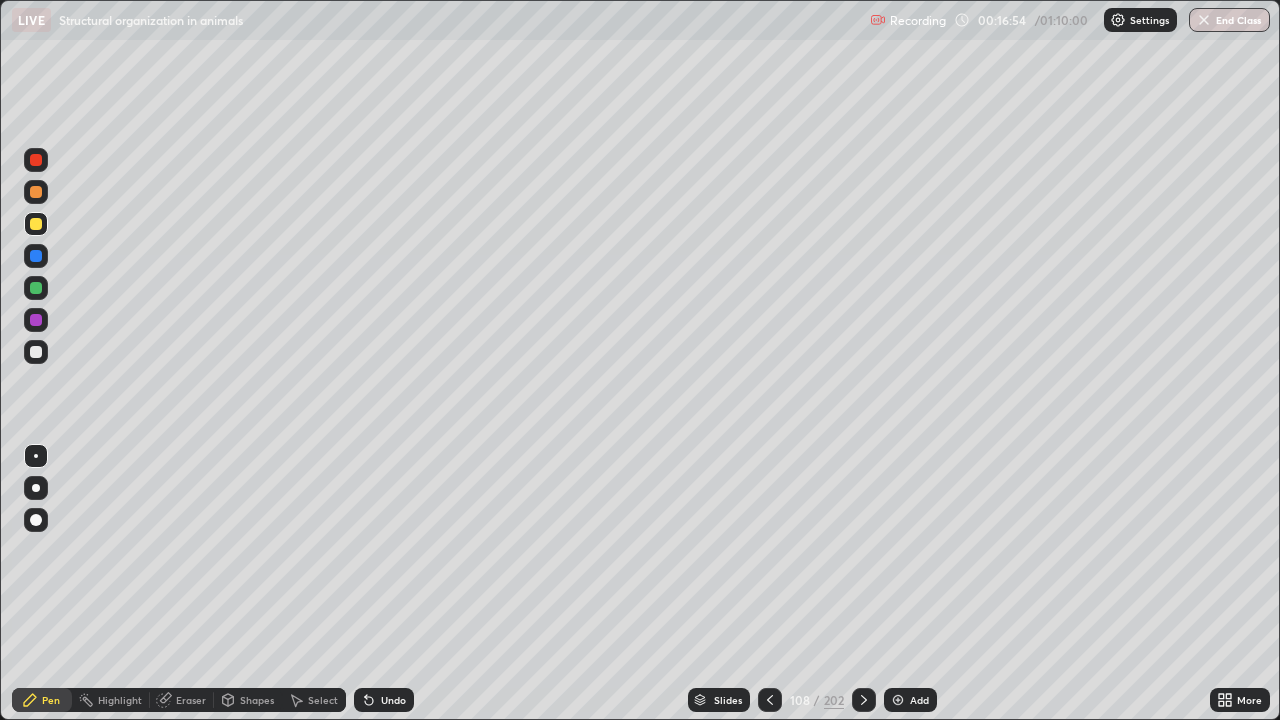click at bounding box center (36, 352) 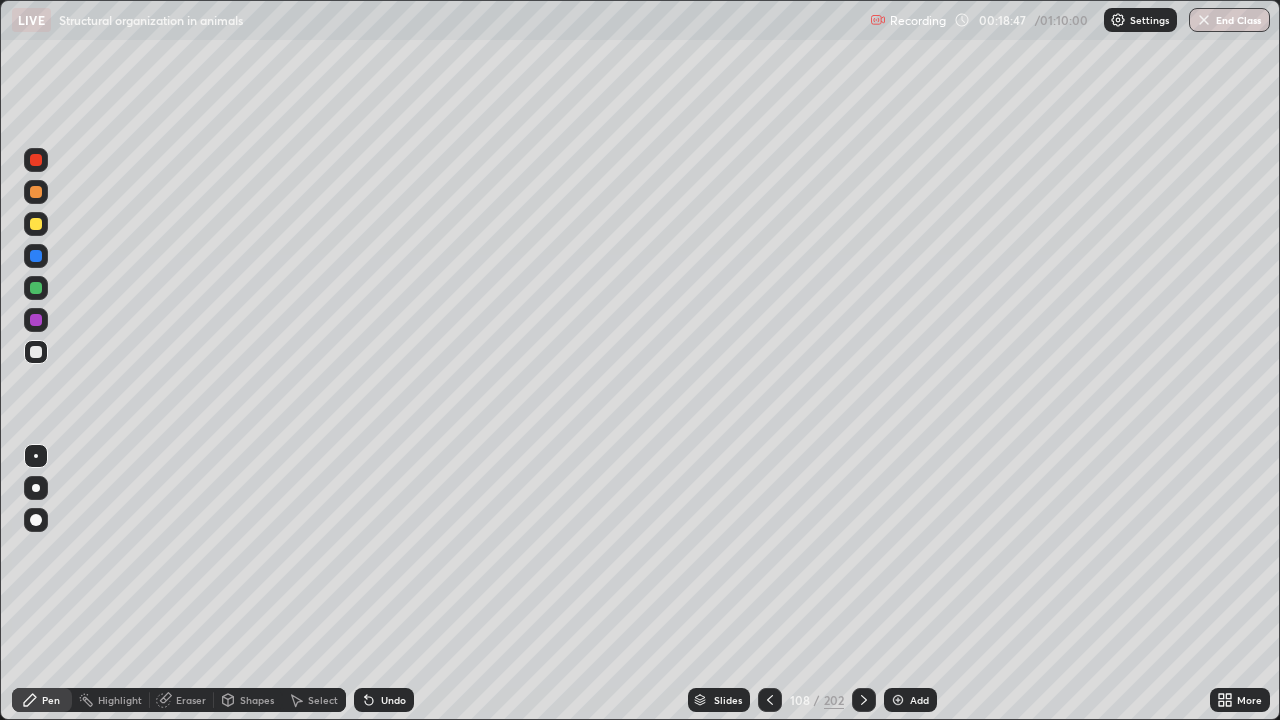 click 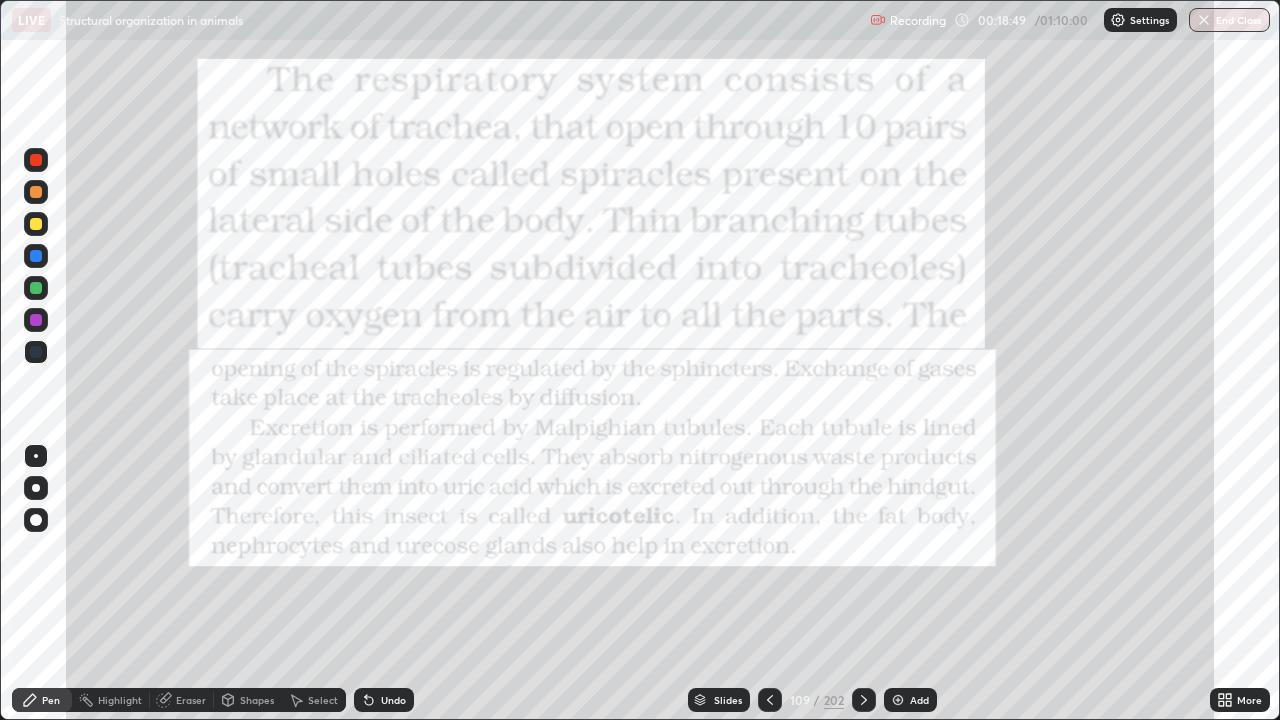 click on "Highlight" at bounding box center (120, 700) 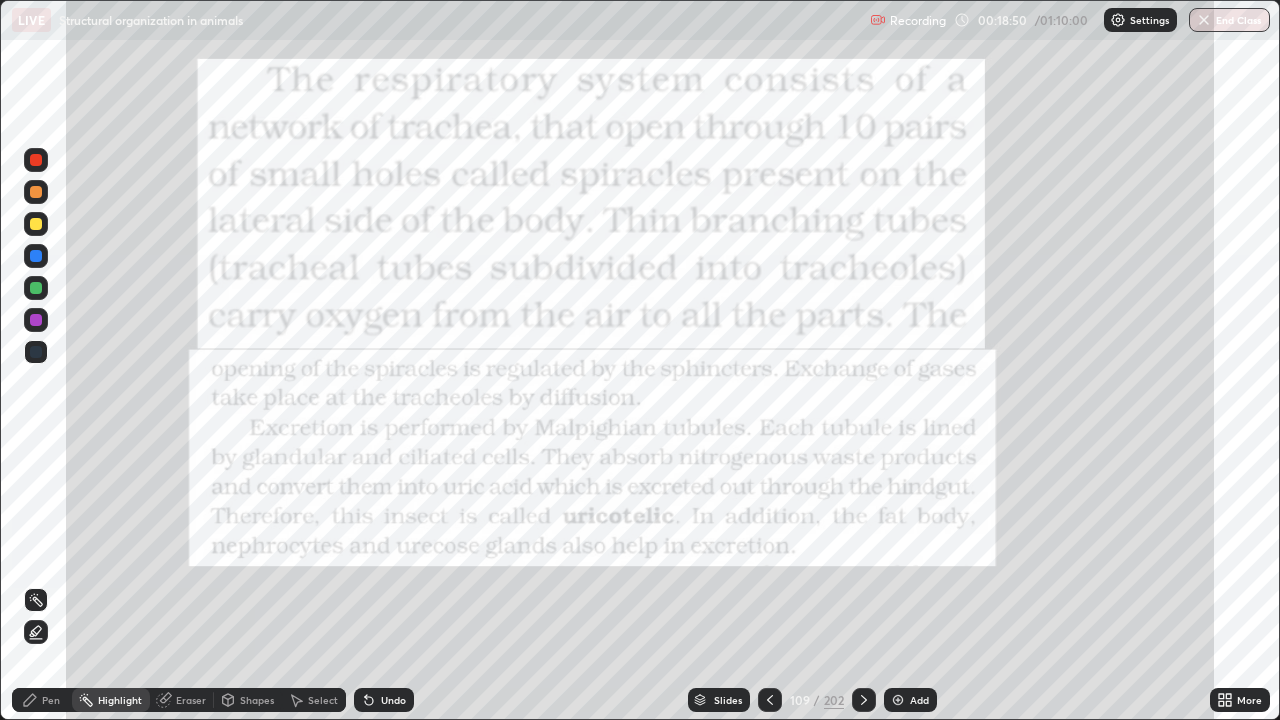 click at bounding box center (36, 160) 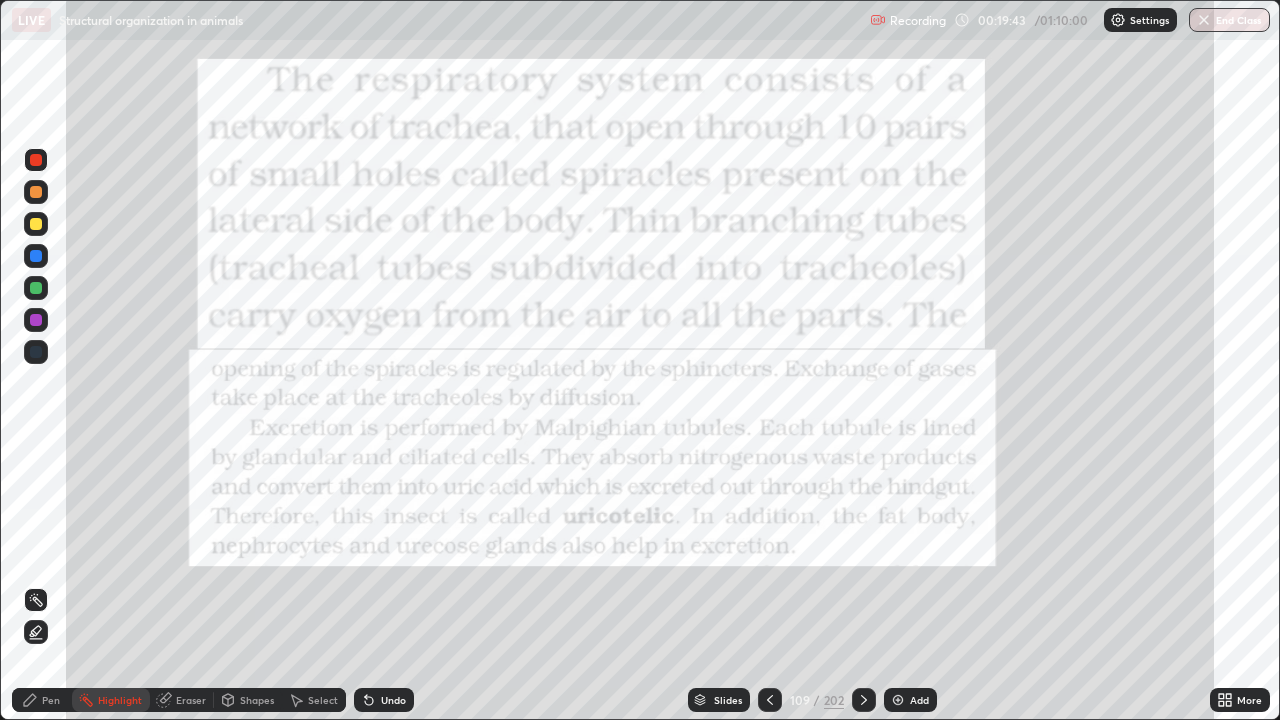 click at bounding box center [864, 700] 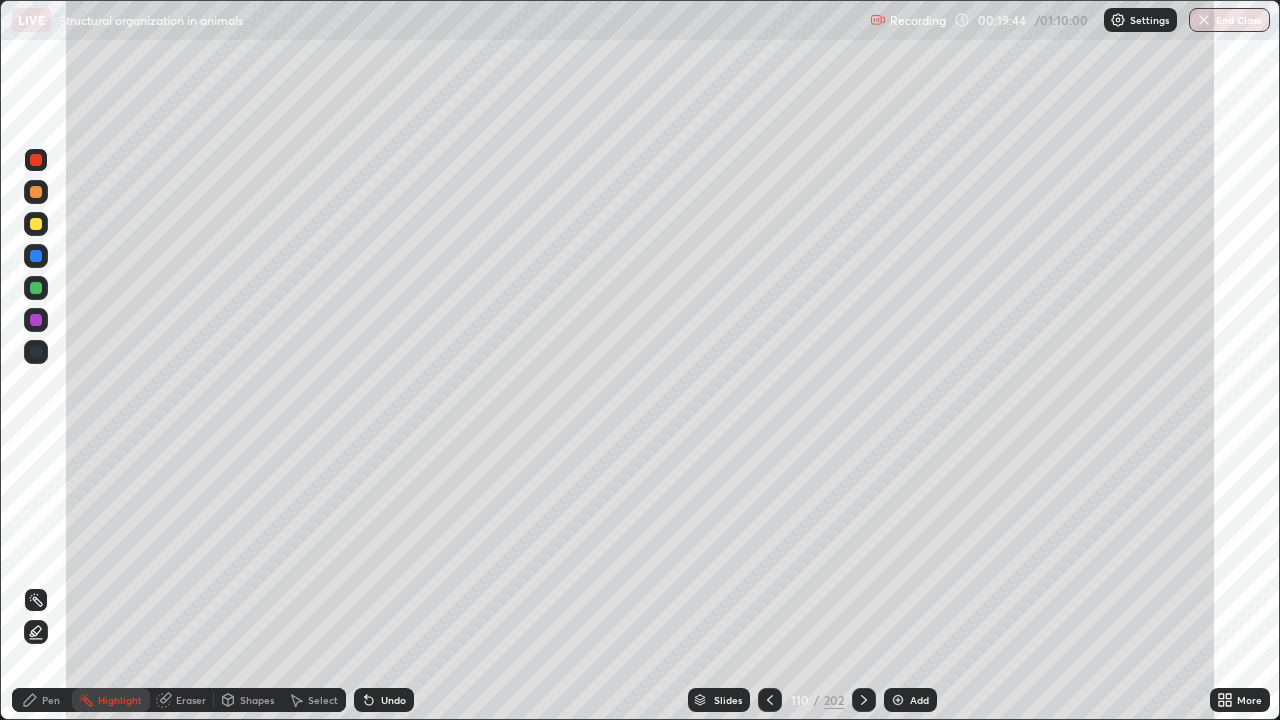 click 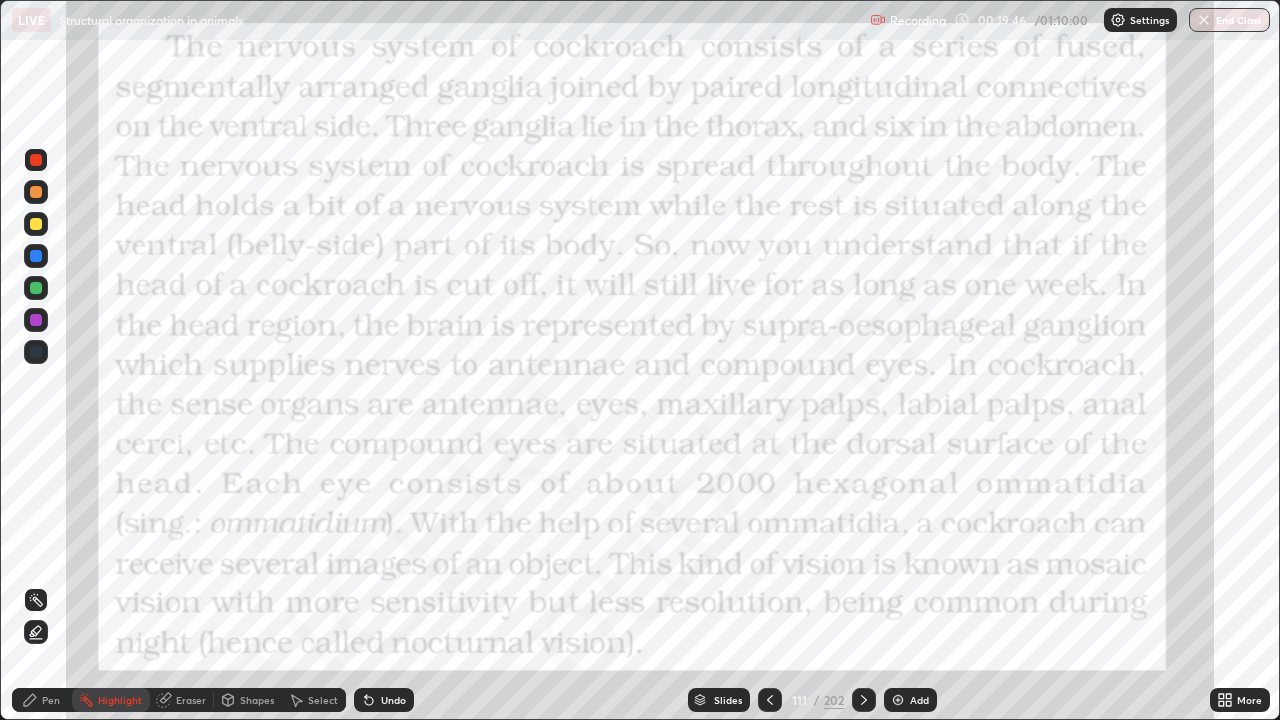 click 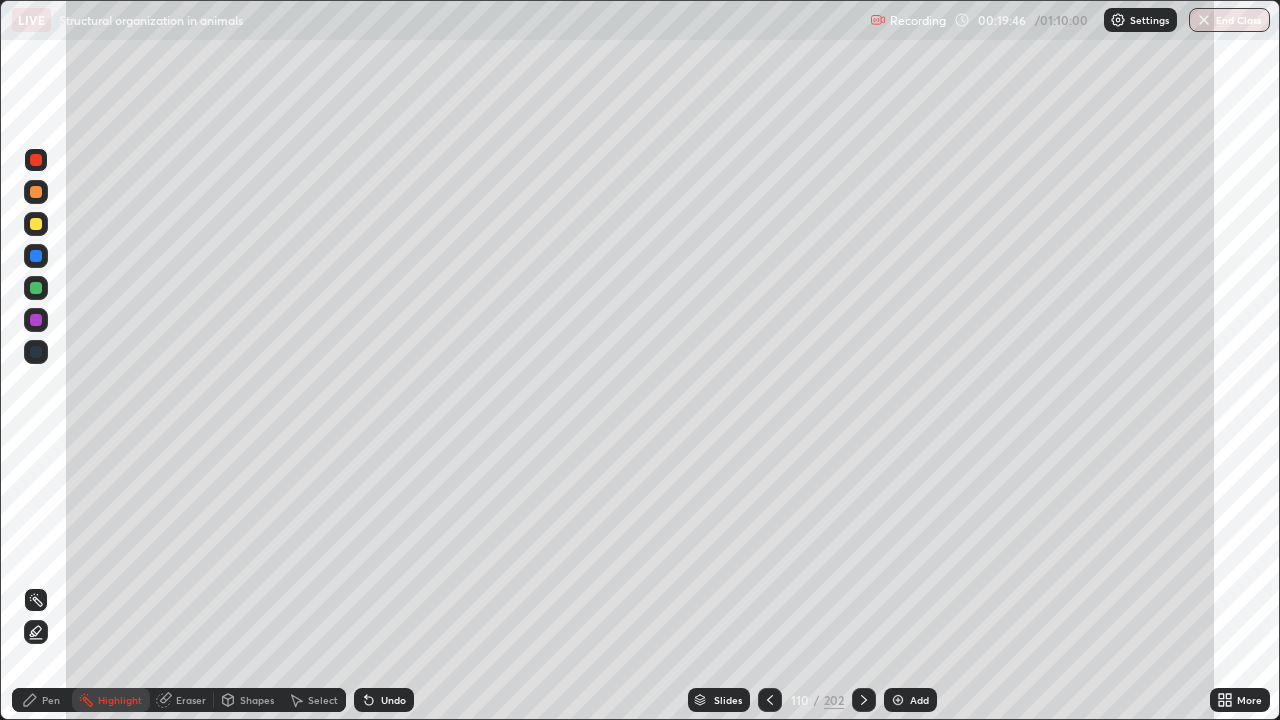 click on "Add" at bounding box center [919, 700] 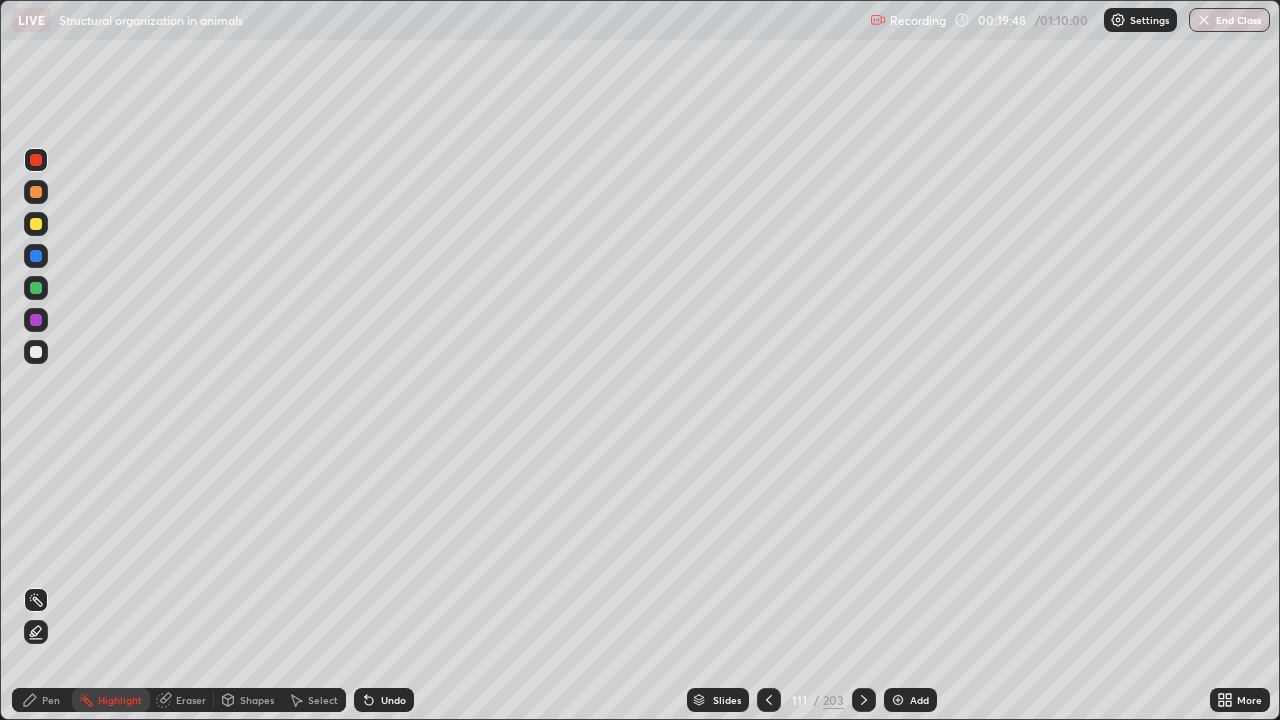 click at bounding box center [36, 224] 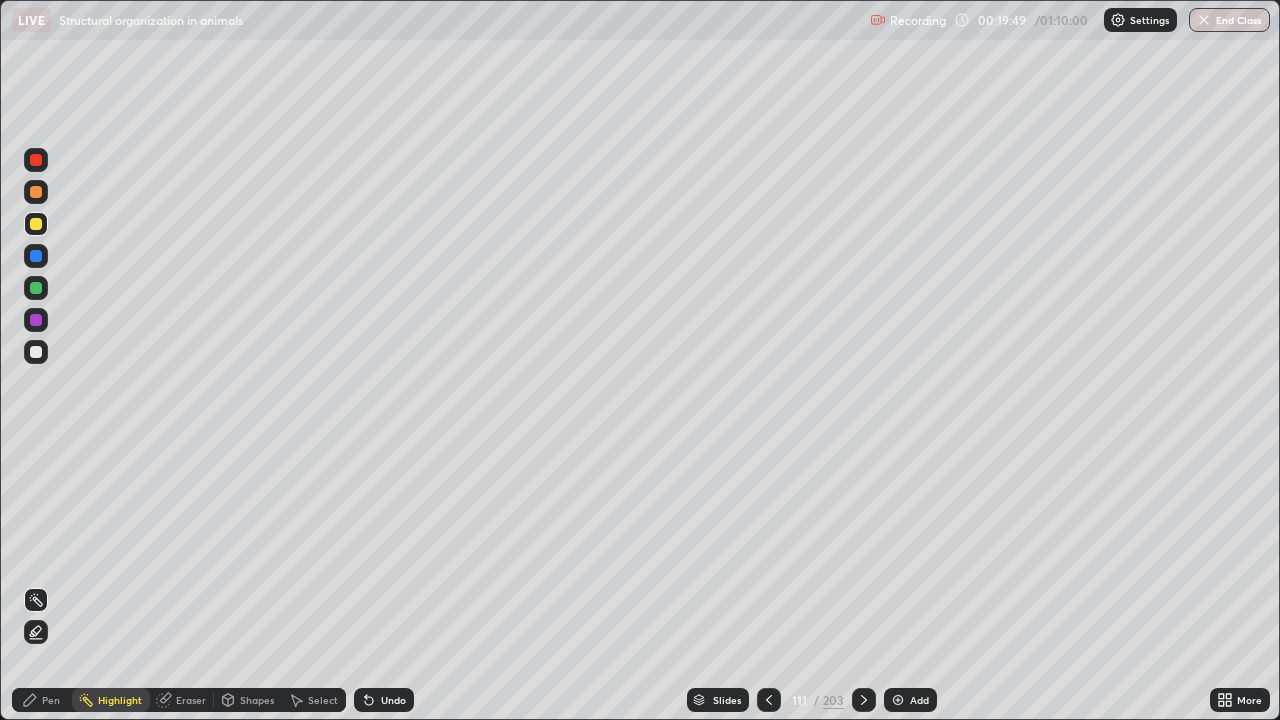 click on "Pen" at bounding box center [42, 700] 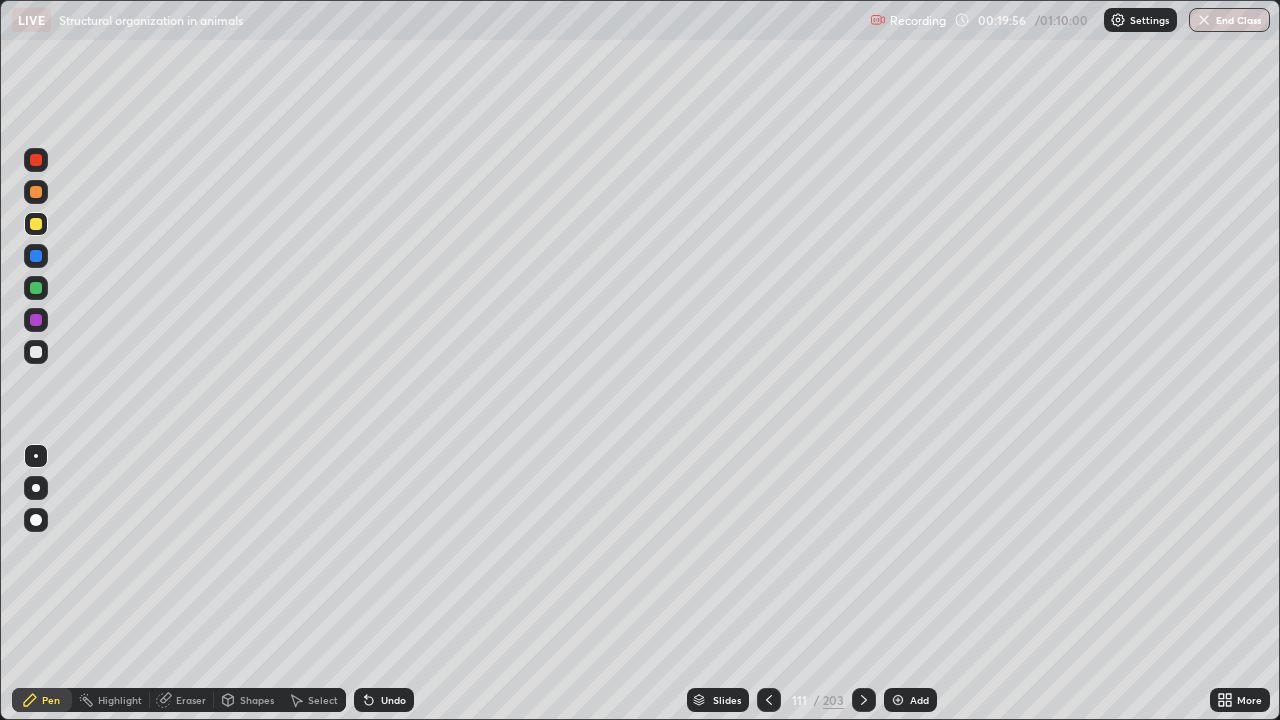 click at bounding box center (36, 352) 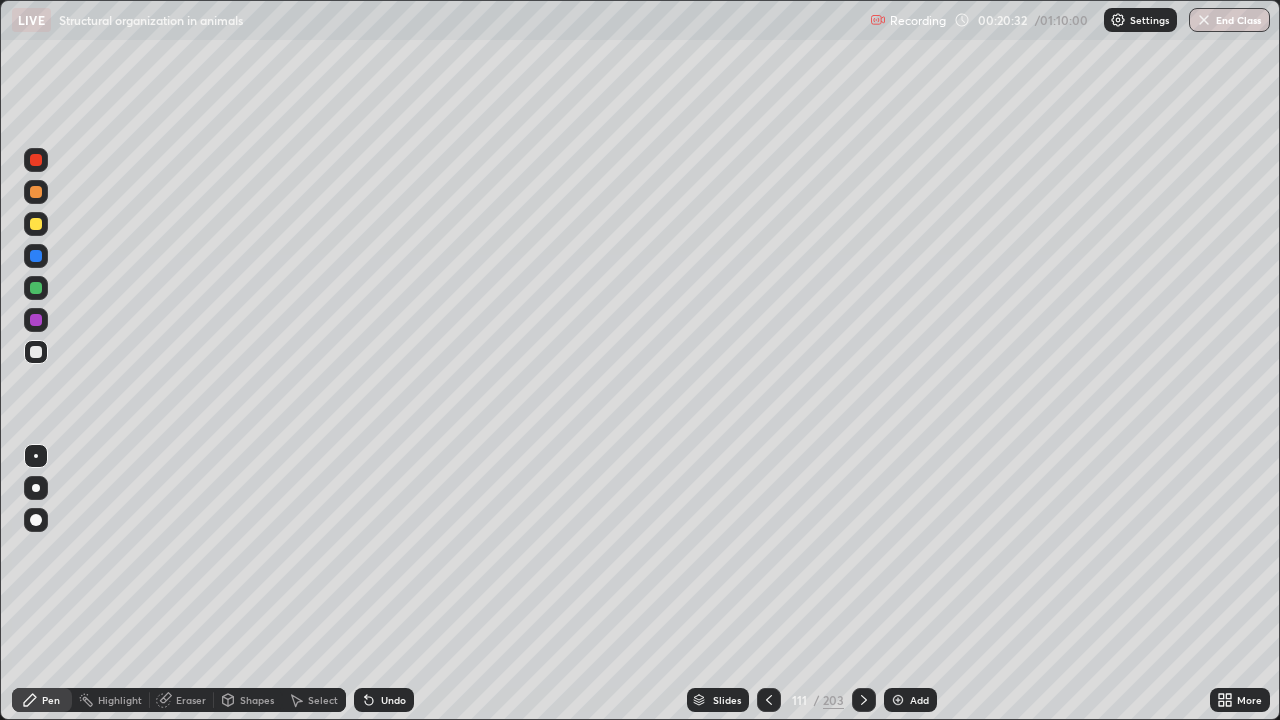 click at bounding box center [36, 224] 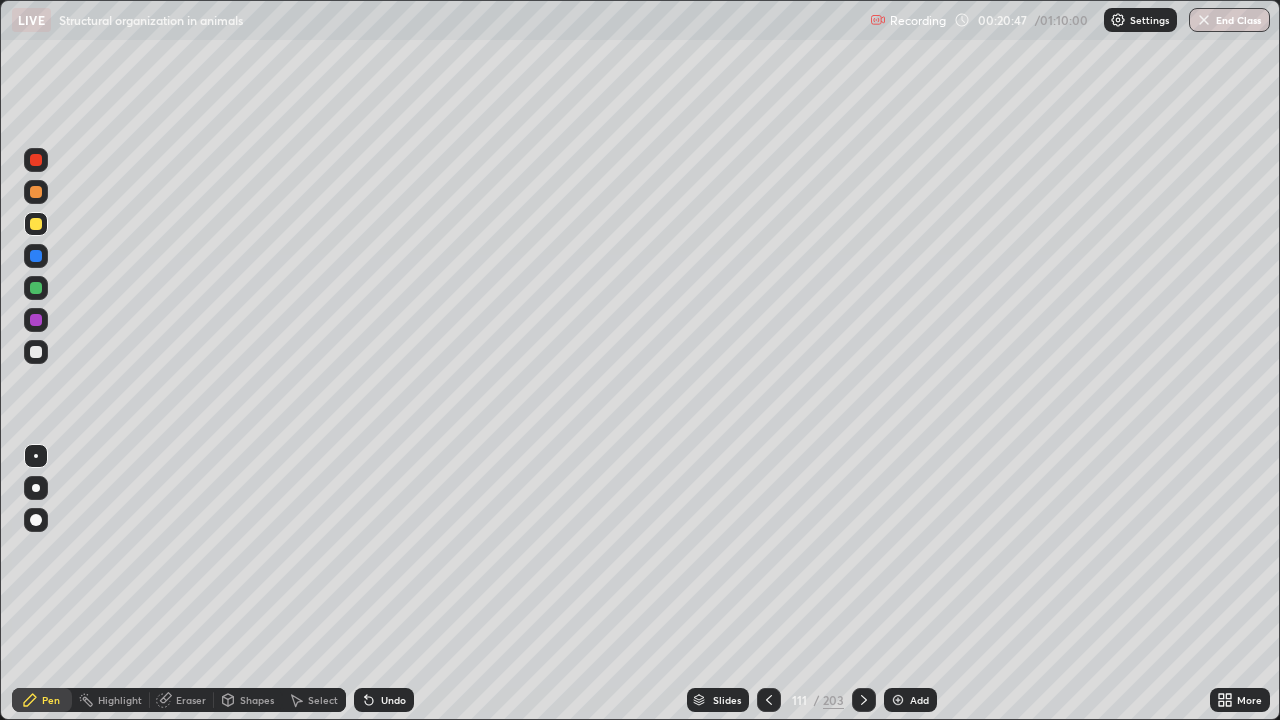 click at bounding box center [36, 192] 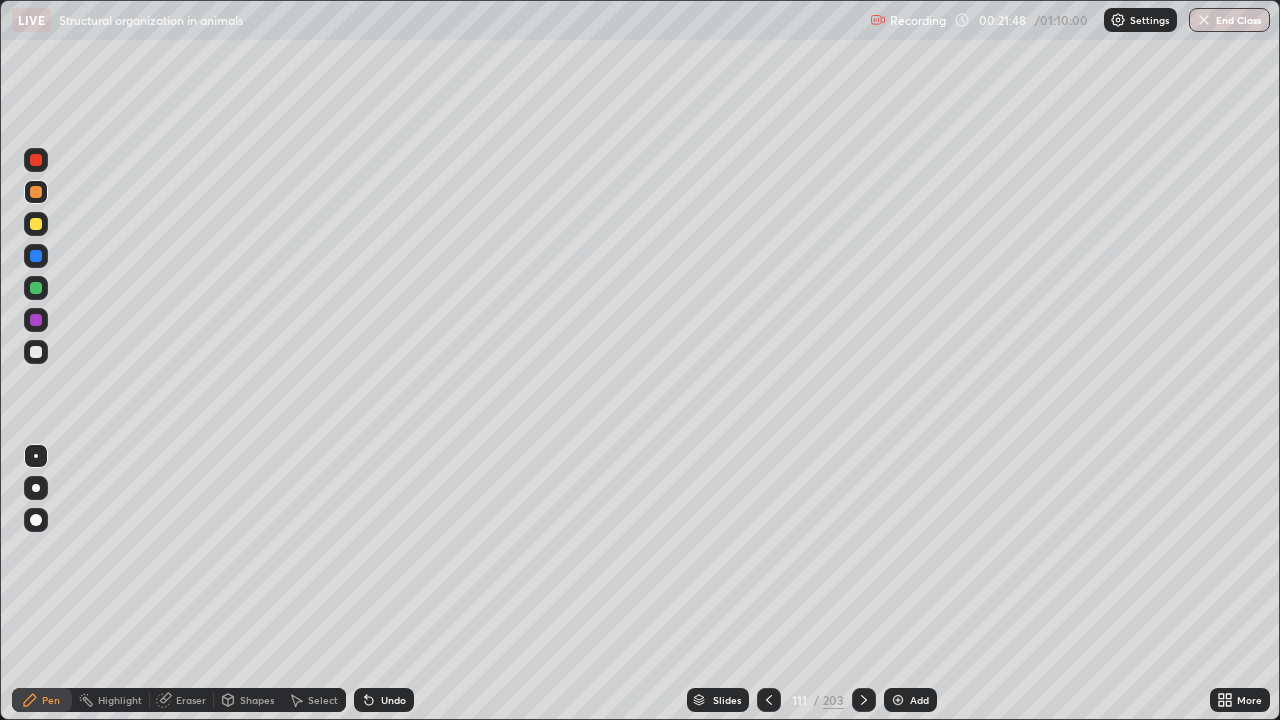click at bounding box center [36, 320] 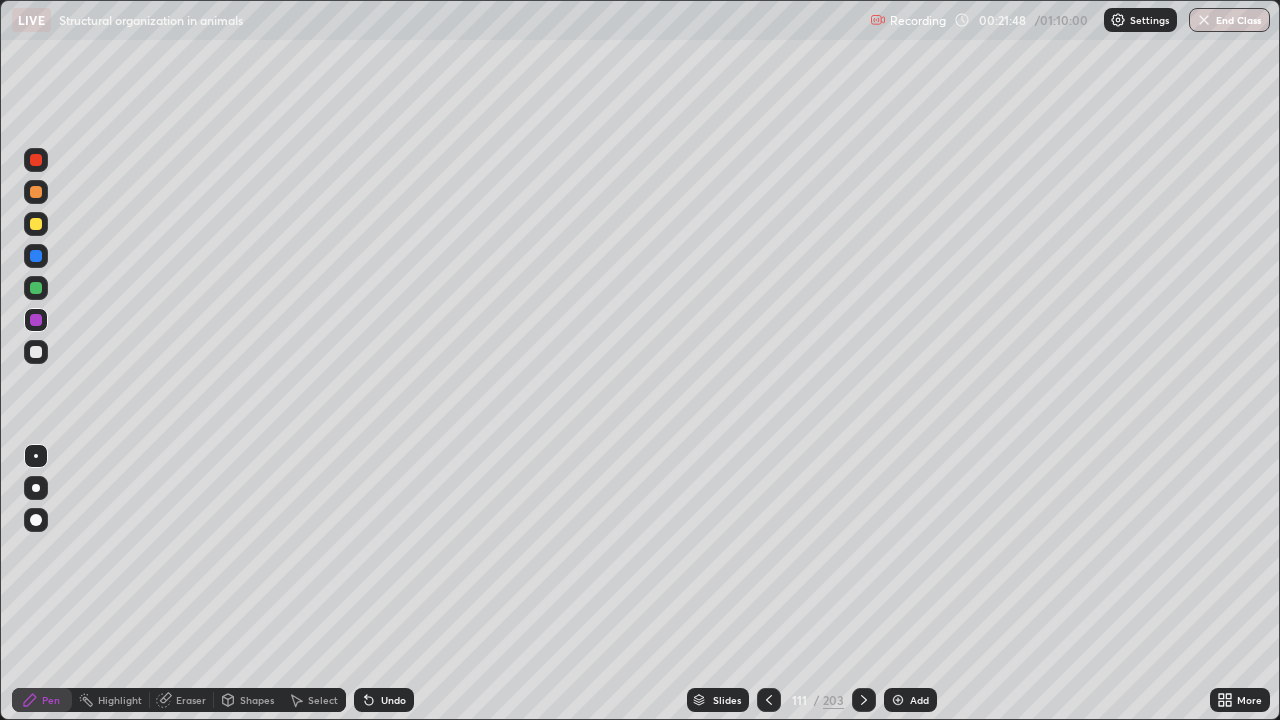 click on "Highlight" at bounding box center (120, 700) 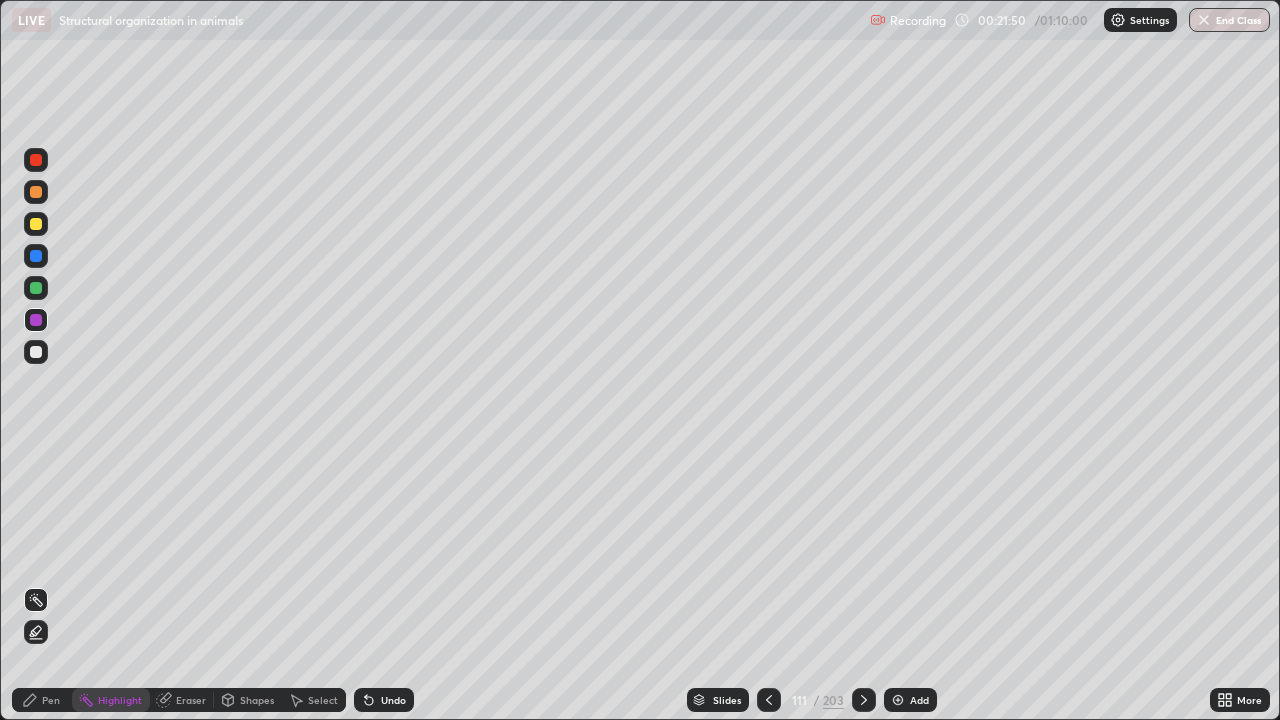 click 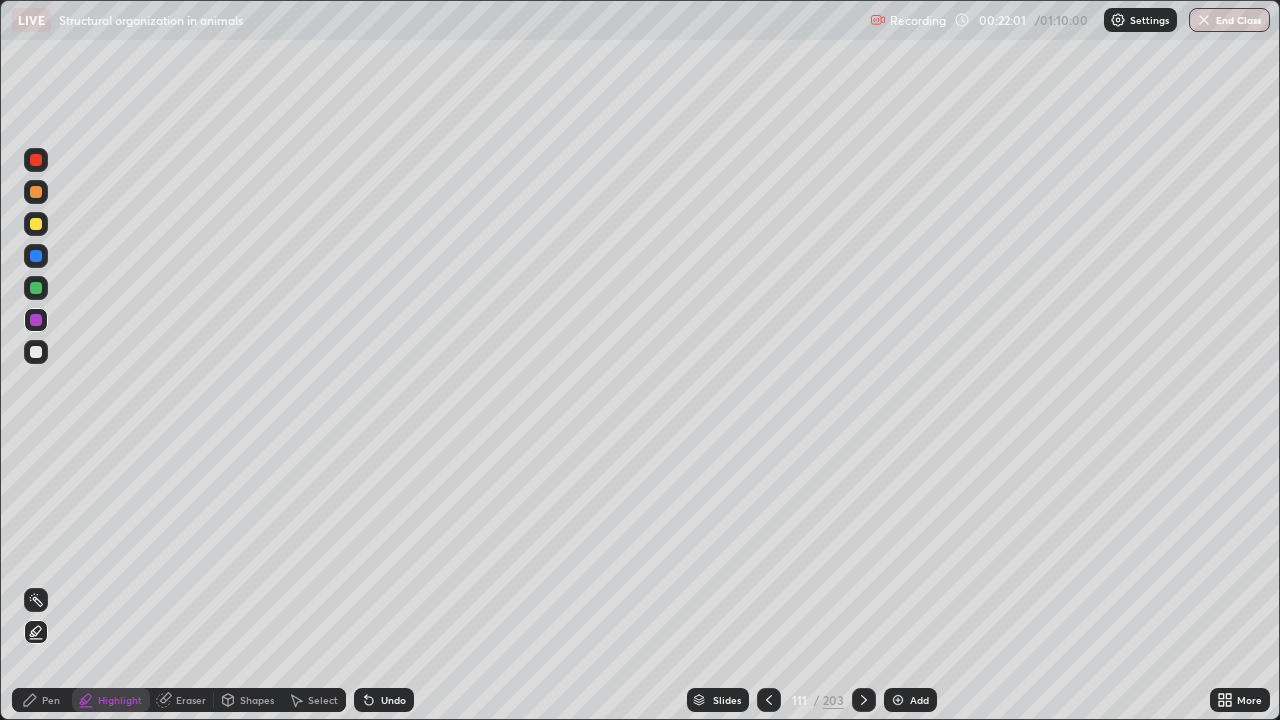 click on "Pen" at bounding box center [51, 700] 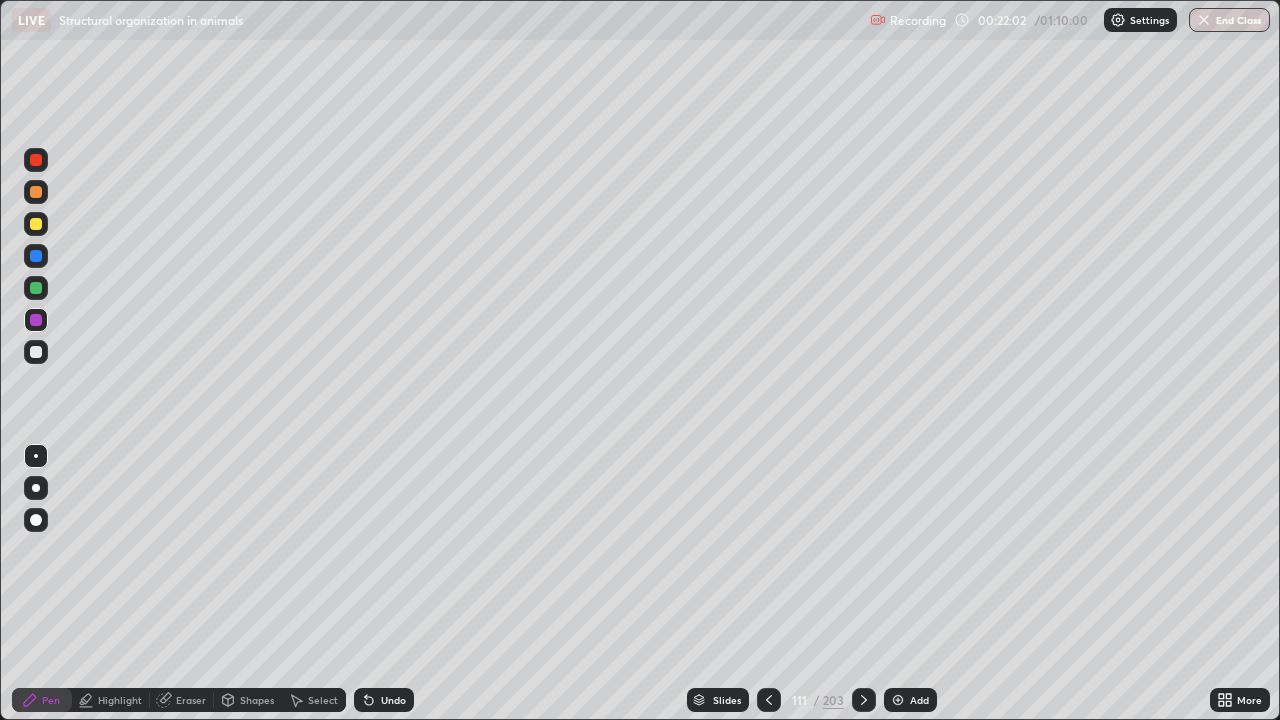 click at bounding box center (36, 352) 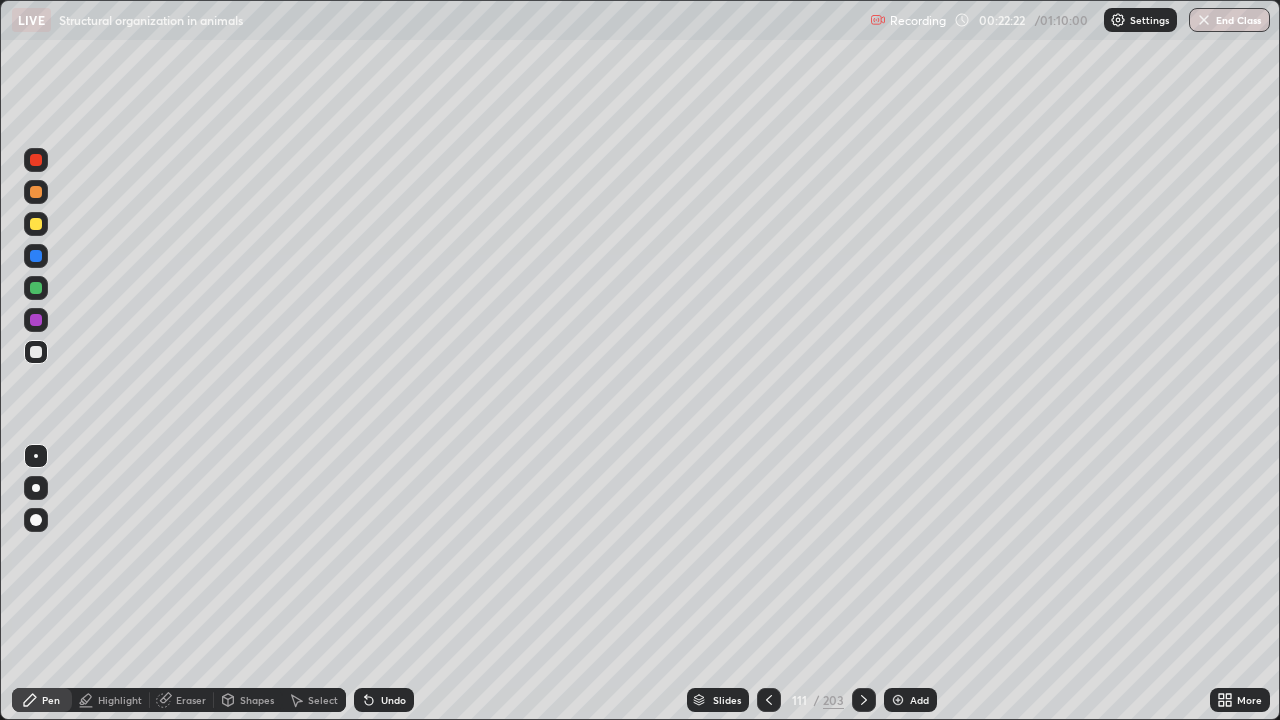 click on "Highlight" at bounding box center [111, 700] 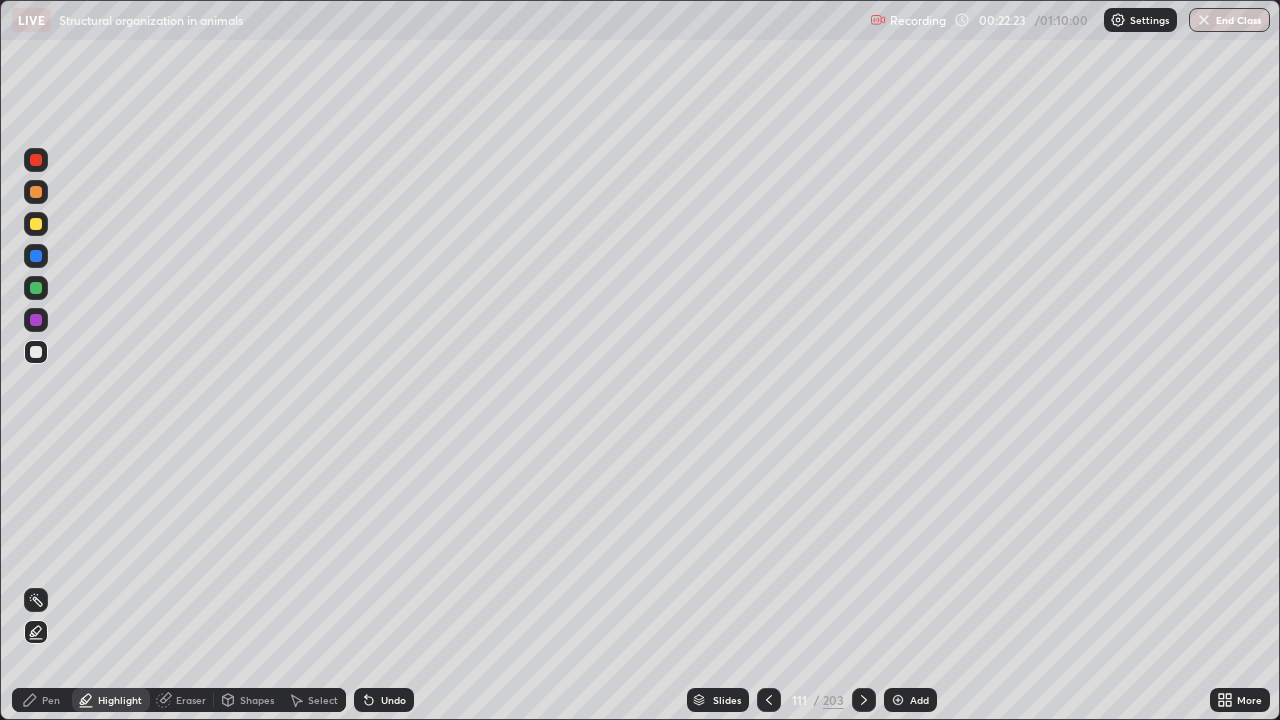 click at bounding box center [36, 288] 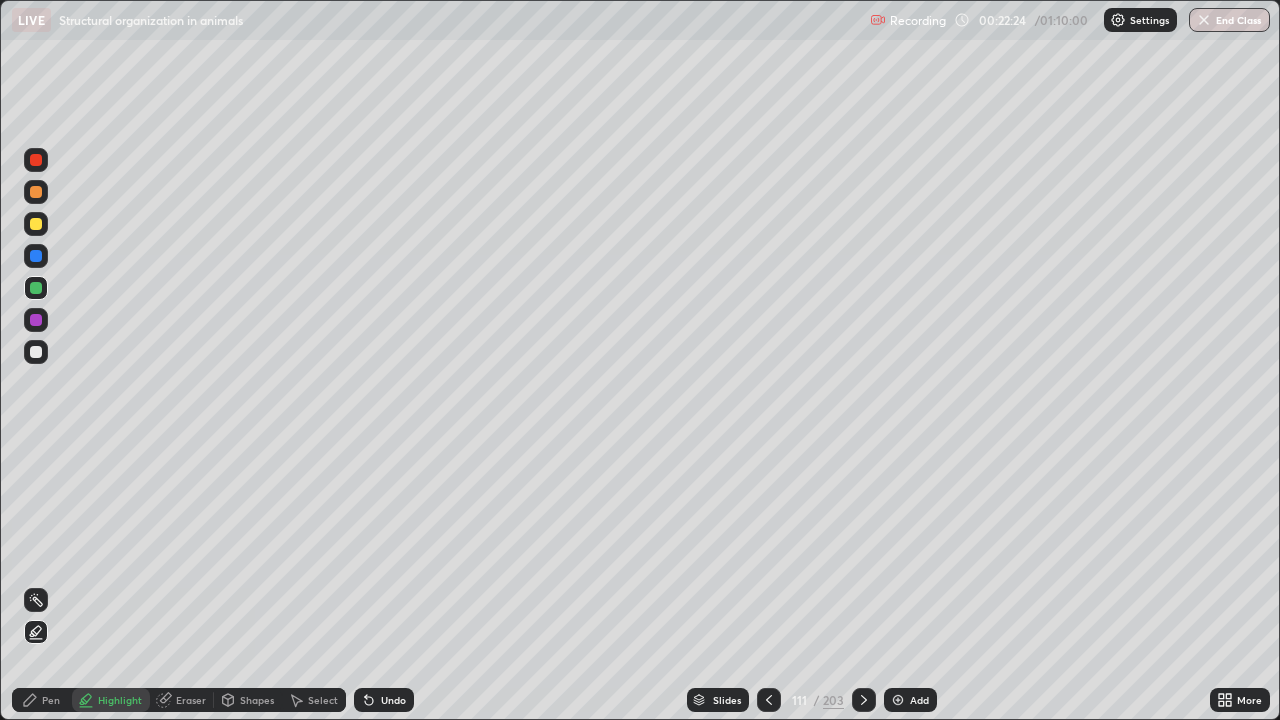 click at bounding box center (36, 224) 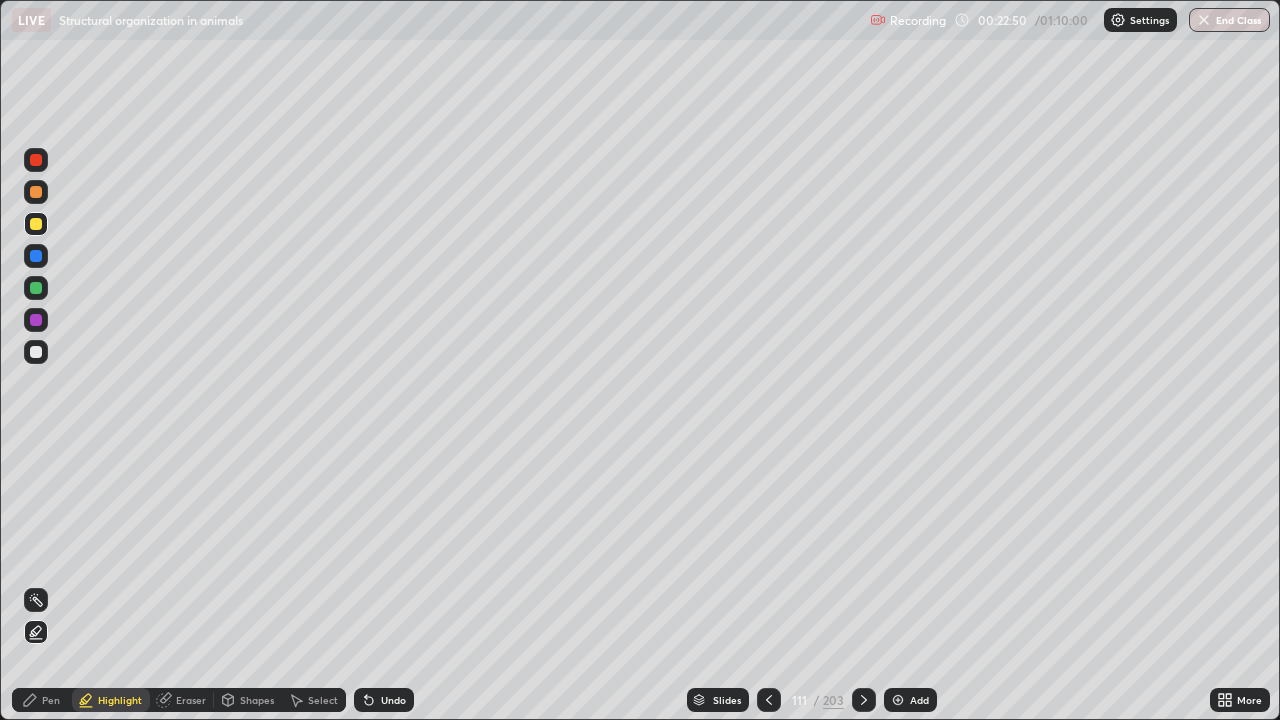 click on "Pen" at bounding box center (42, 700) 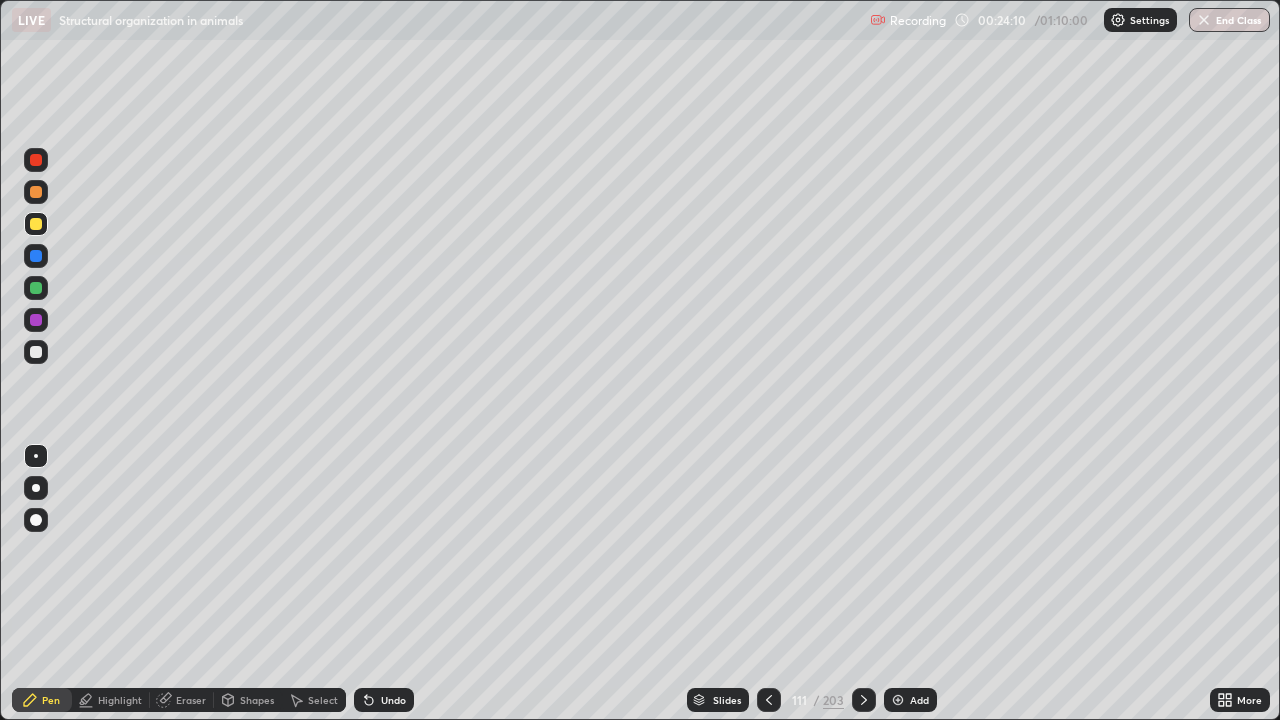 click on "Highlight" at bounding box center (120, 700) 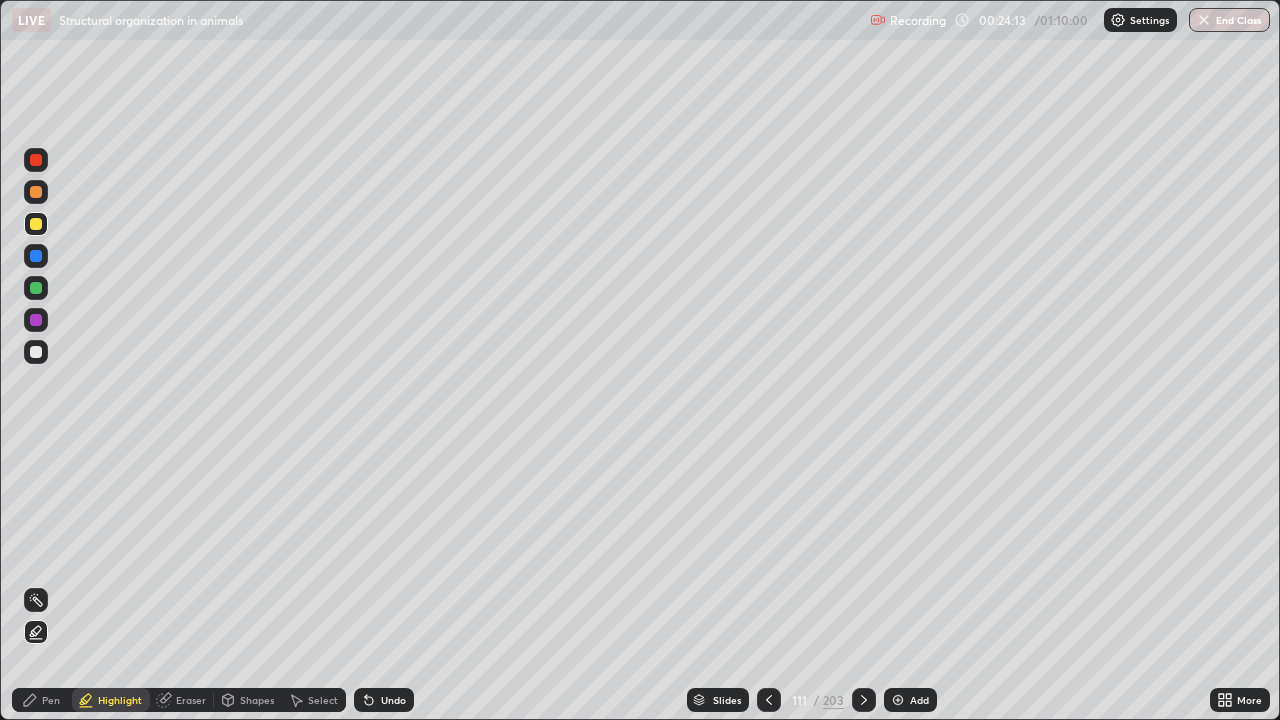 click on "Pen" at bounding box center [51, 700] 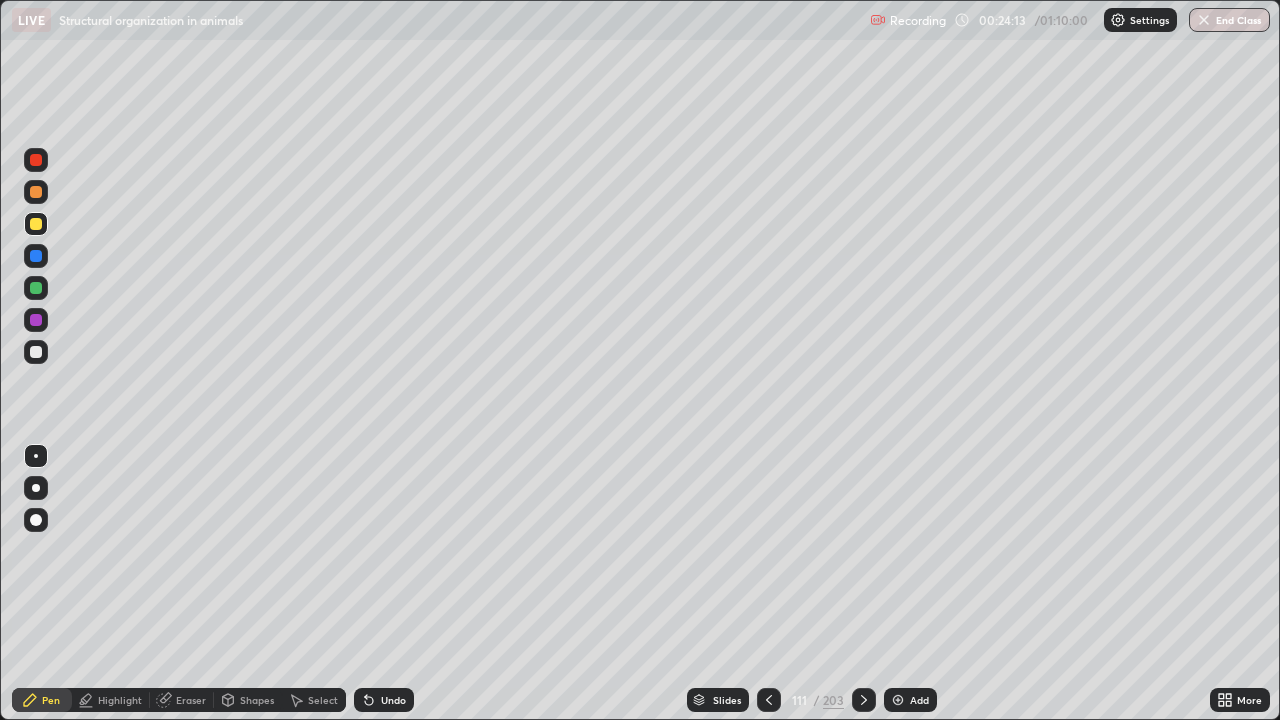 click at bounding box center (36, 520) 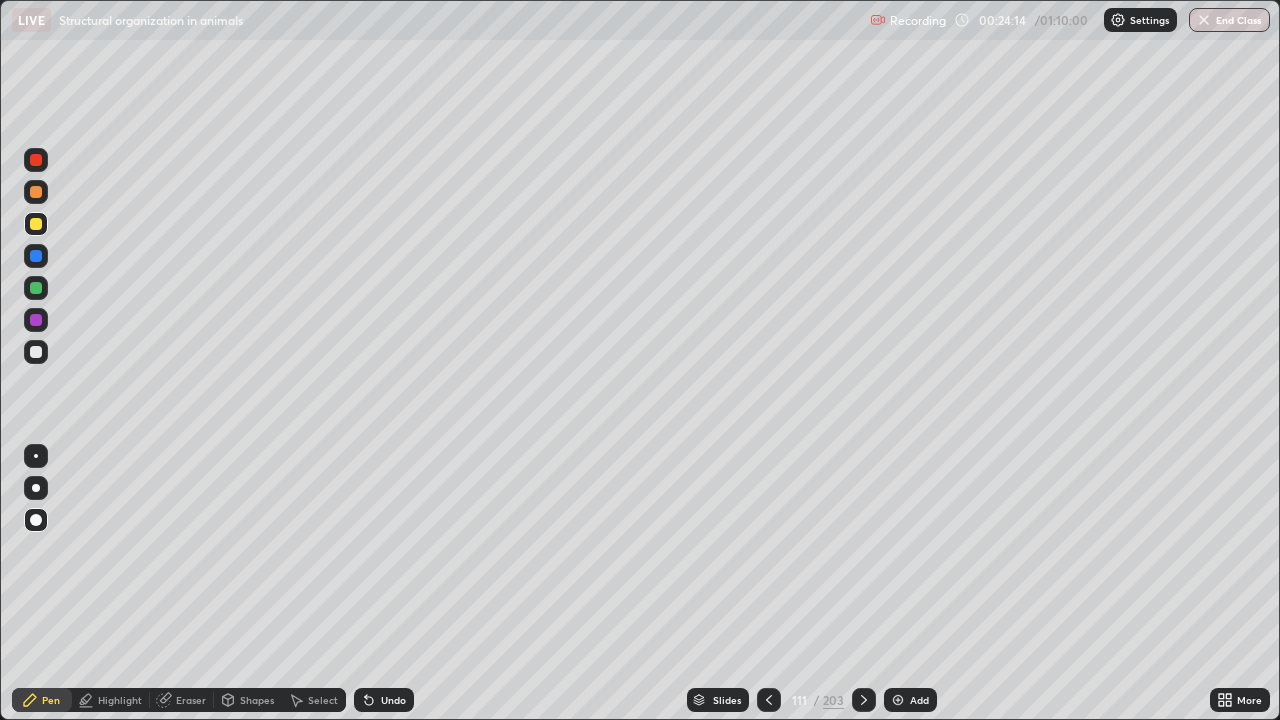 click at bounding box center [36, 160] 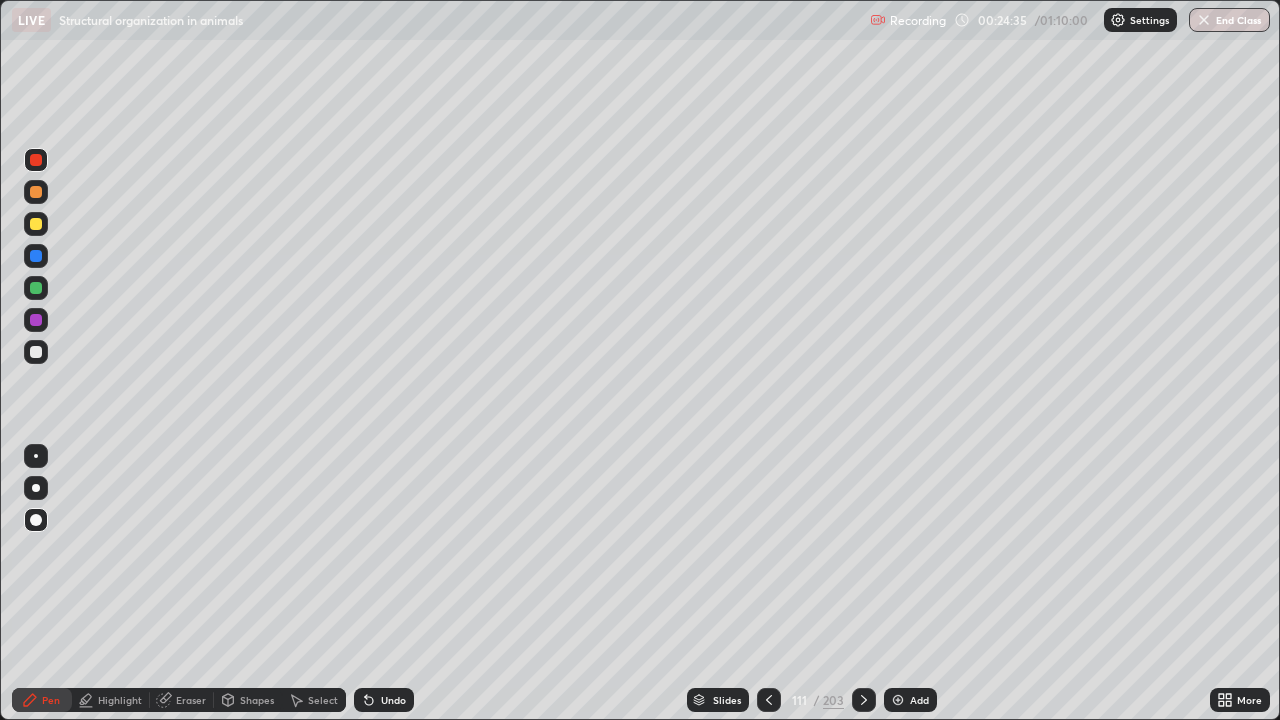 click at bounding box center [36, 352] 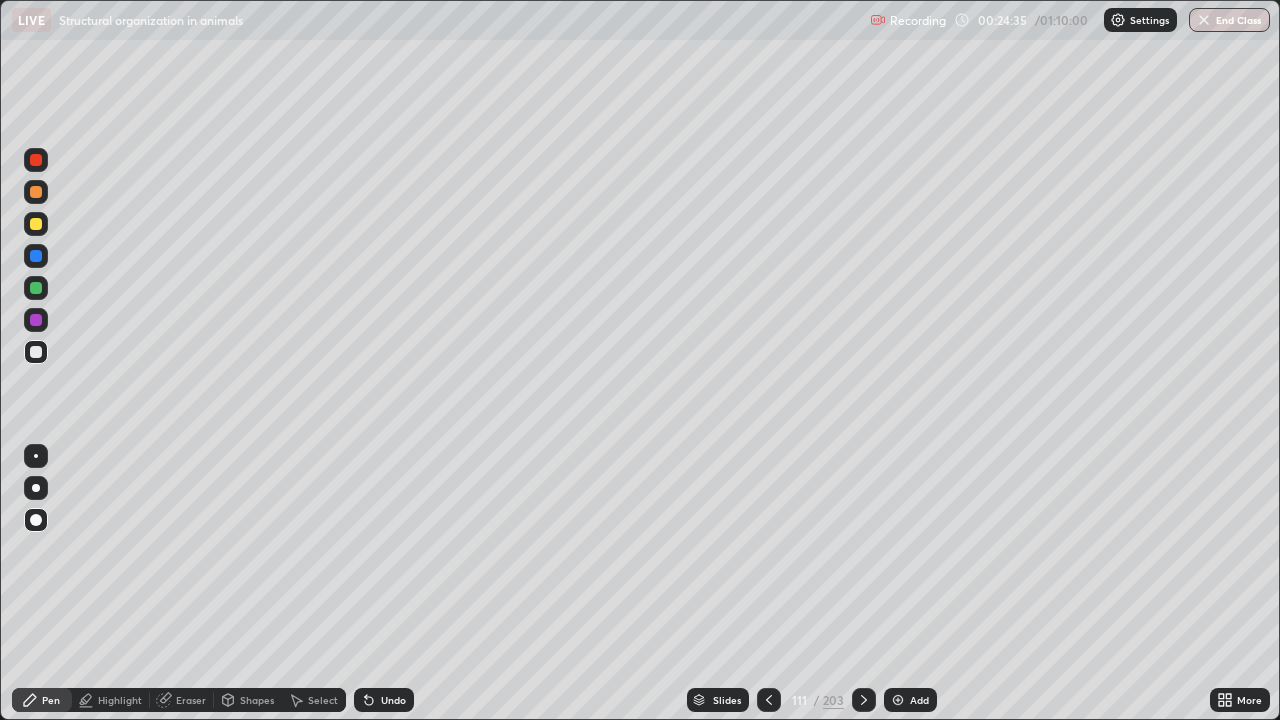 click at bounding box center (36, 456) 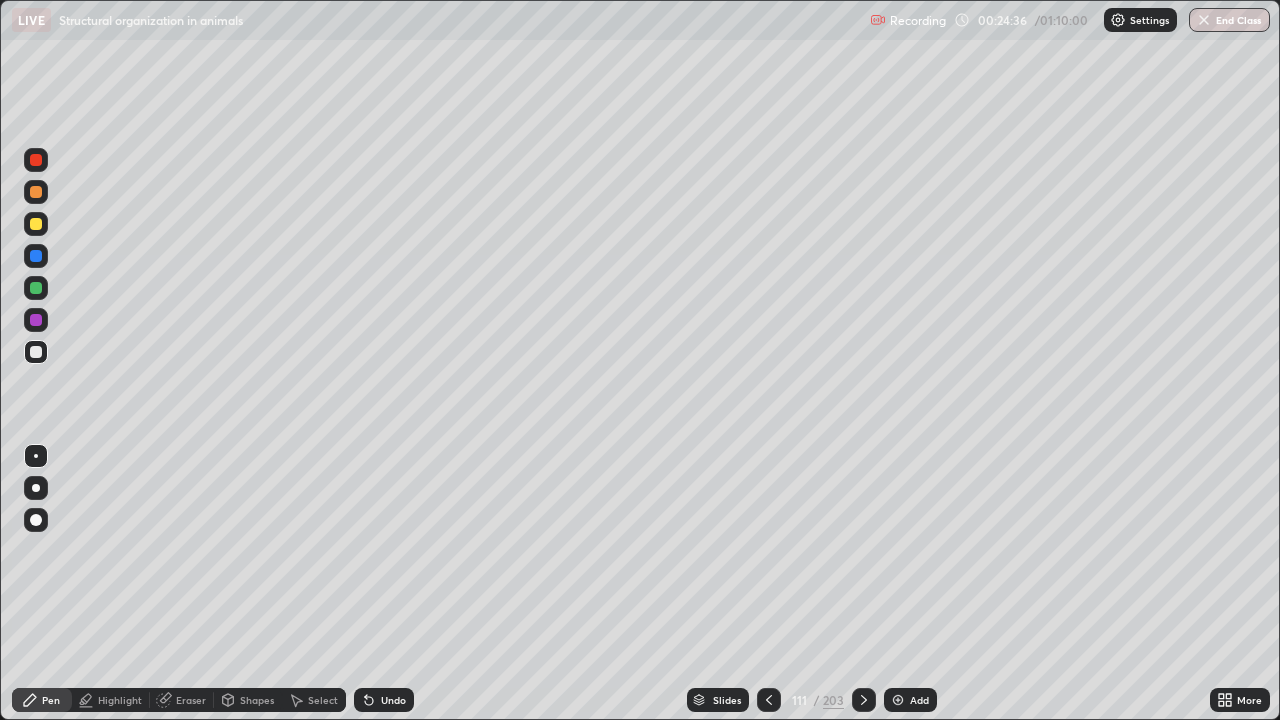 click at bounding box center (36, 224) 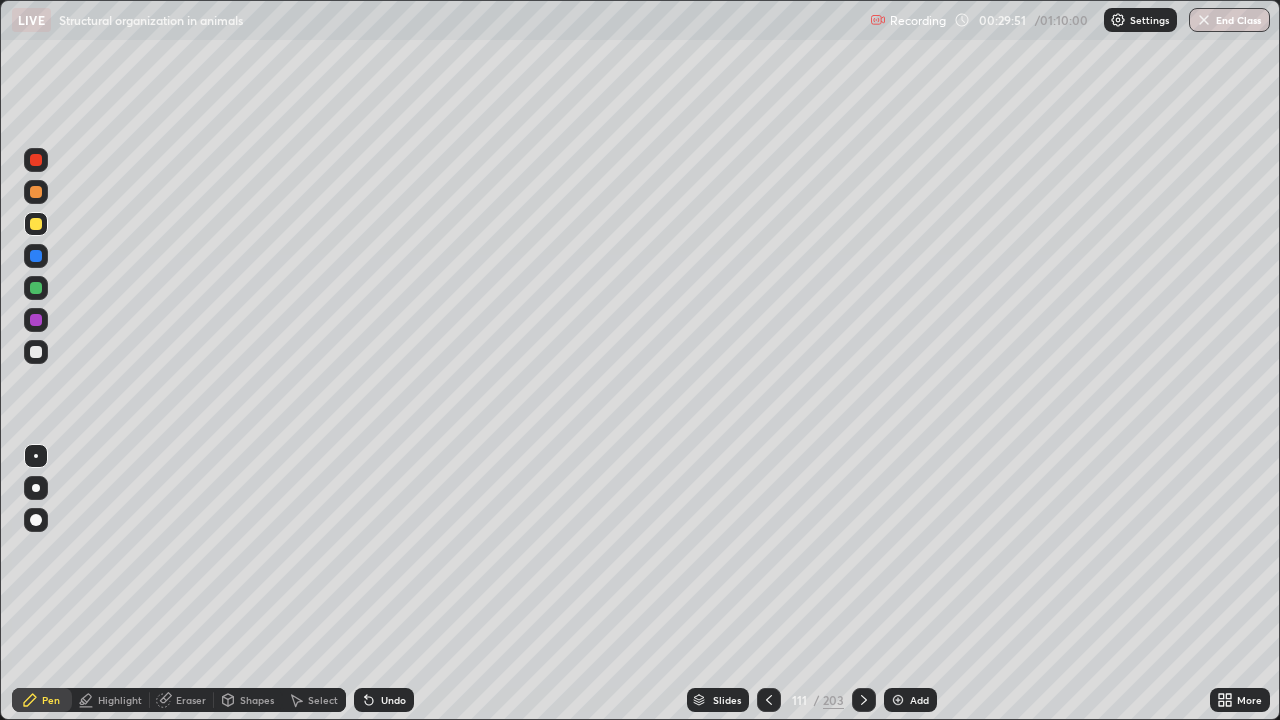 click at bounding box center [36, 192] 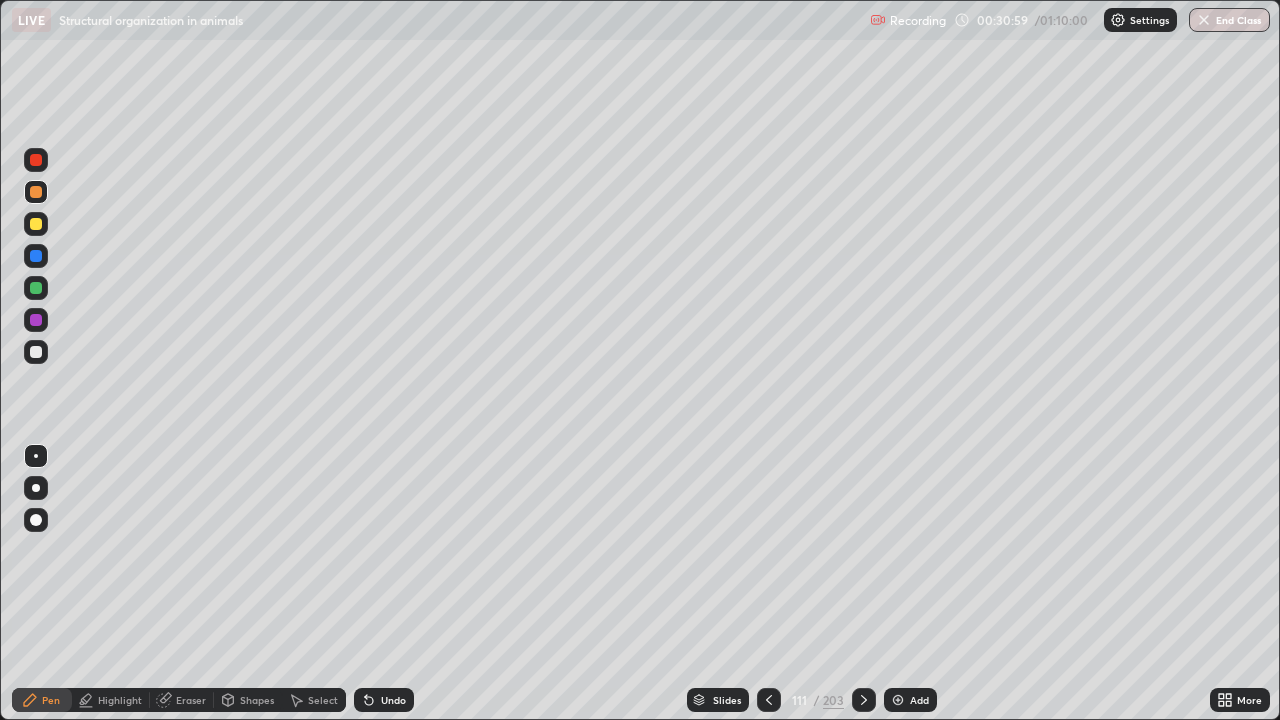 click 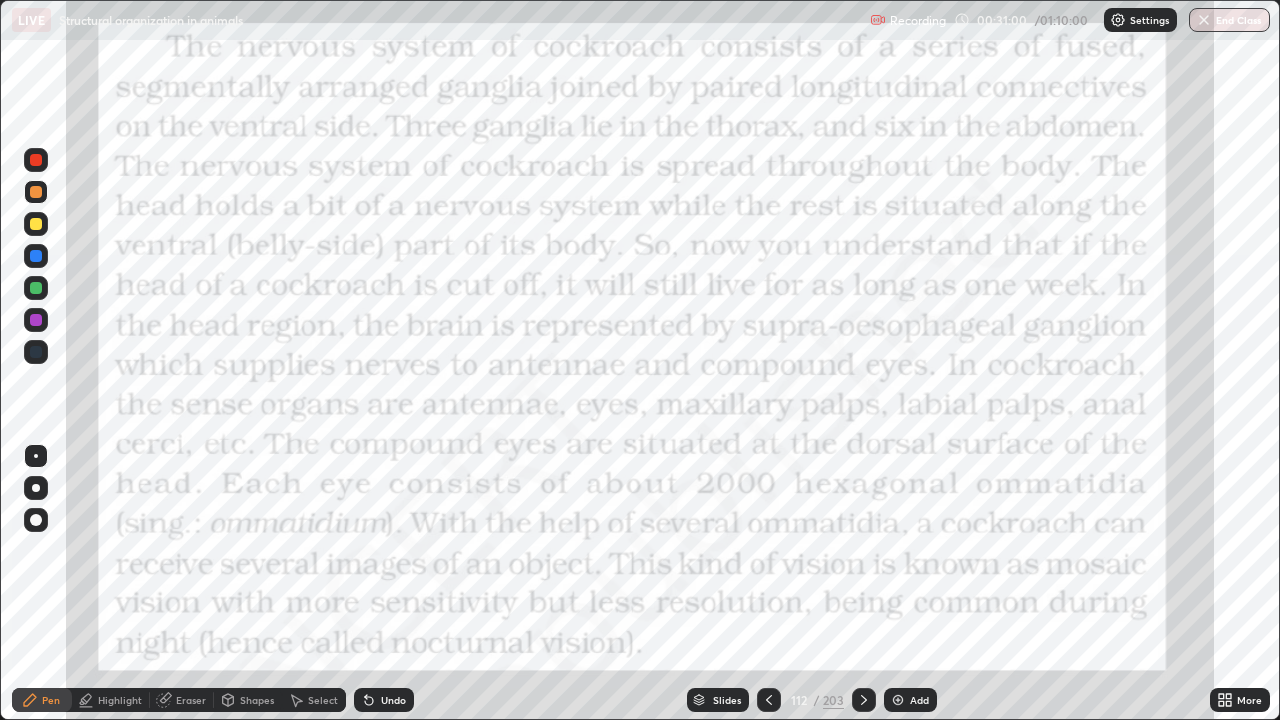 click 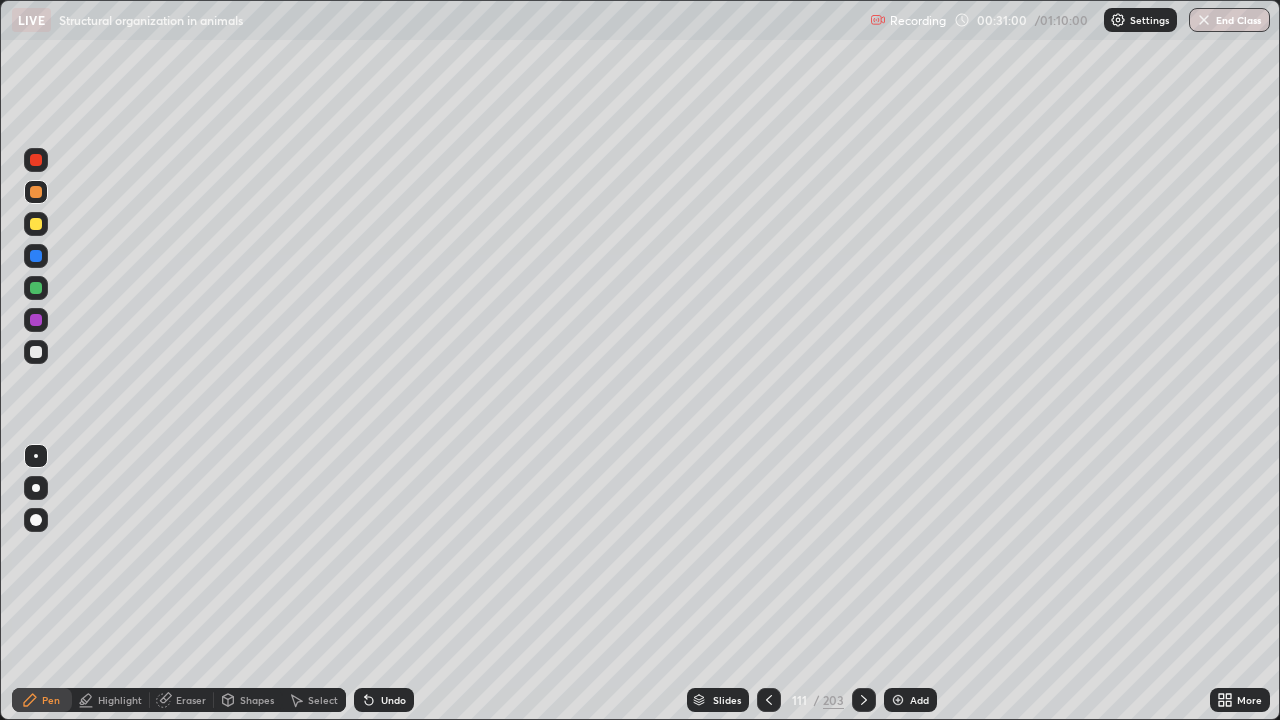 click on "Add" at bounding box center (910, 700) 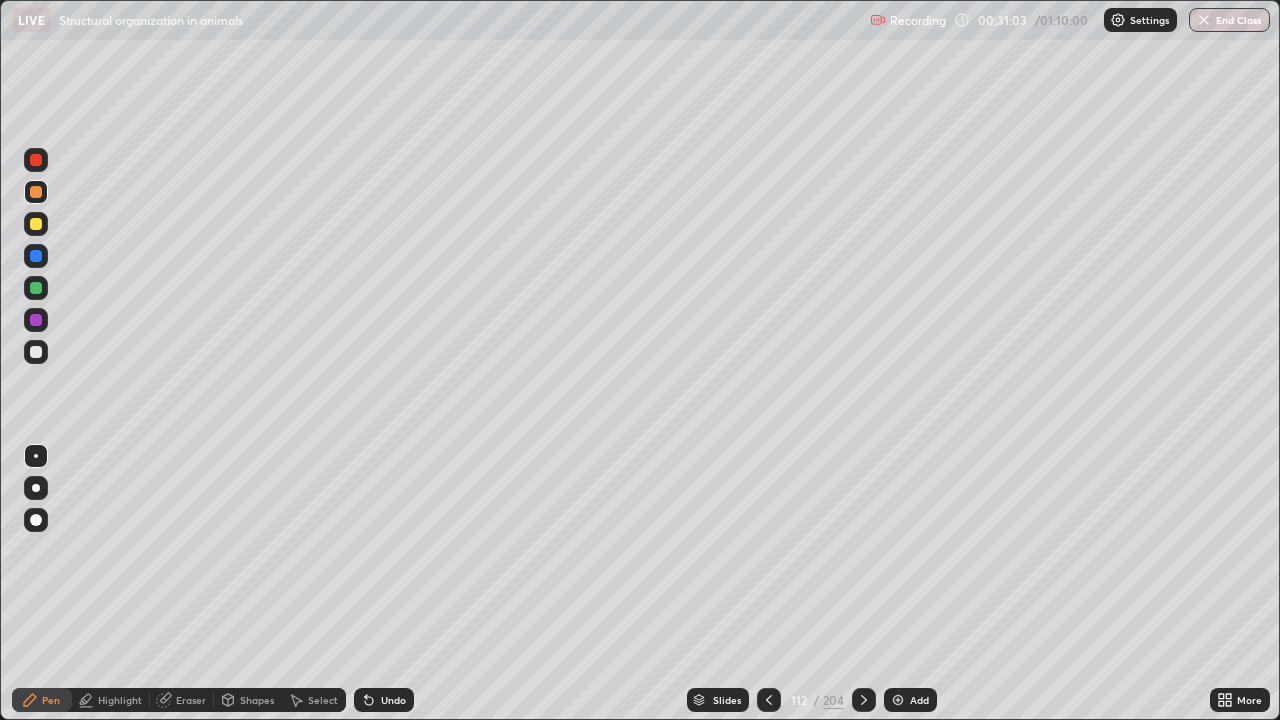 click at bounding box center [36, 224] 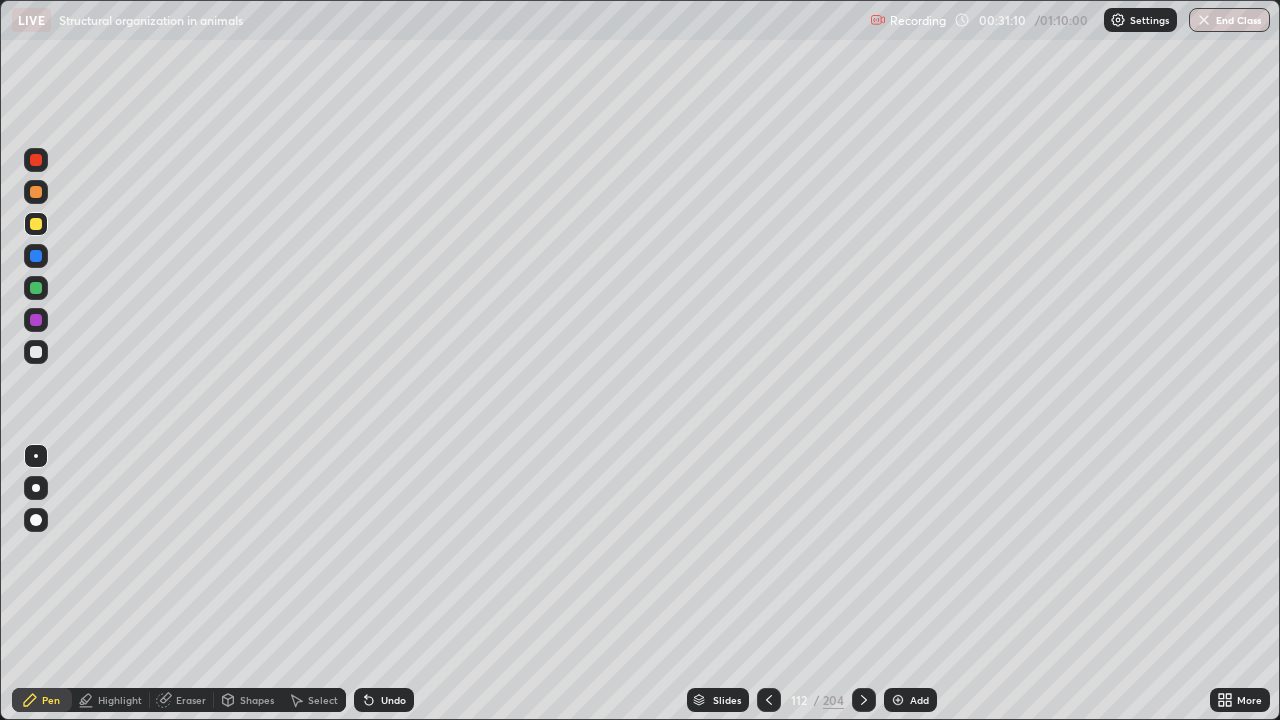 click at bounding box center [36, 352] 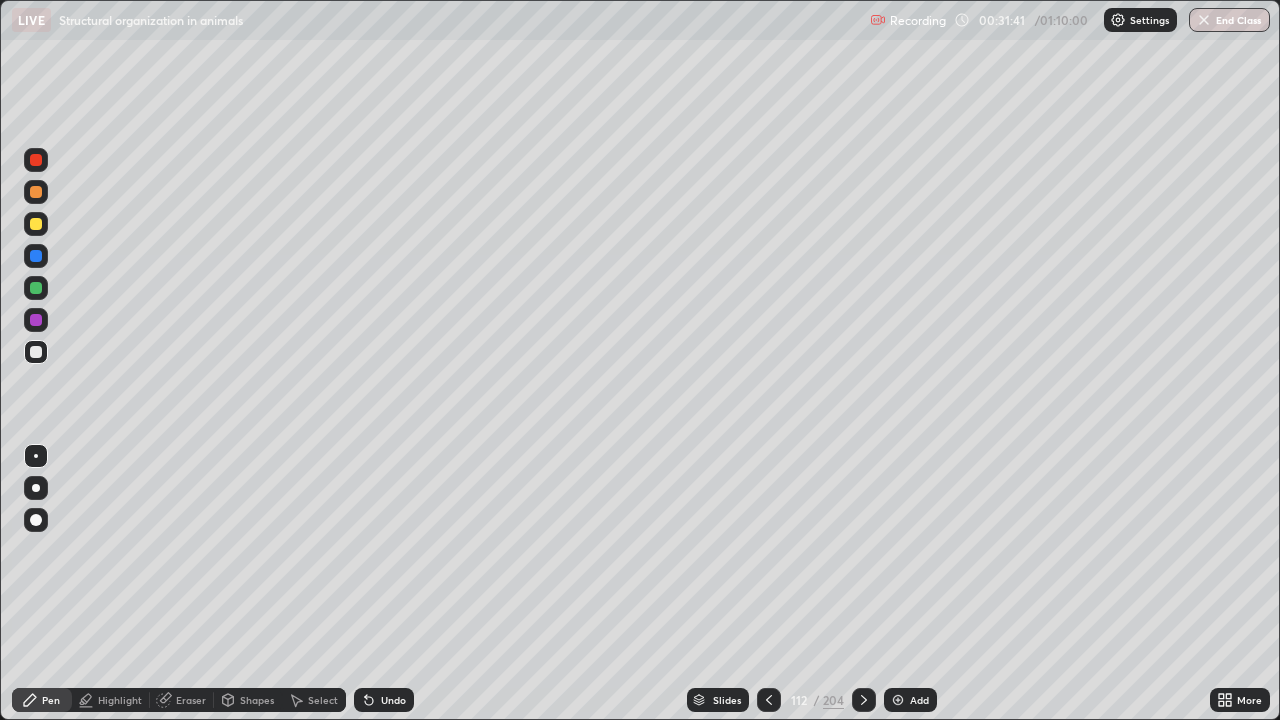 click at bounding box center [36, 224] 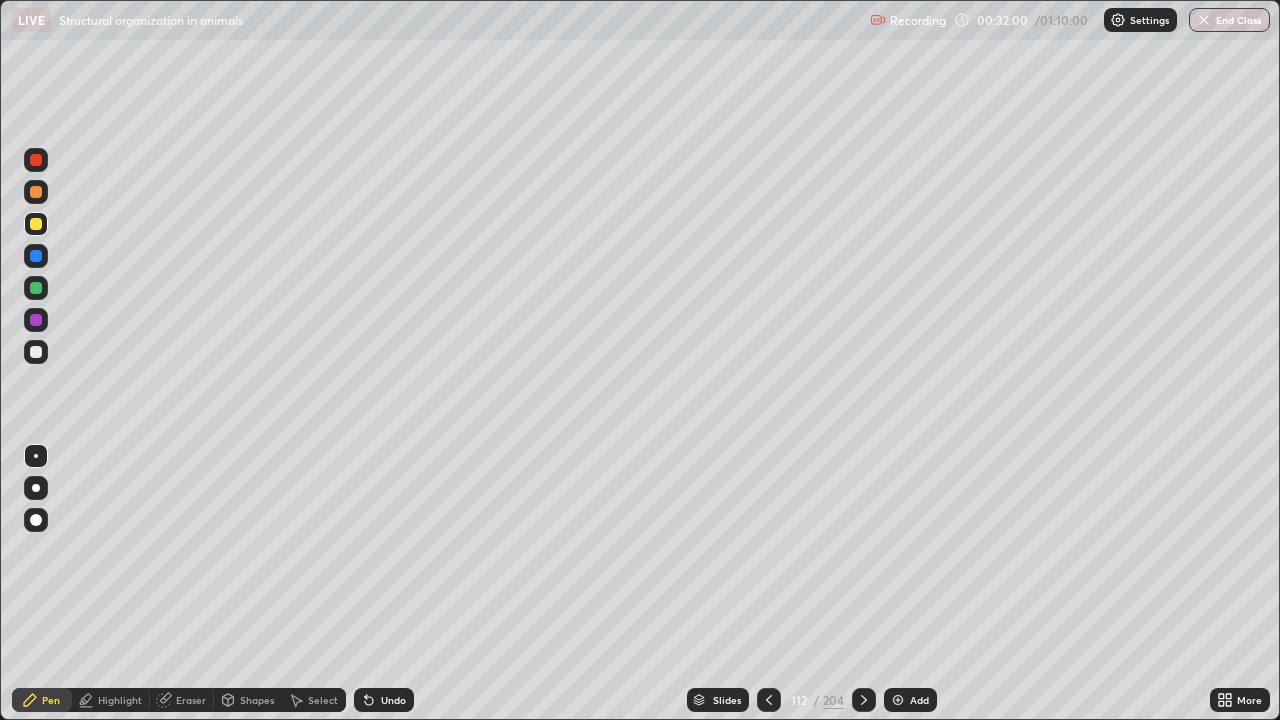 click at bounding box center [36, 352] 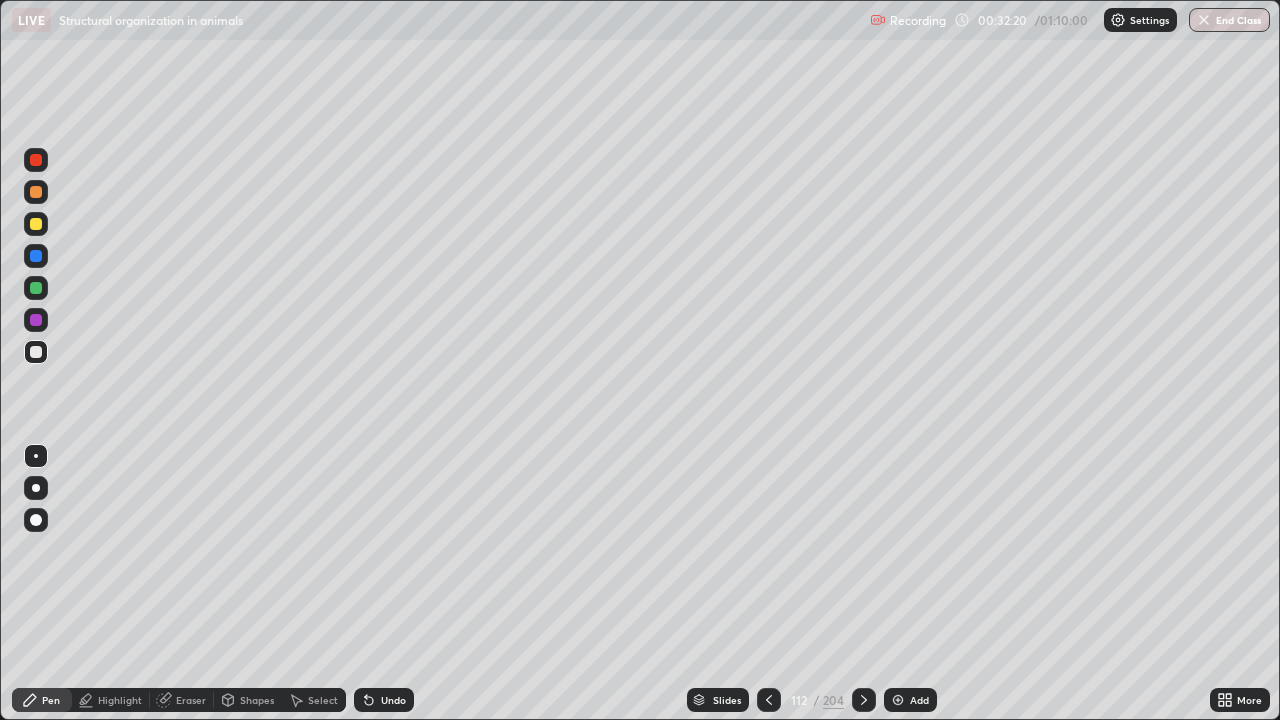 click at bounding box center (36, 288) 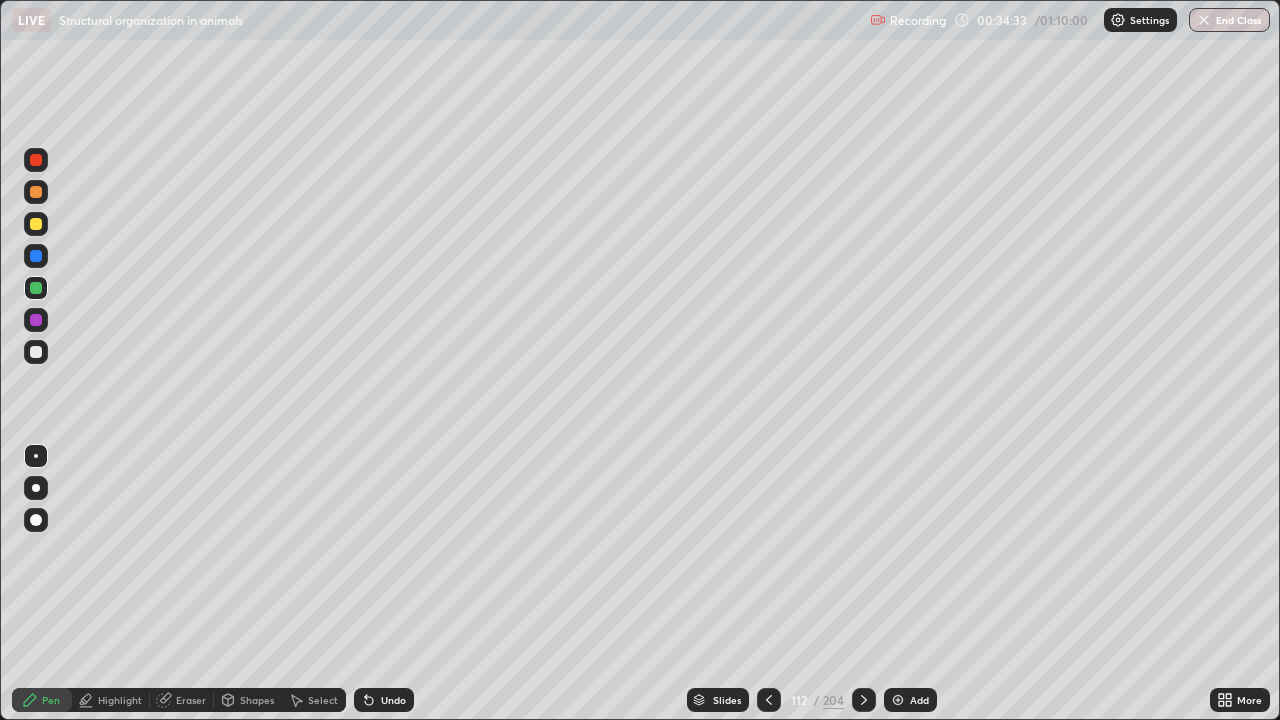 click at bounding box center [36, 352] 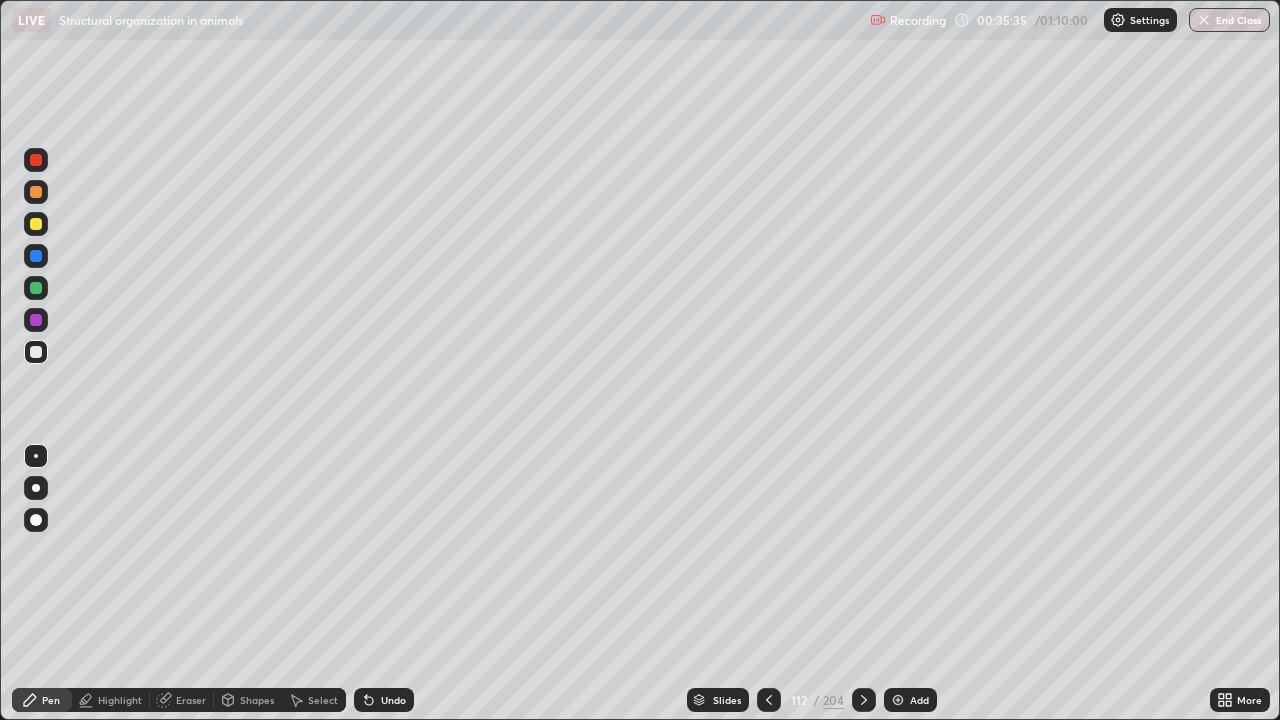 click at bounding box center [36, 192] 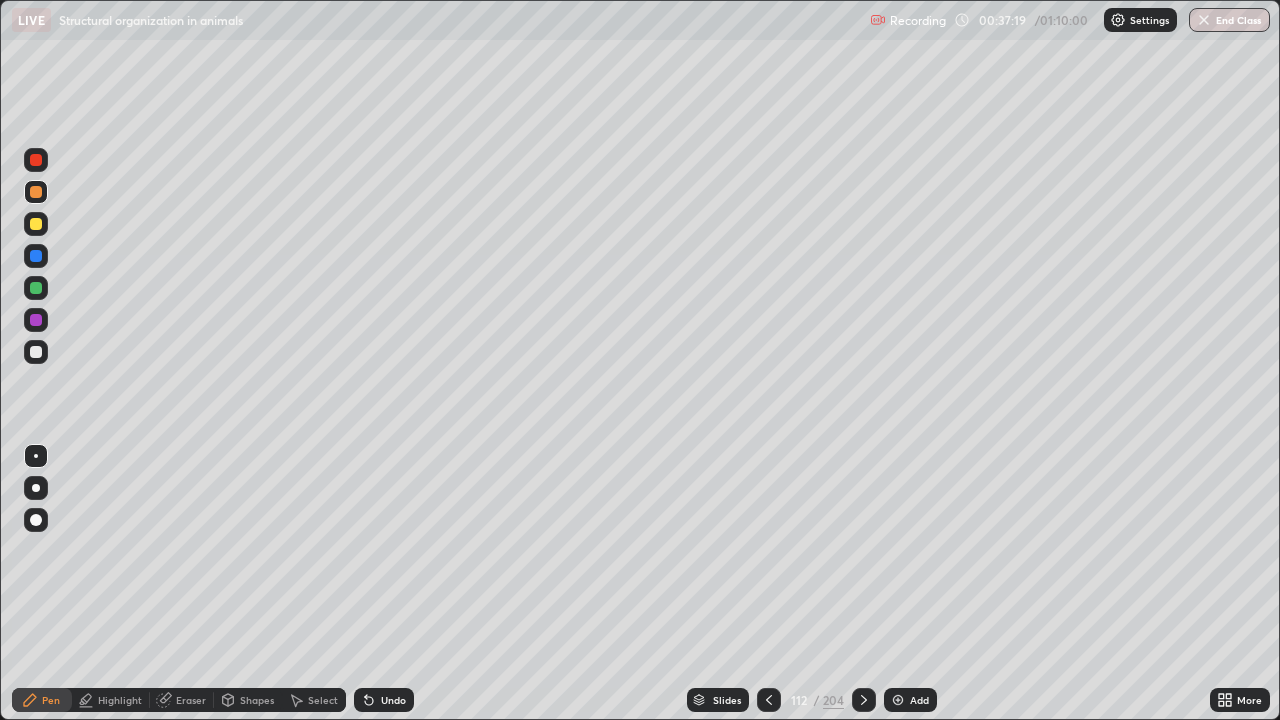 click 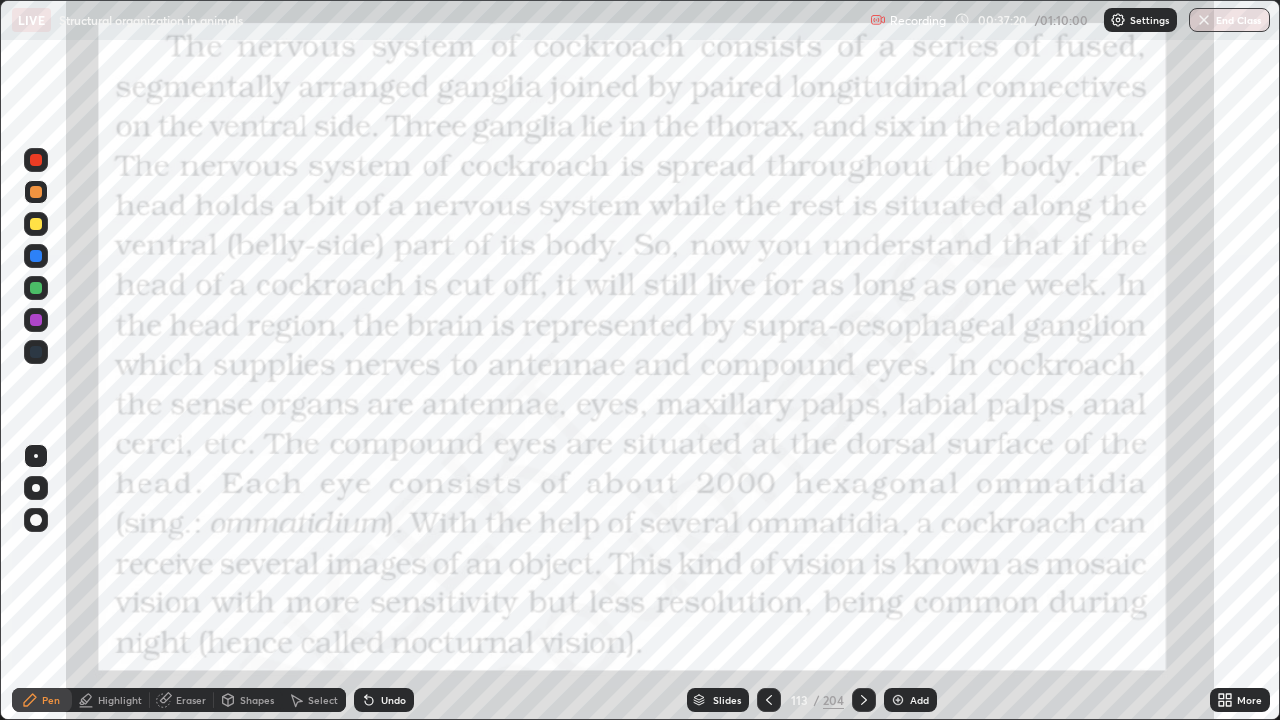 click 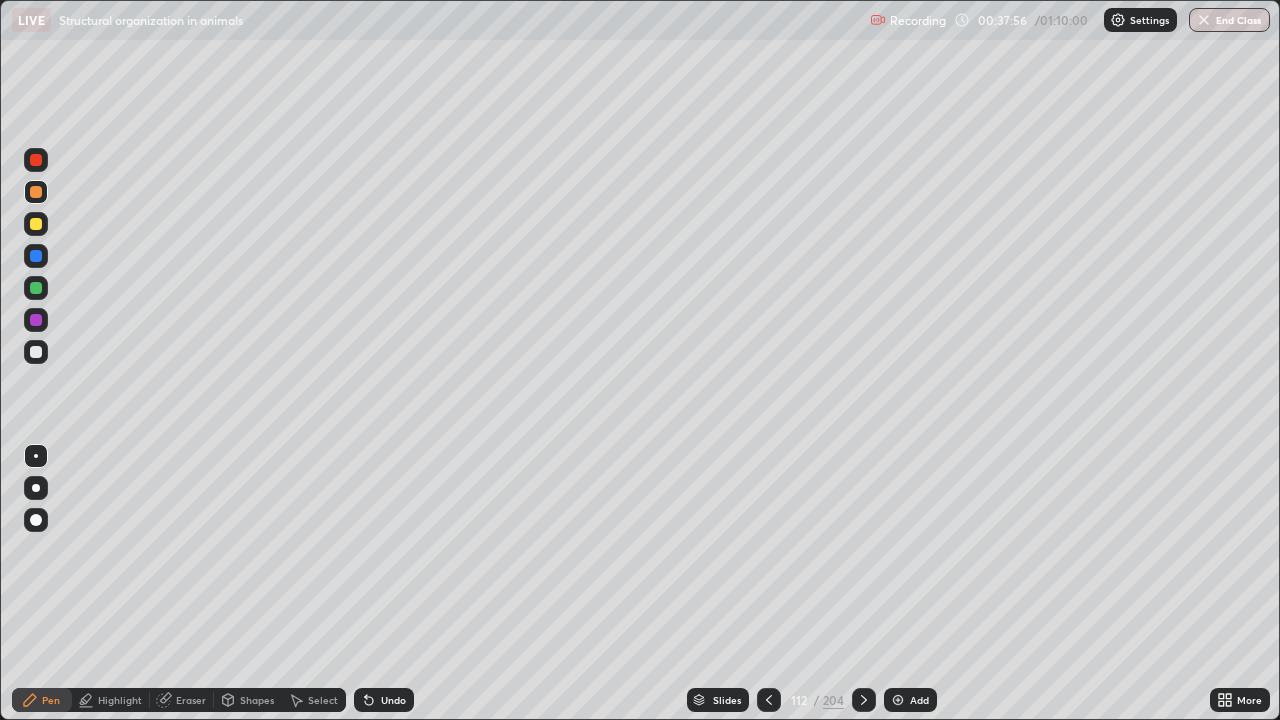click 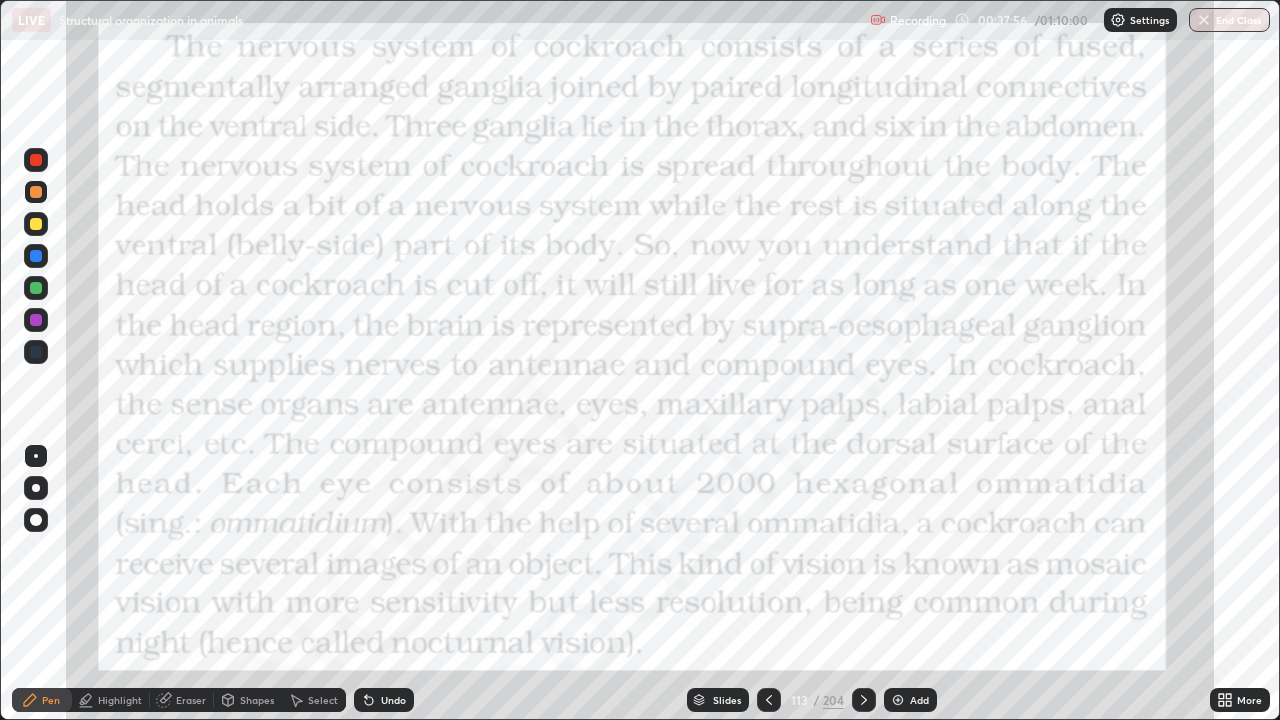 click 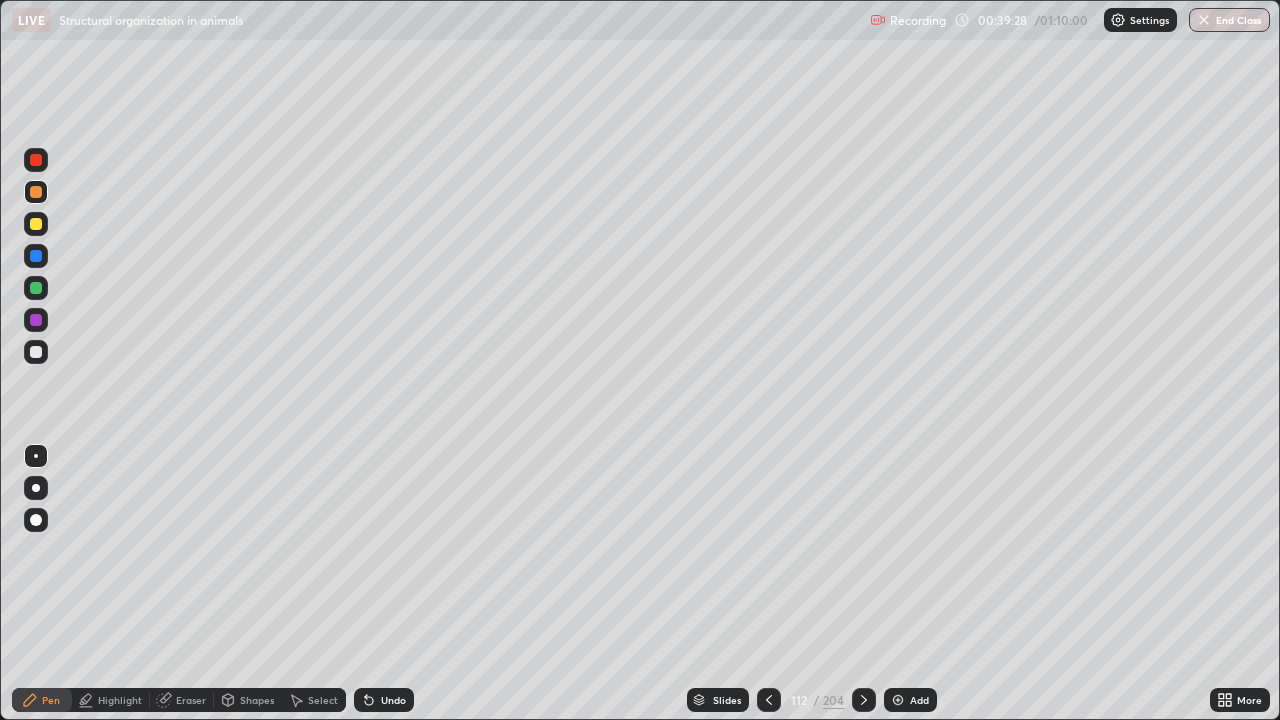 click 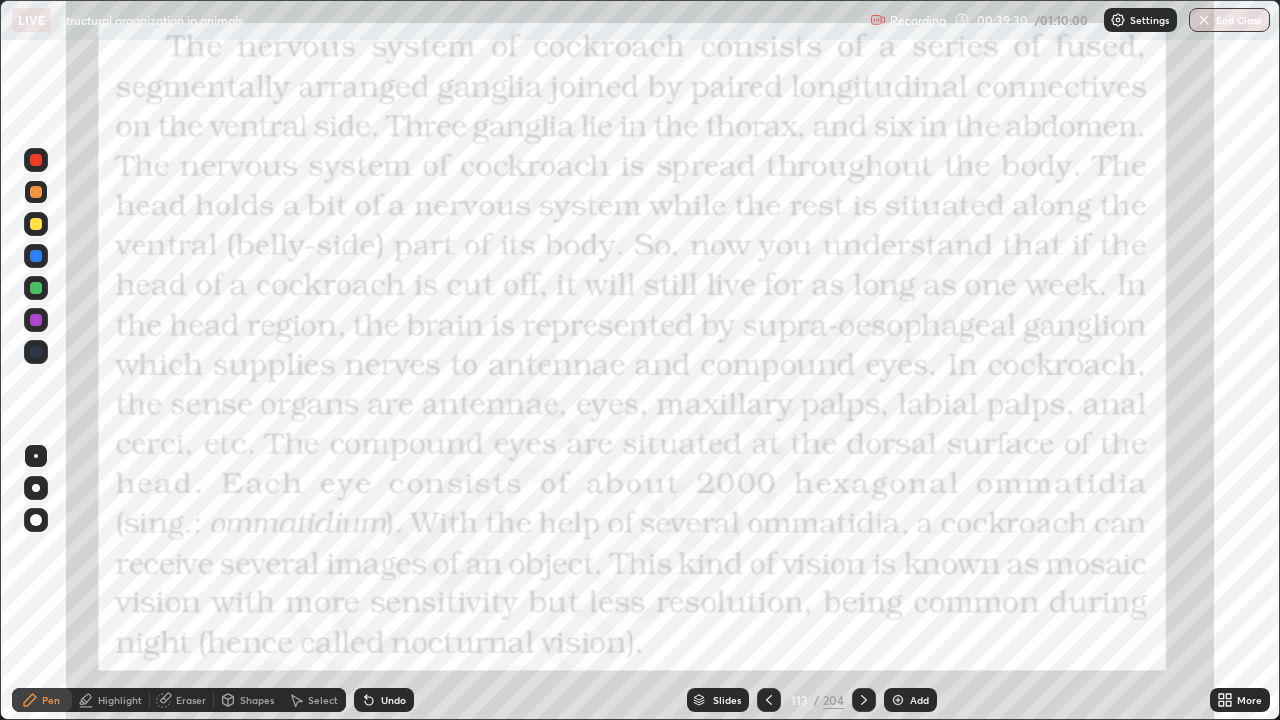 click on "Highlight" at bounding box center (120, 700) 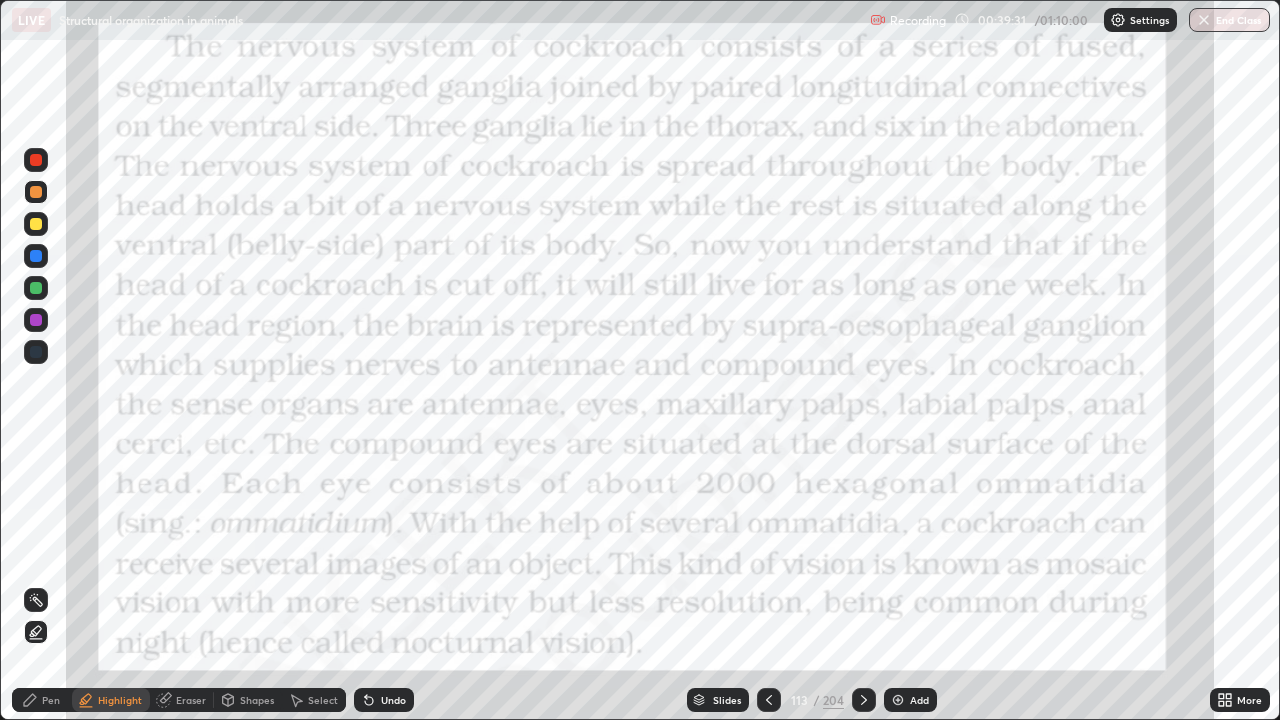 click at bounding box center (36, 160) 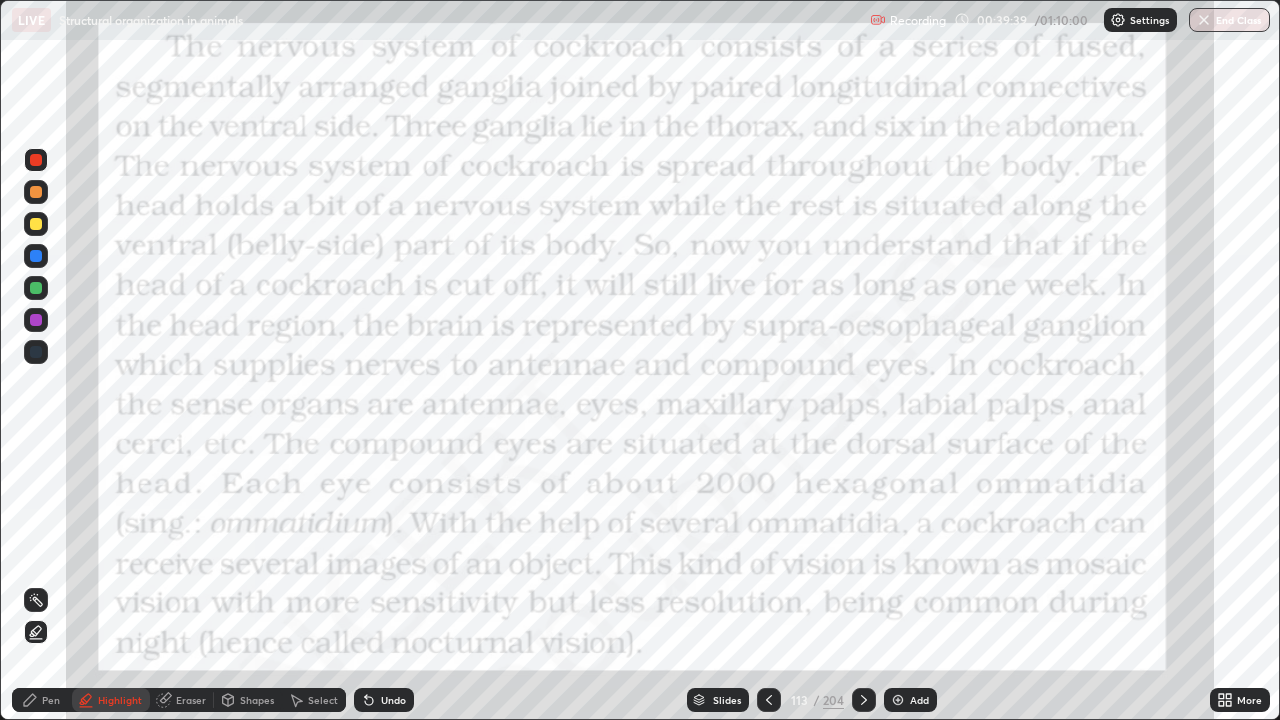 click on "Undo" at bounding box center (384, 700) 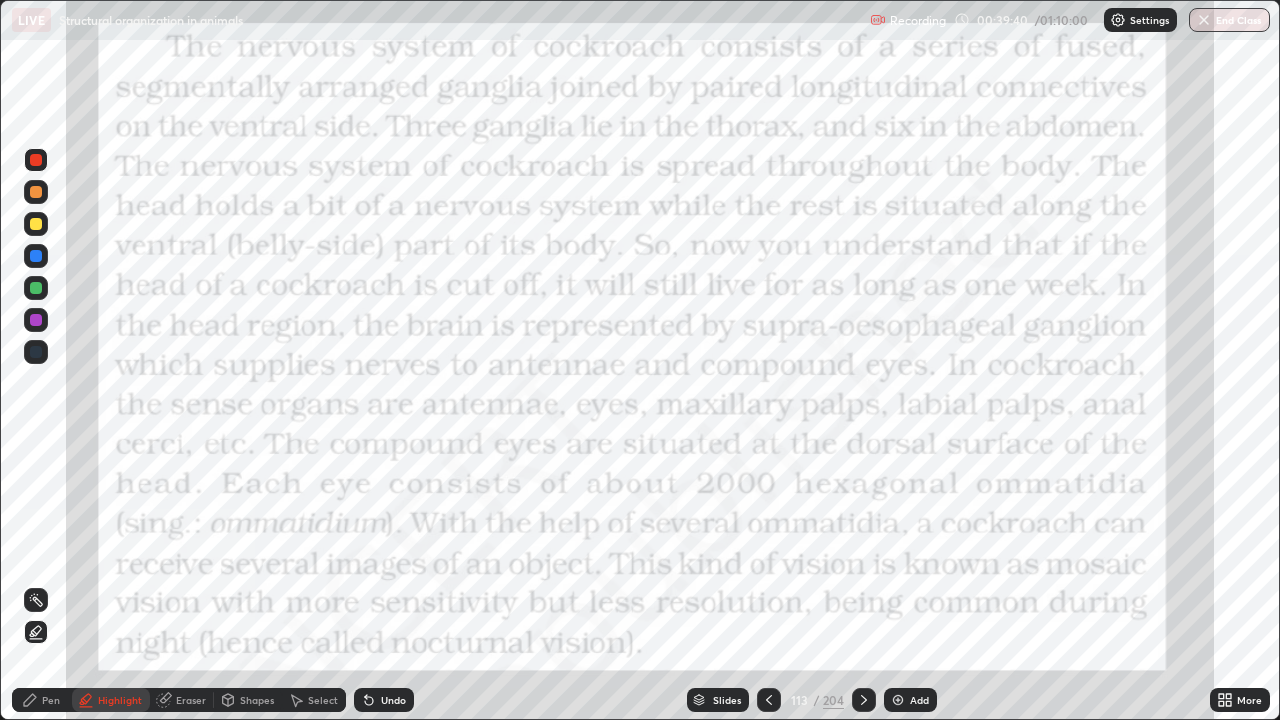 click on "Undo" at bounding box center [393, 700] 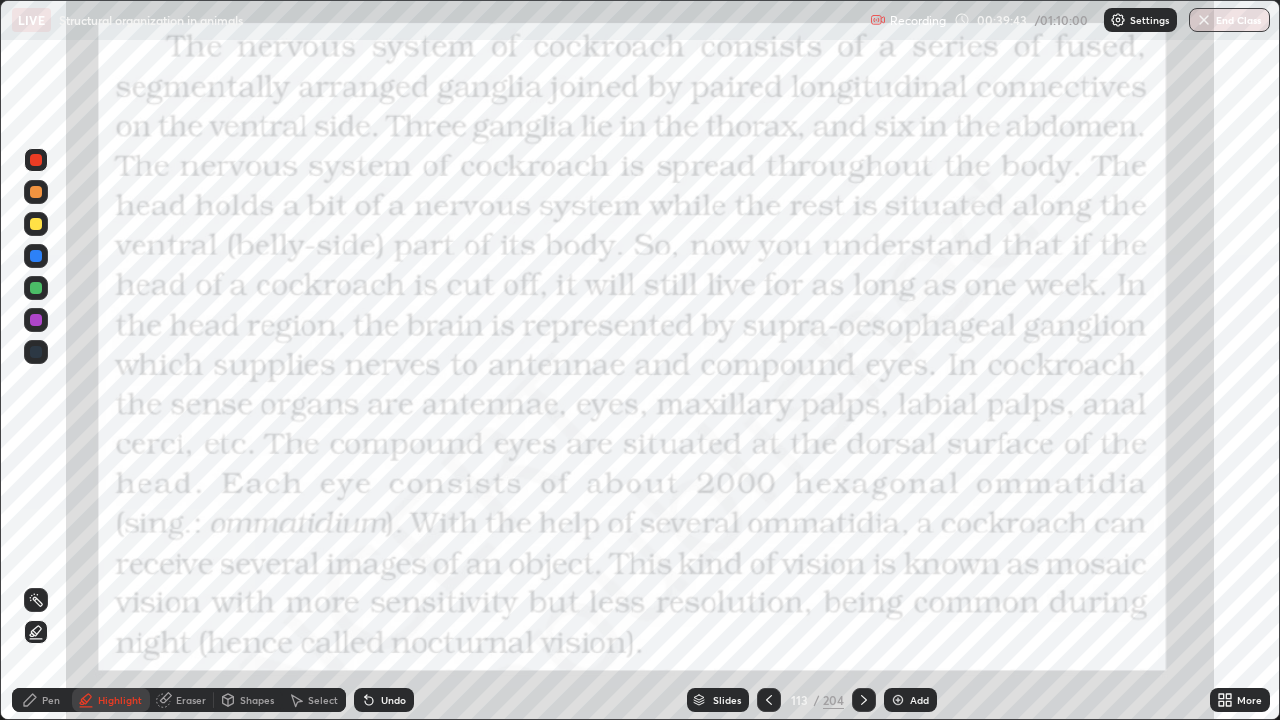 click 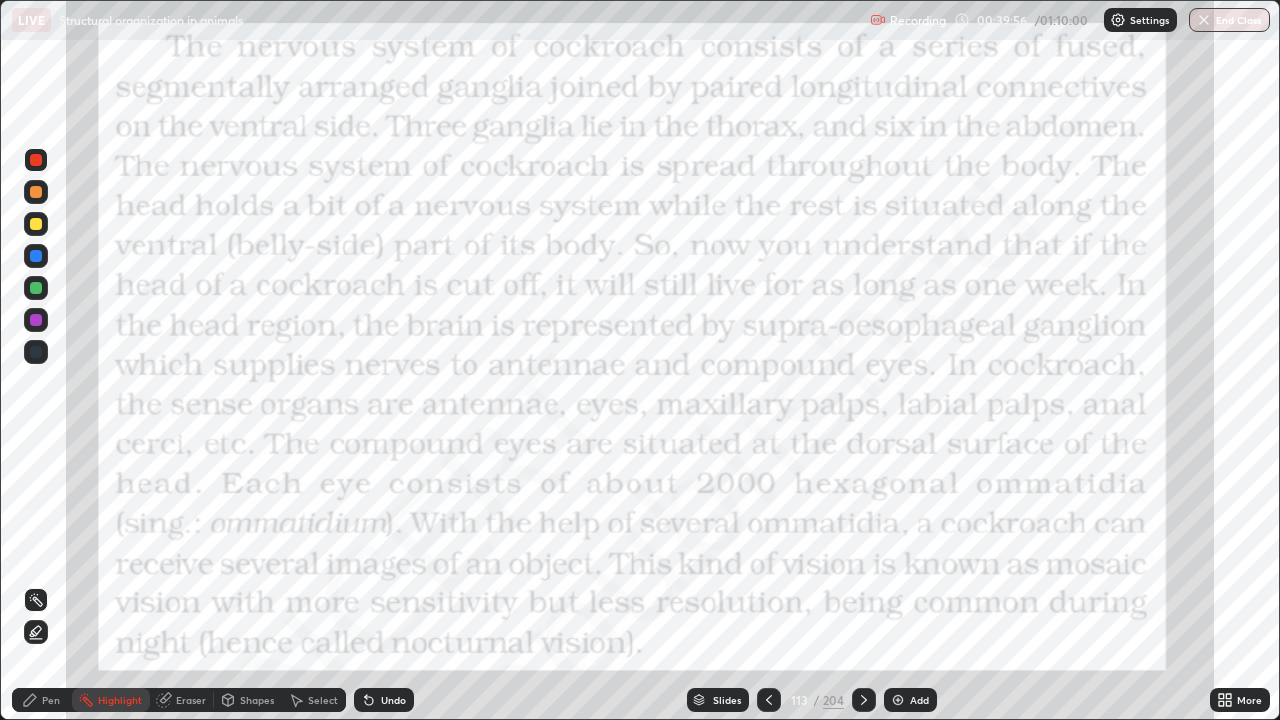 click 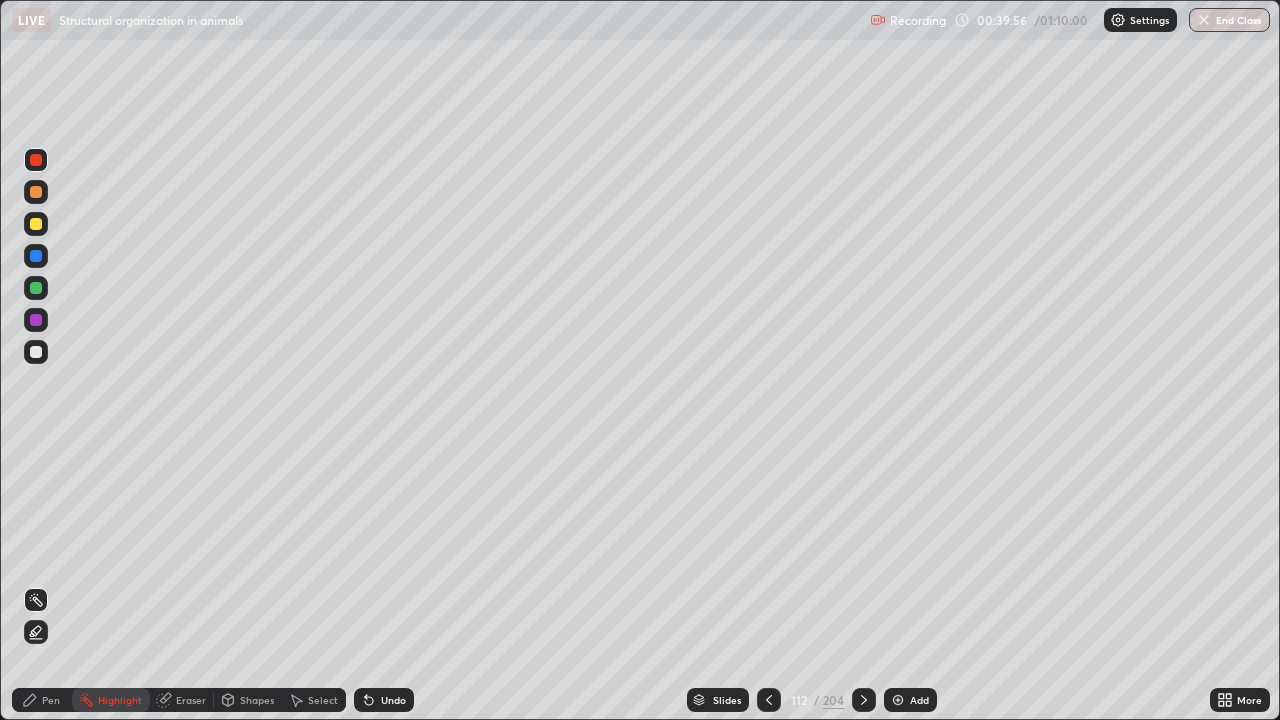 click at bounding box center [769, 700] 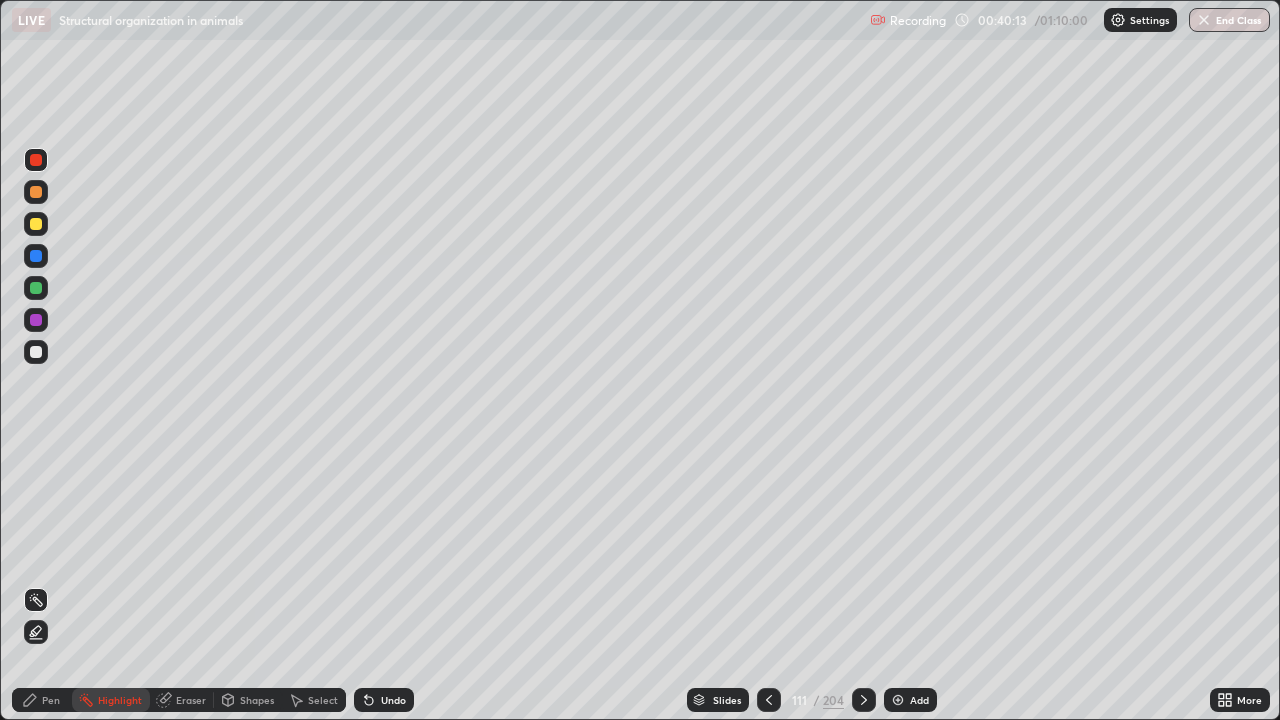 click 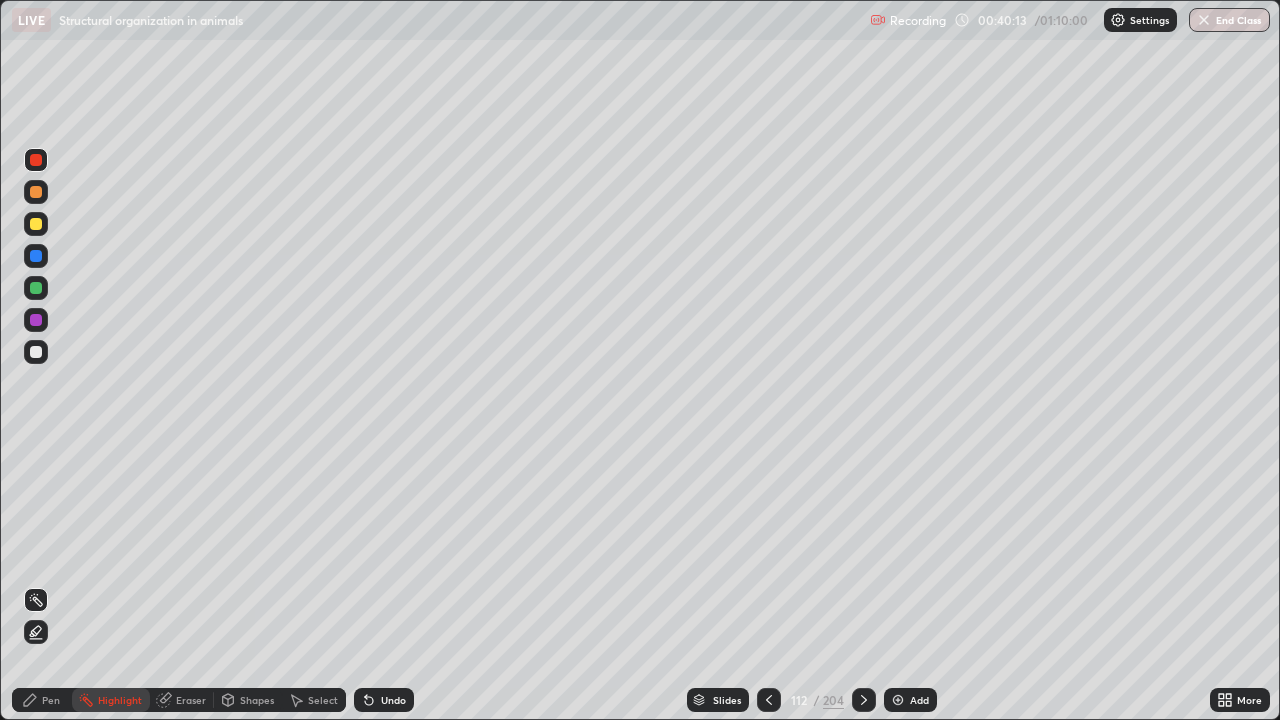 click 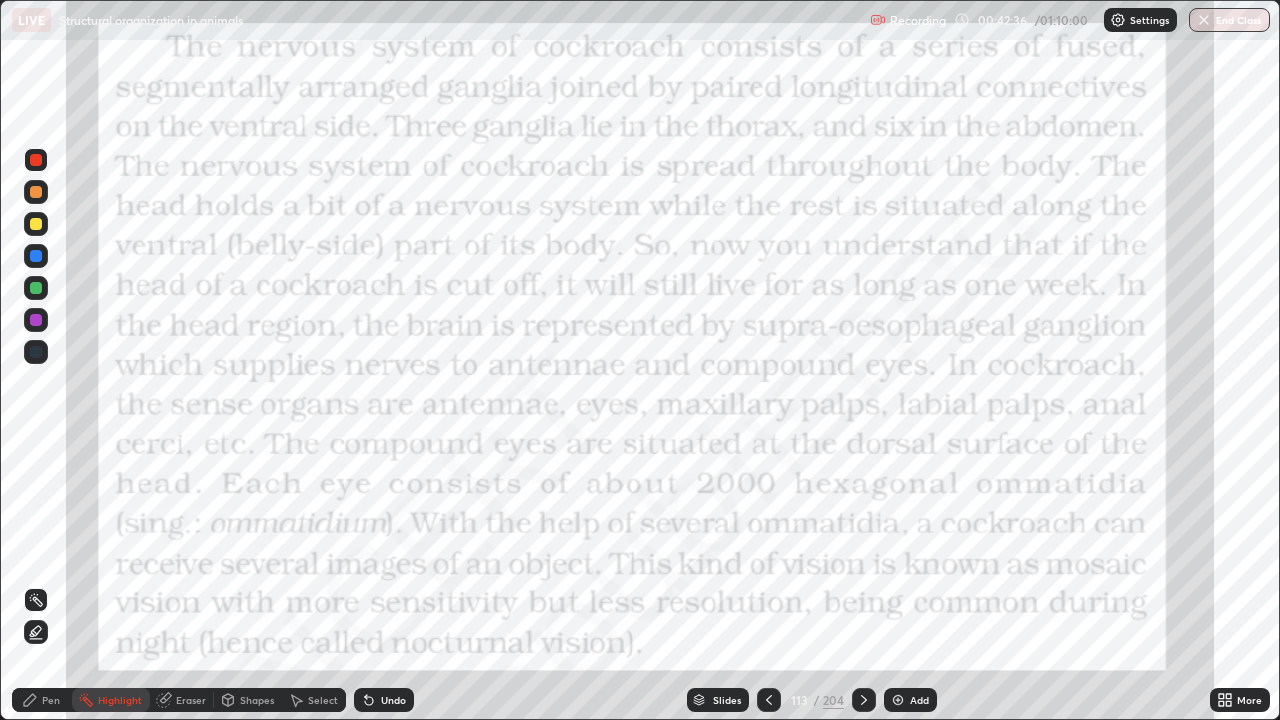 click 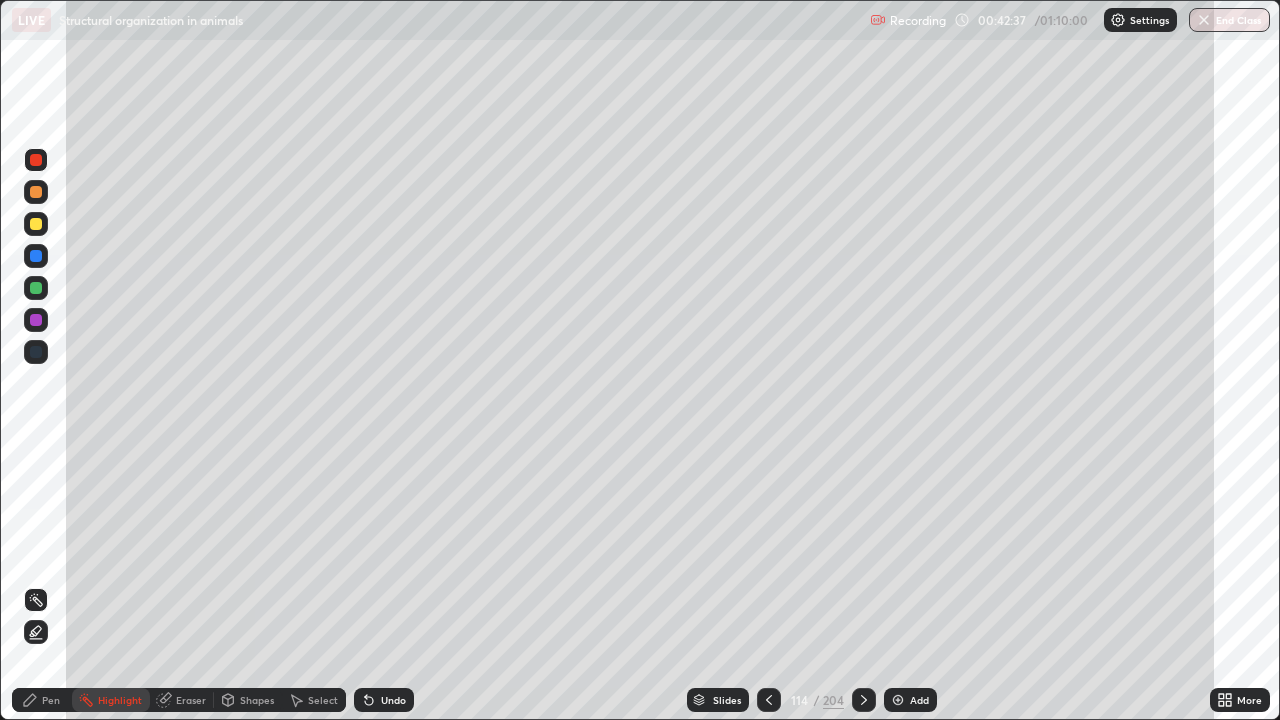 click 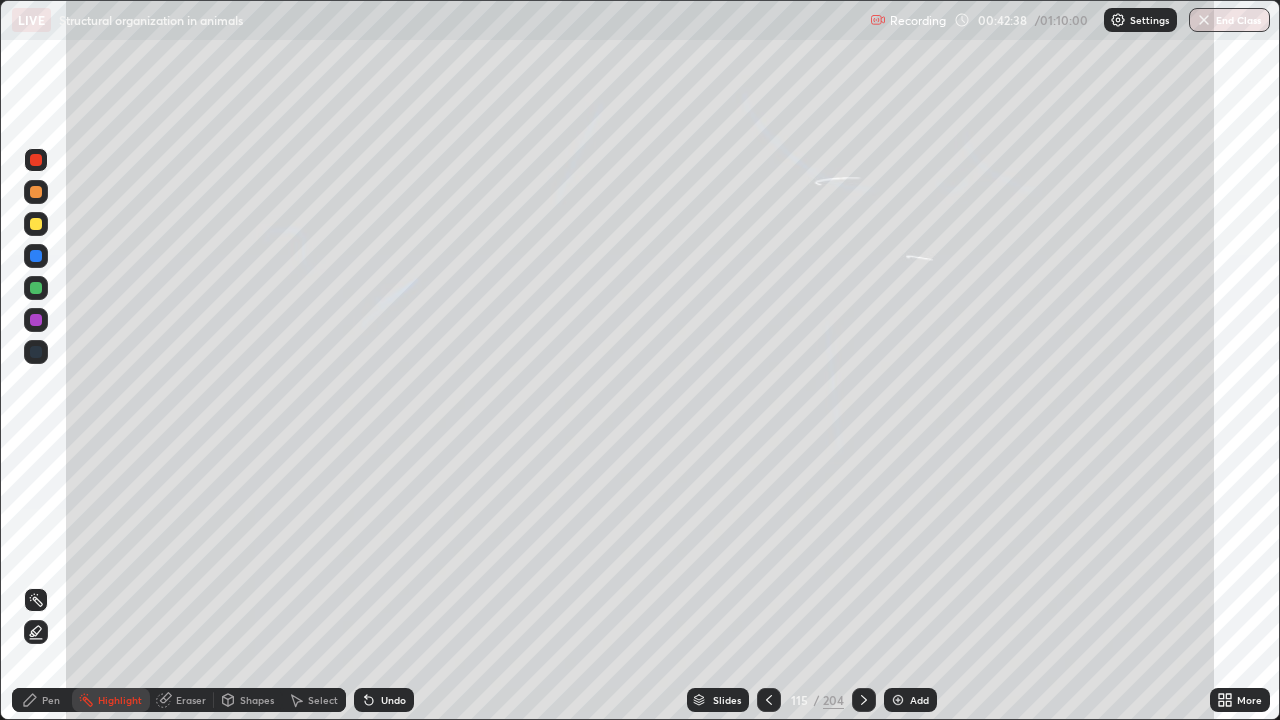 click 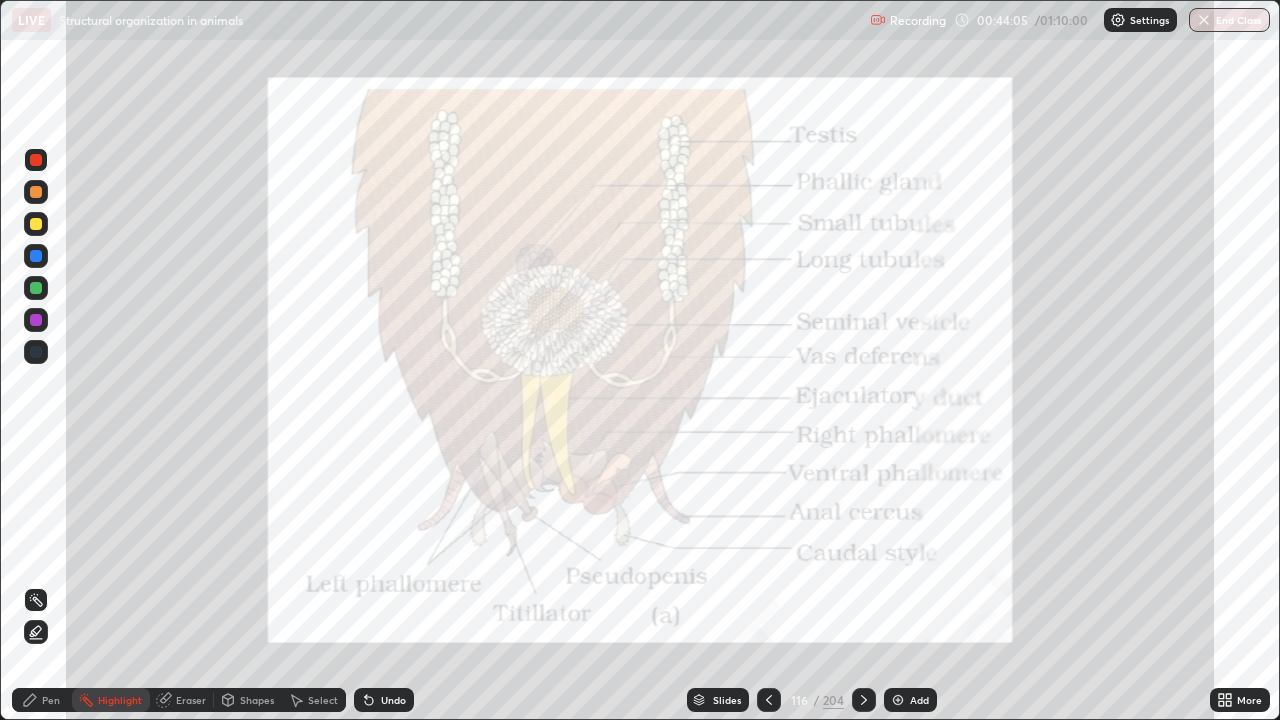 click at bounding box center [36, 632] 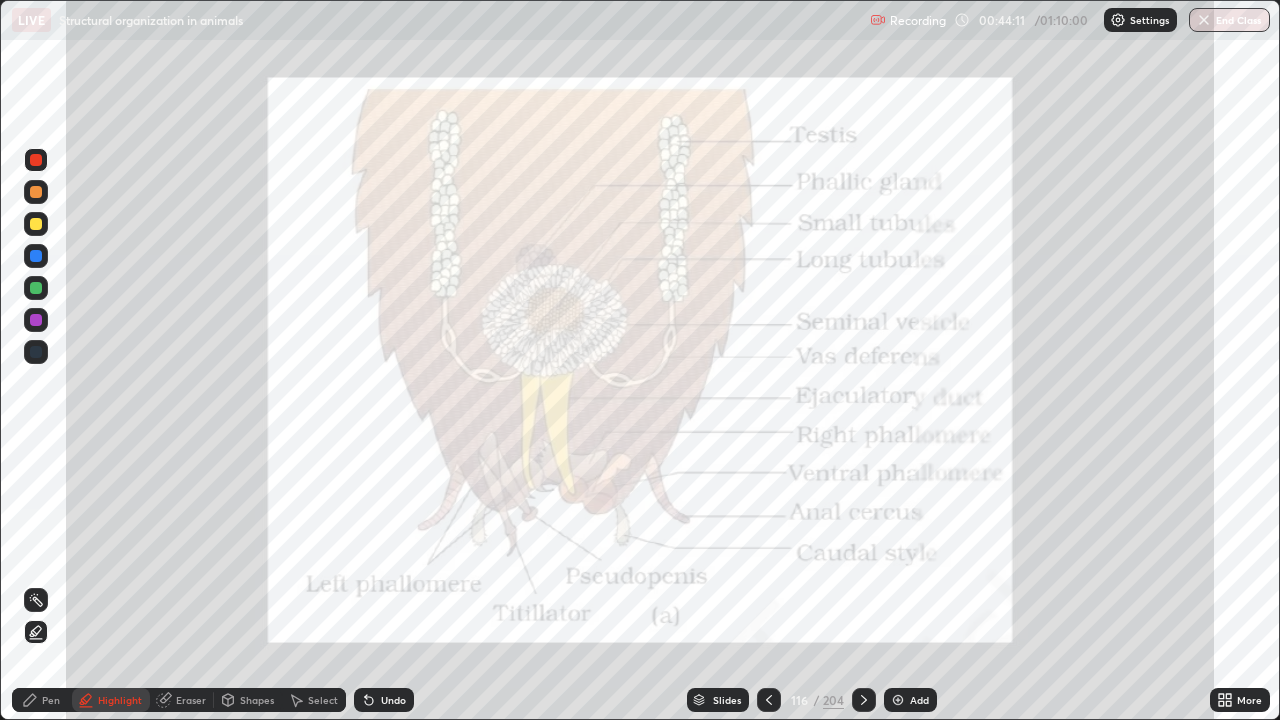 click on "Pen" at bounding box center [51, 700] 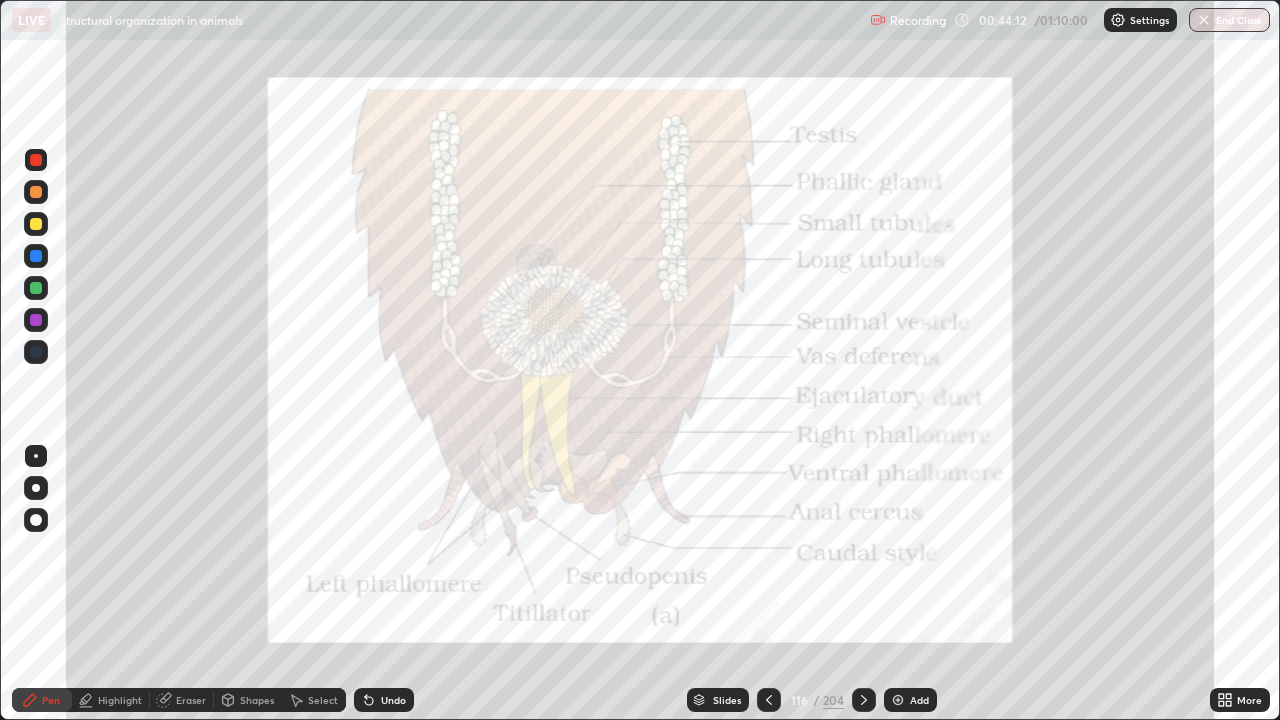 click at bounding box center (36, 224) 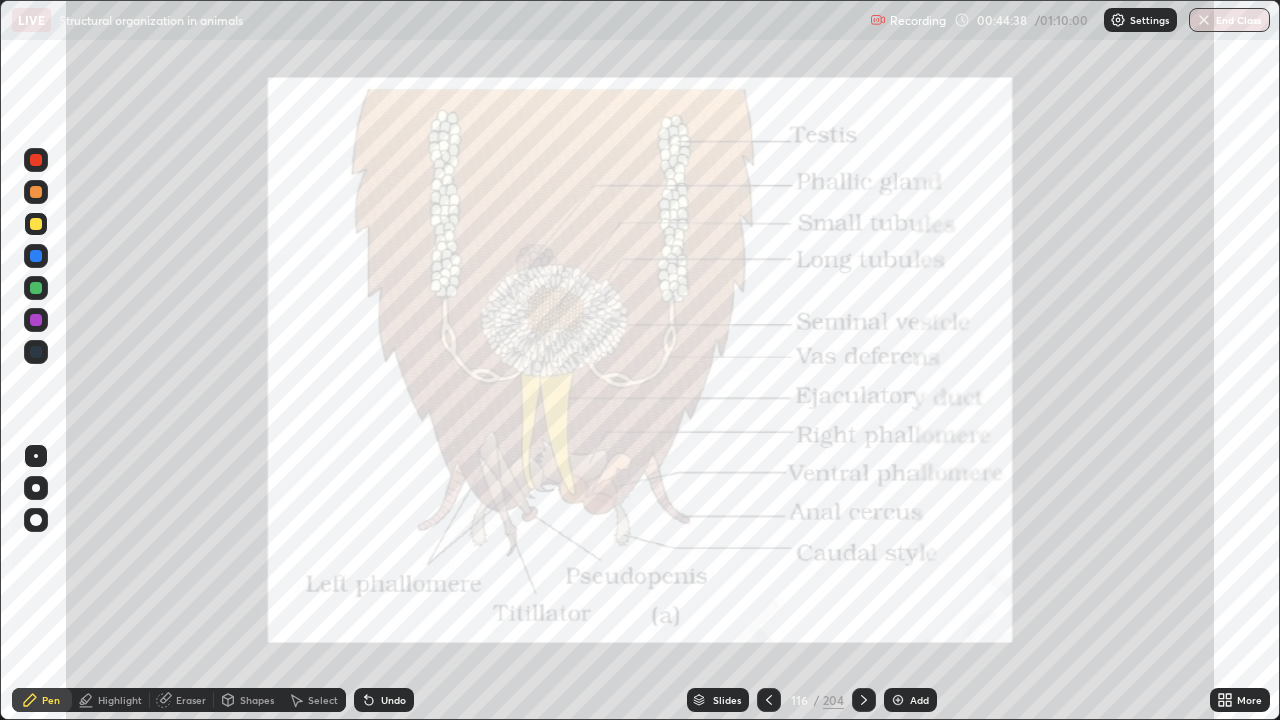 click on "Highlight" at bounding box center (120, 700) 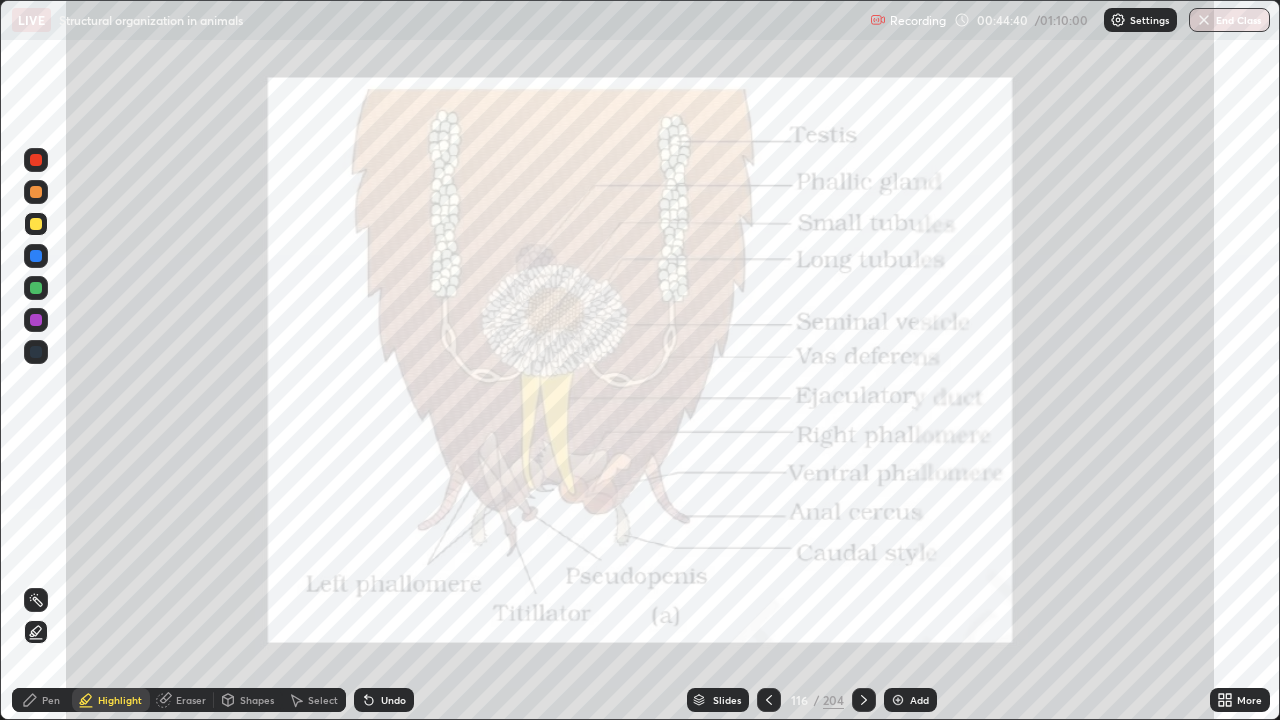 click 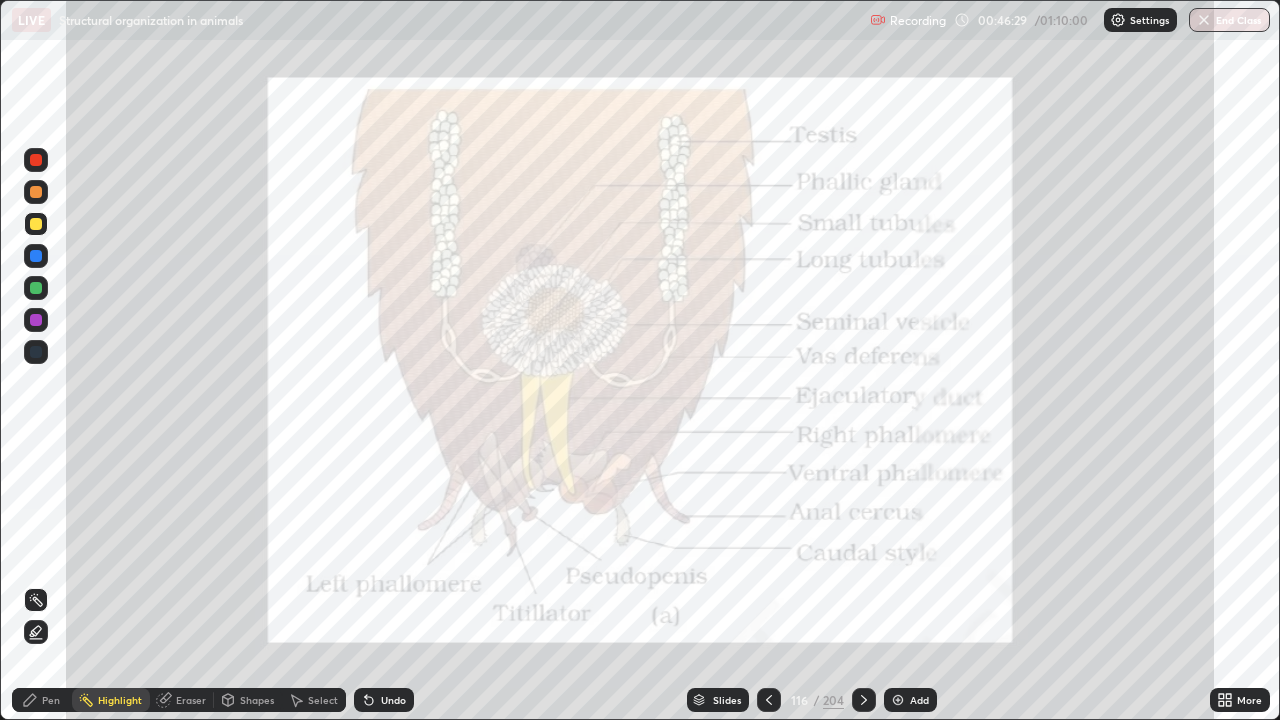 click on "Pen" at bounding box center (42, 700) 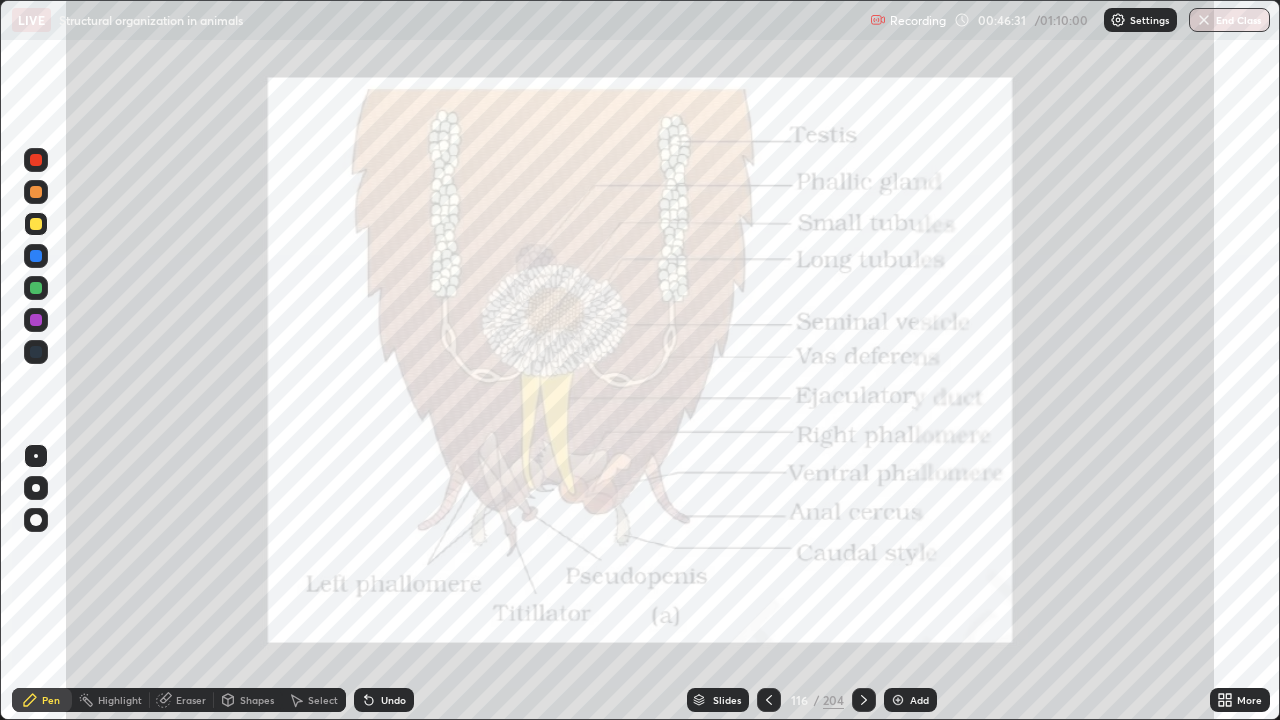click at bounding box center [36, 160] 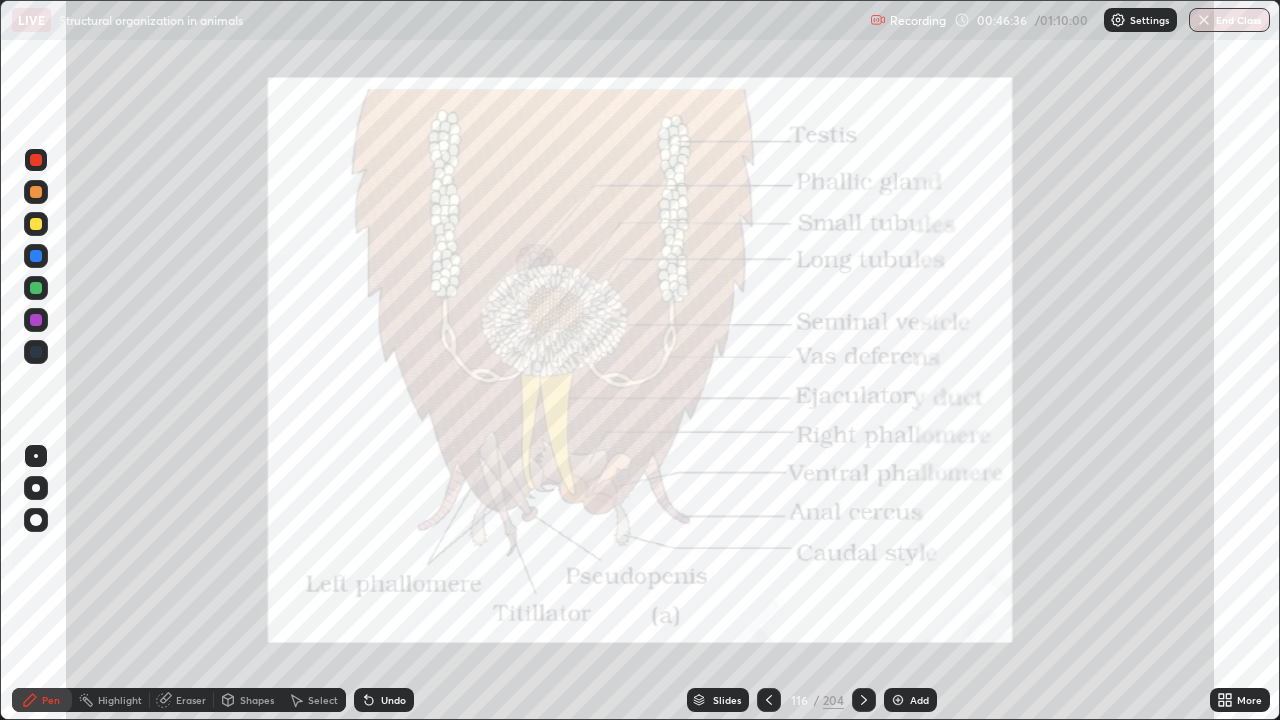 click at bounding box center (36, 224) 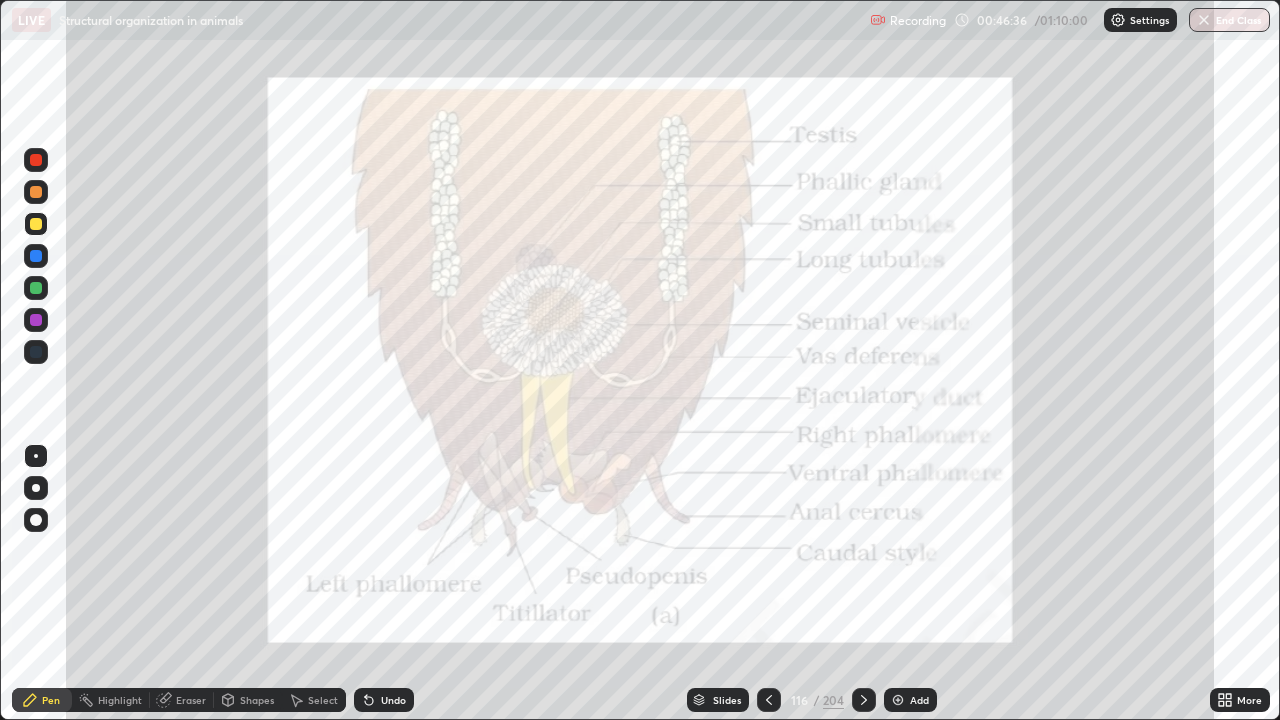 click at bounding box center (36, 488) 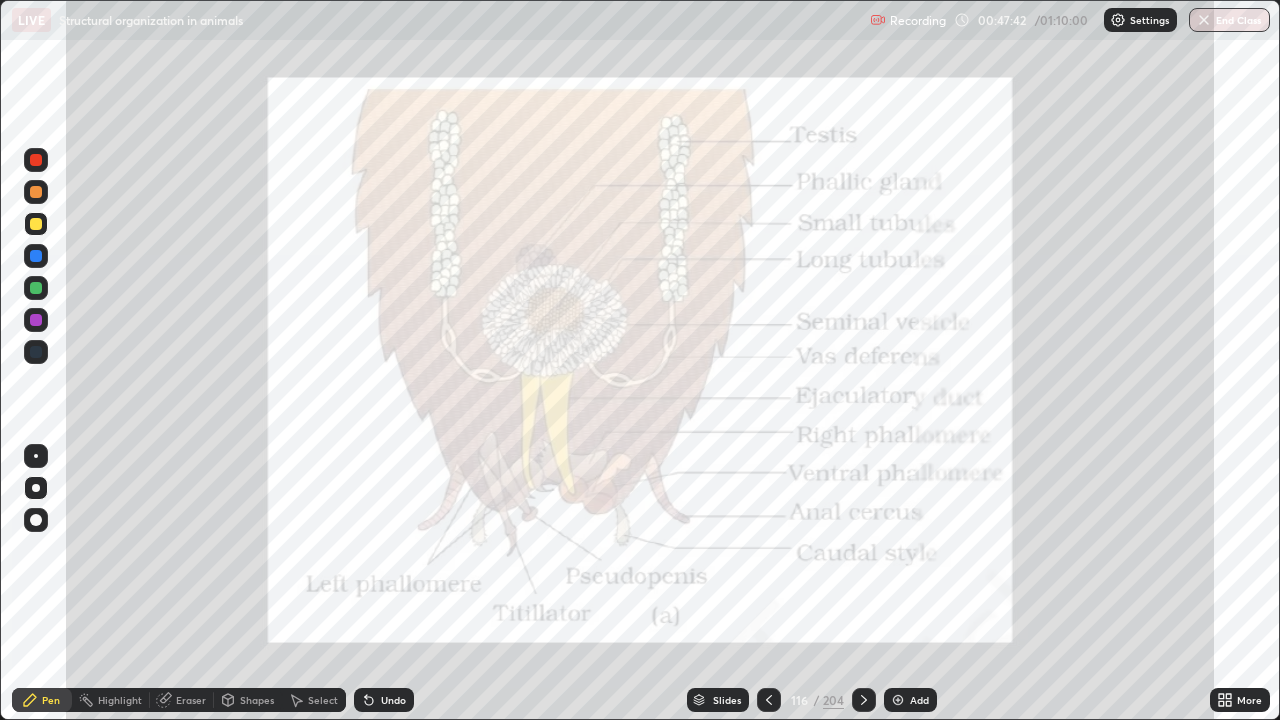 click on "Highlight" at bounding box center (120, 700) 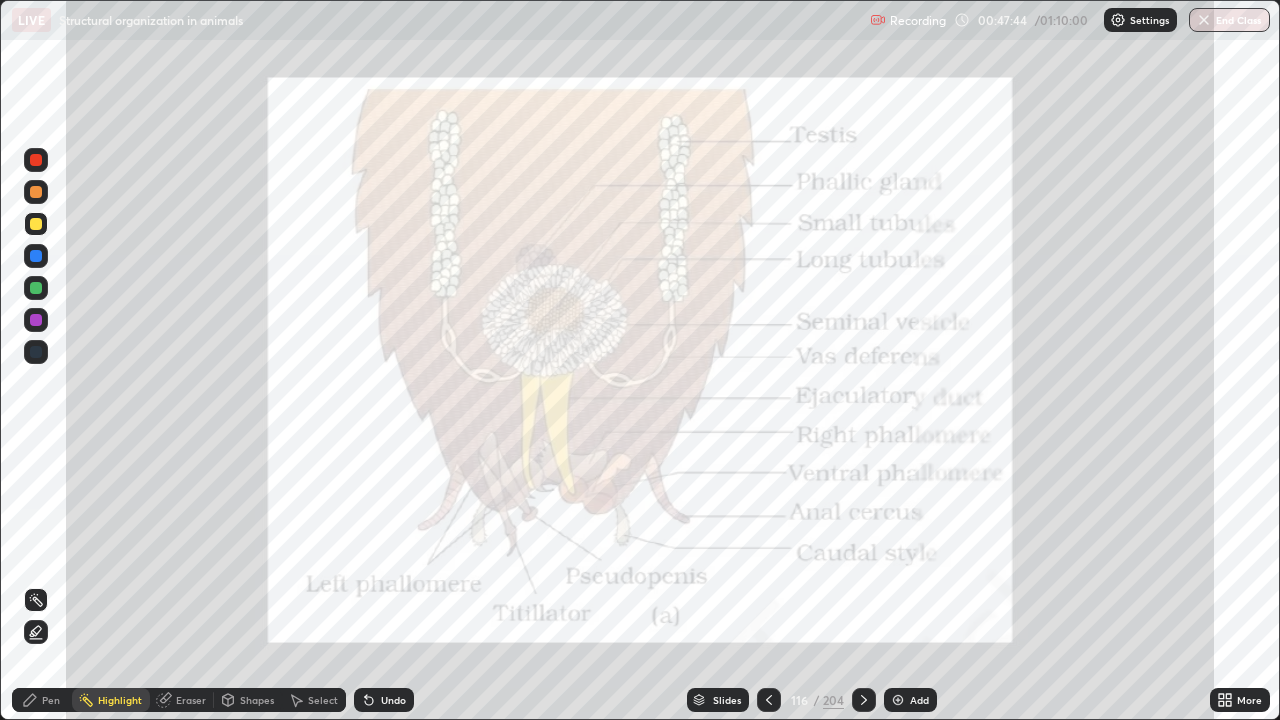 click on "Eraser" at bounding box center (191, 700) 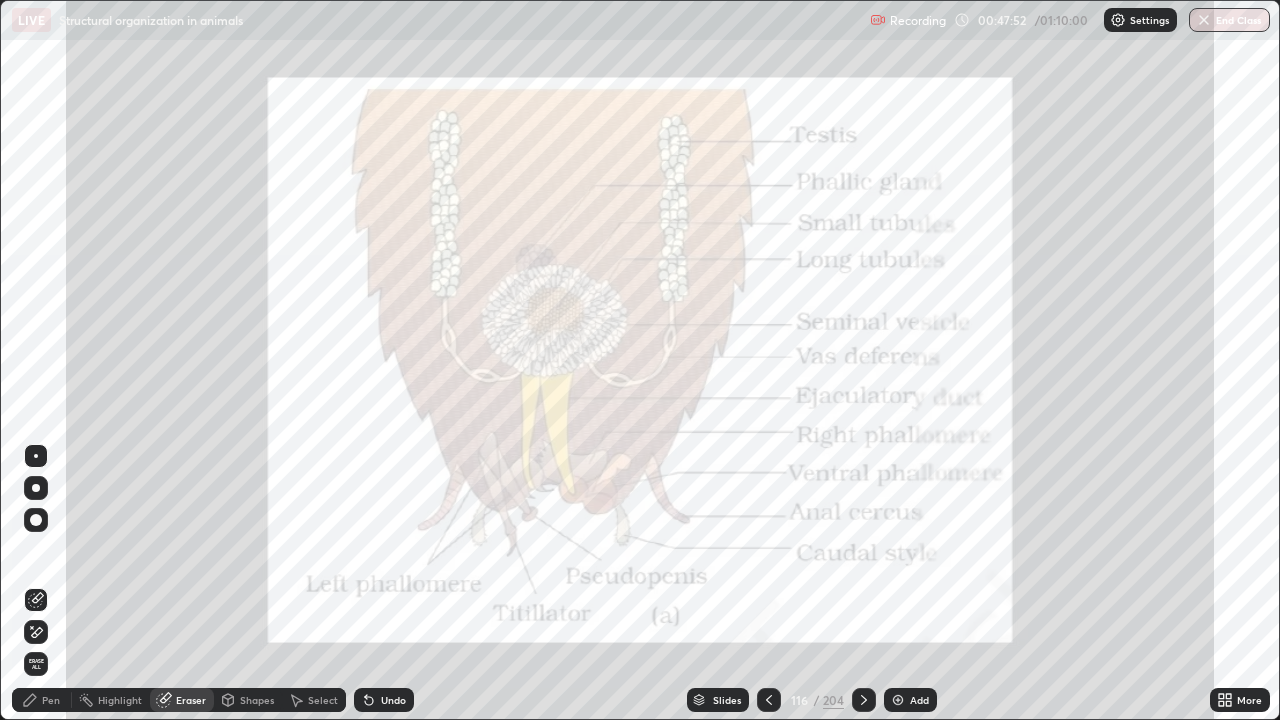 click on "Pen" at bounding box center (51, 700) 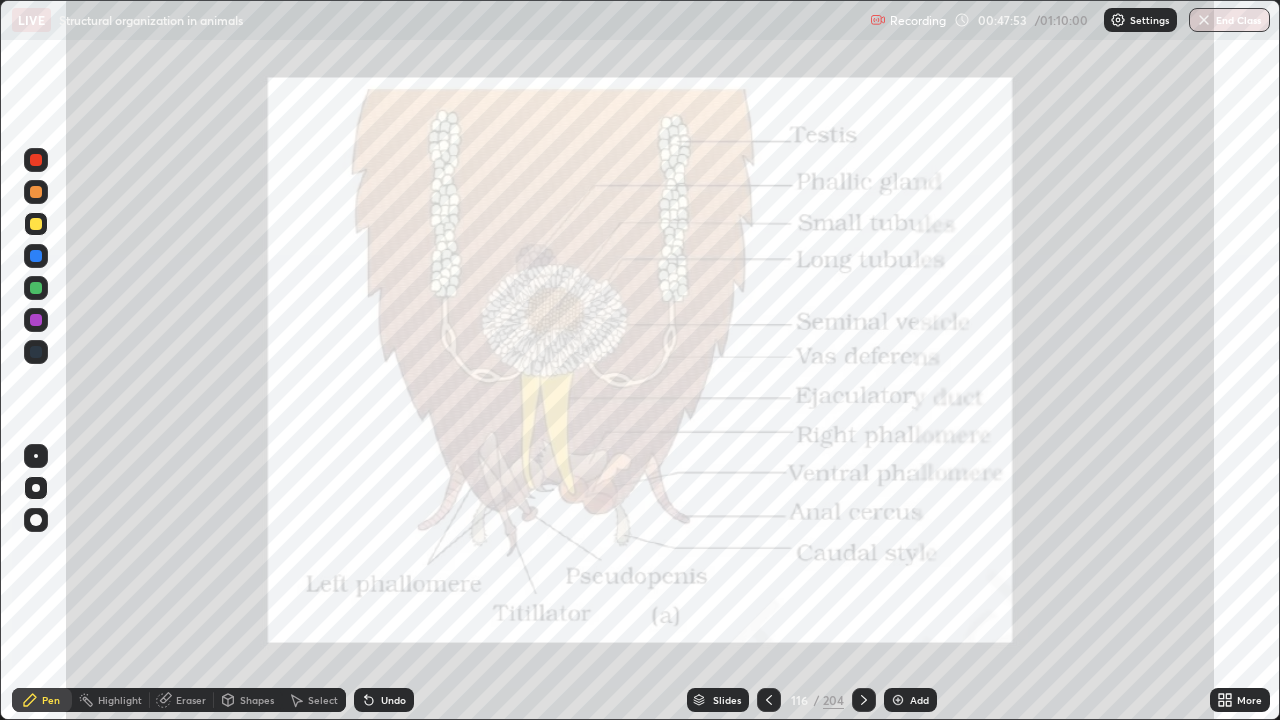 click at bounding box center (36, 160) 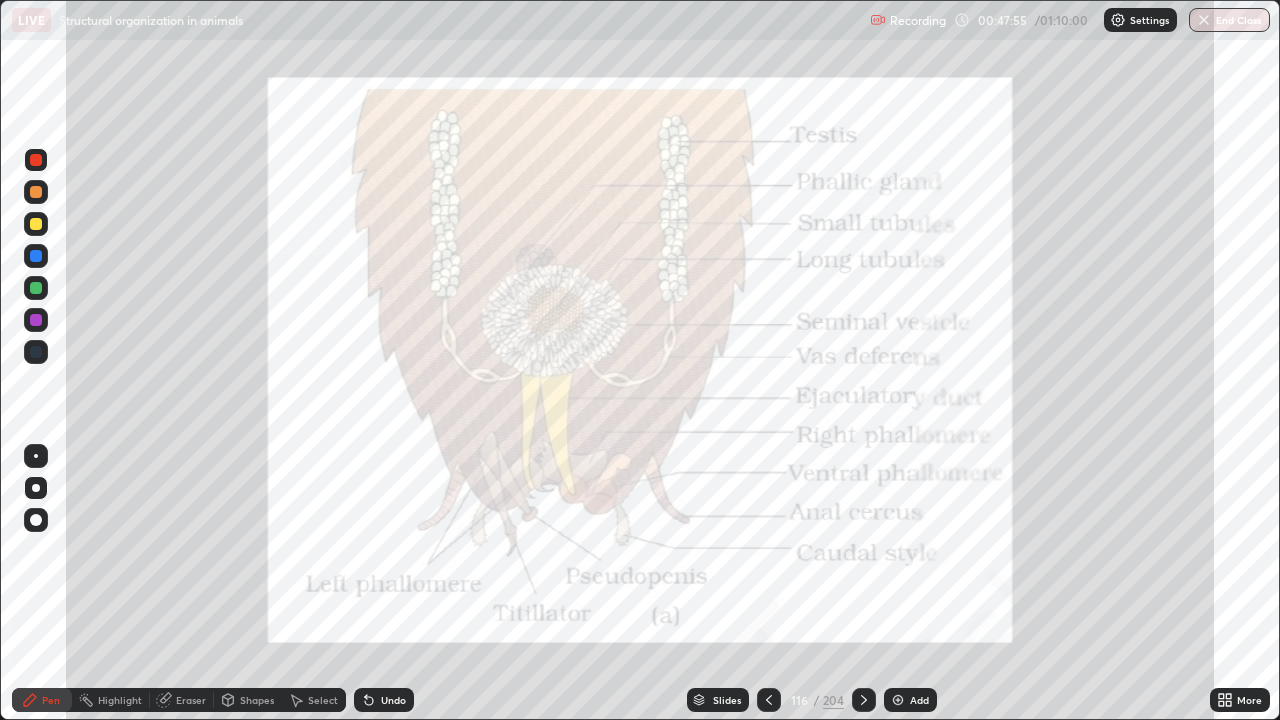 click on "Undo" at bounding box center [393, 700] 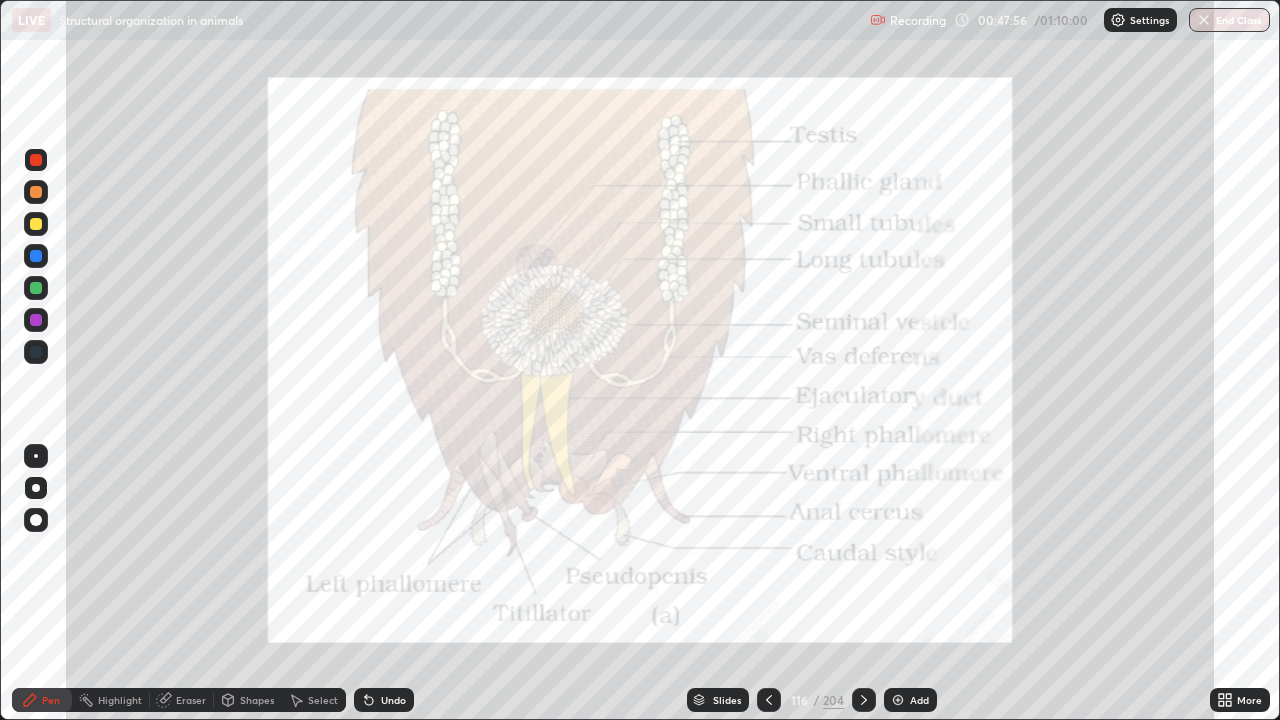 click on "Highlight" at bounding box center (120, 700) 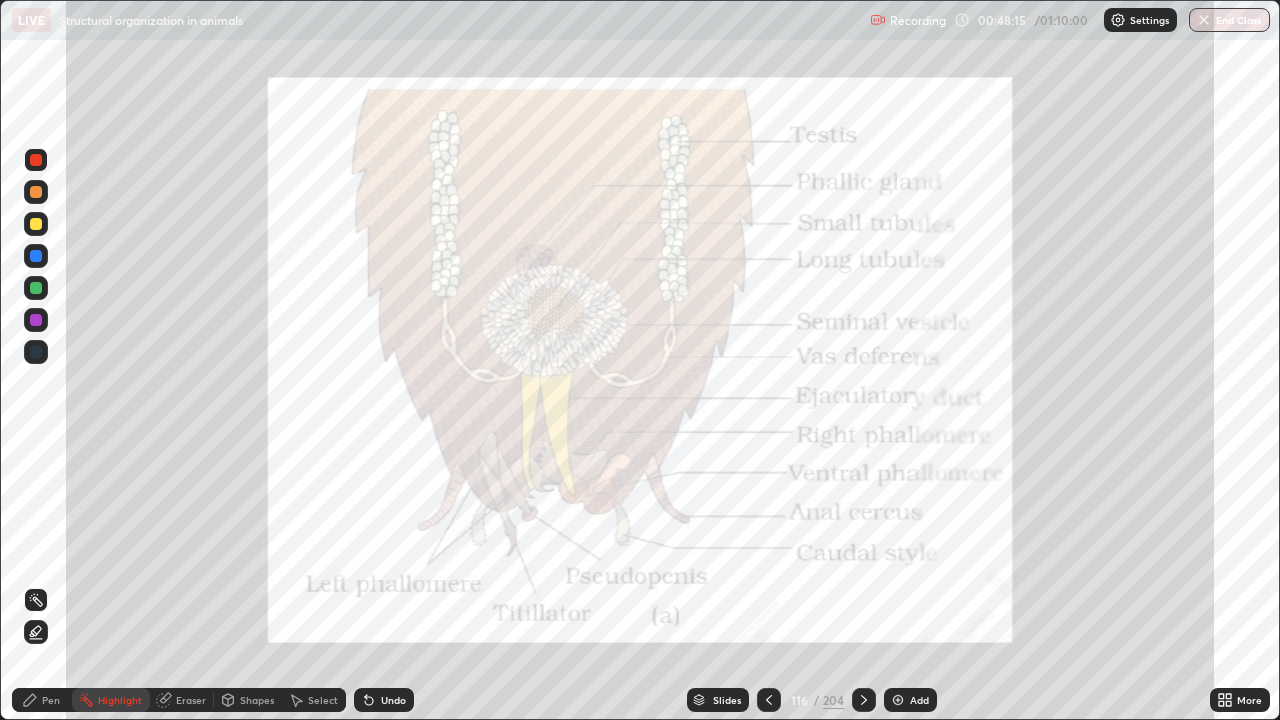 click on "Pen" at bounding box center (51, 700) 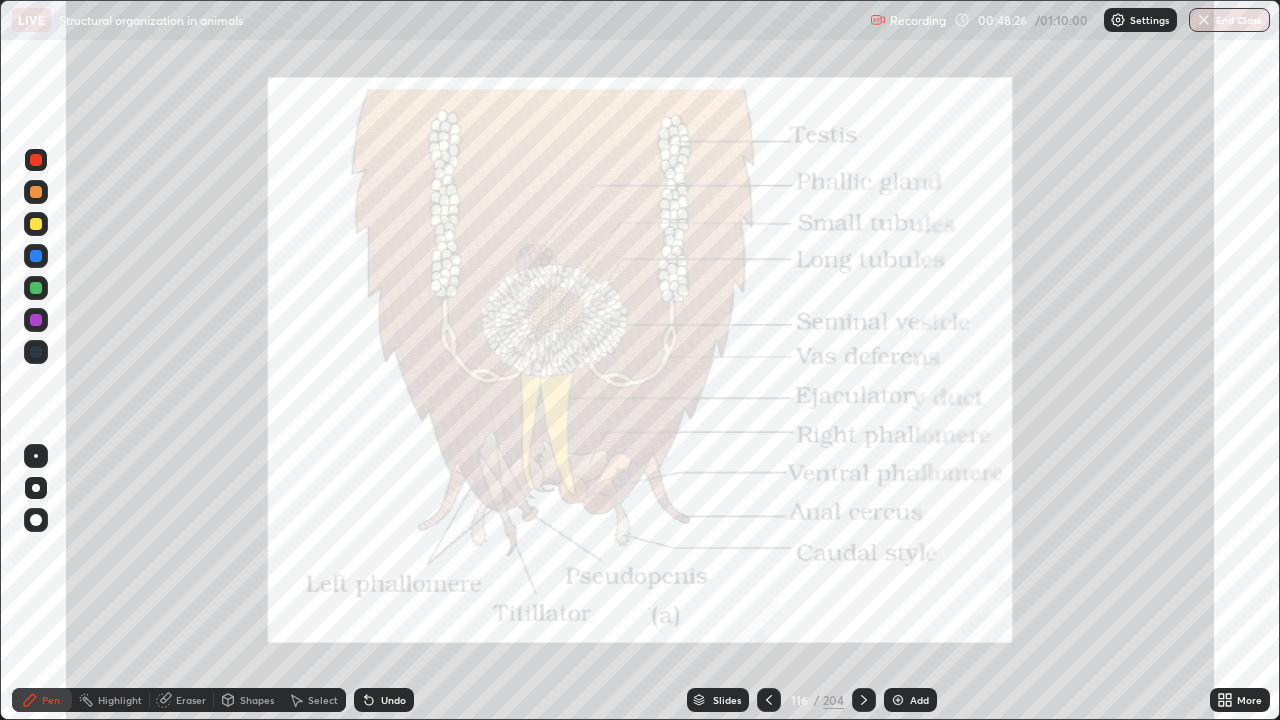 click at bounding box center (36, 288) 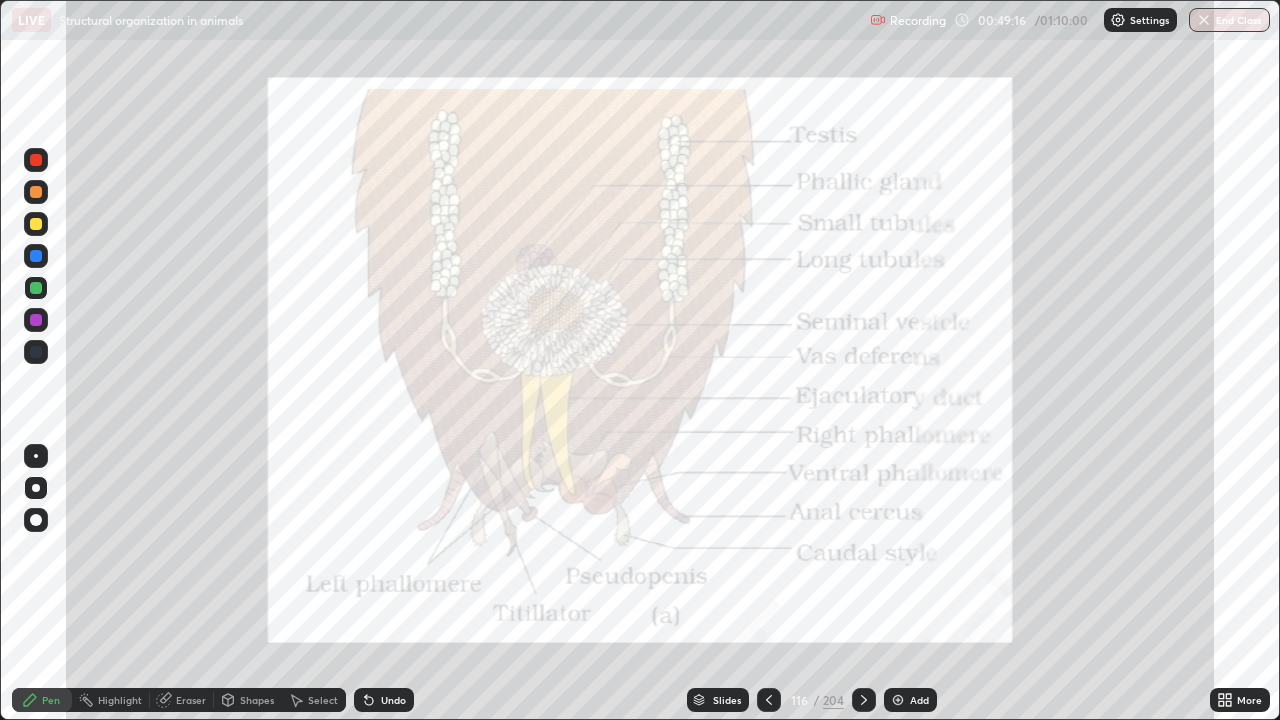 click on "Highlight" at bounding box center [120, 700] 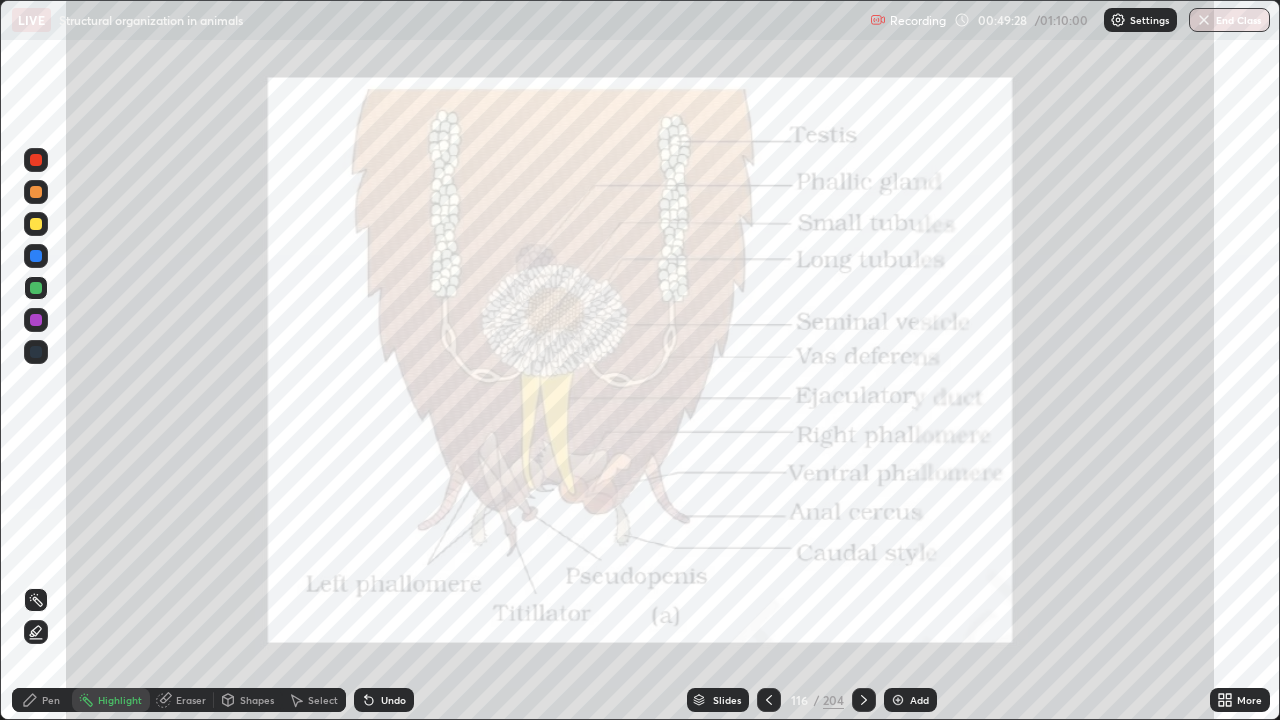 click on "Pen" at bounding box center [42, 700] 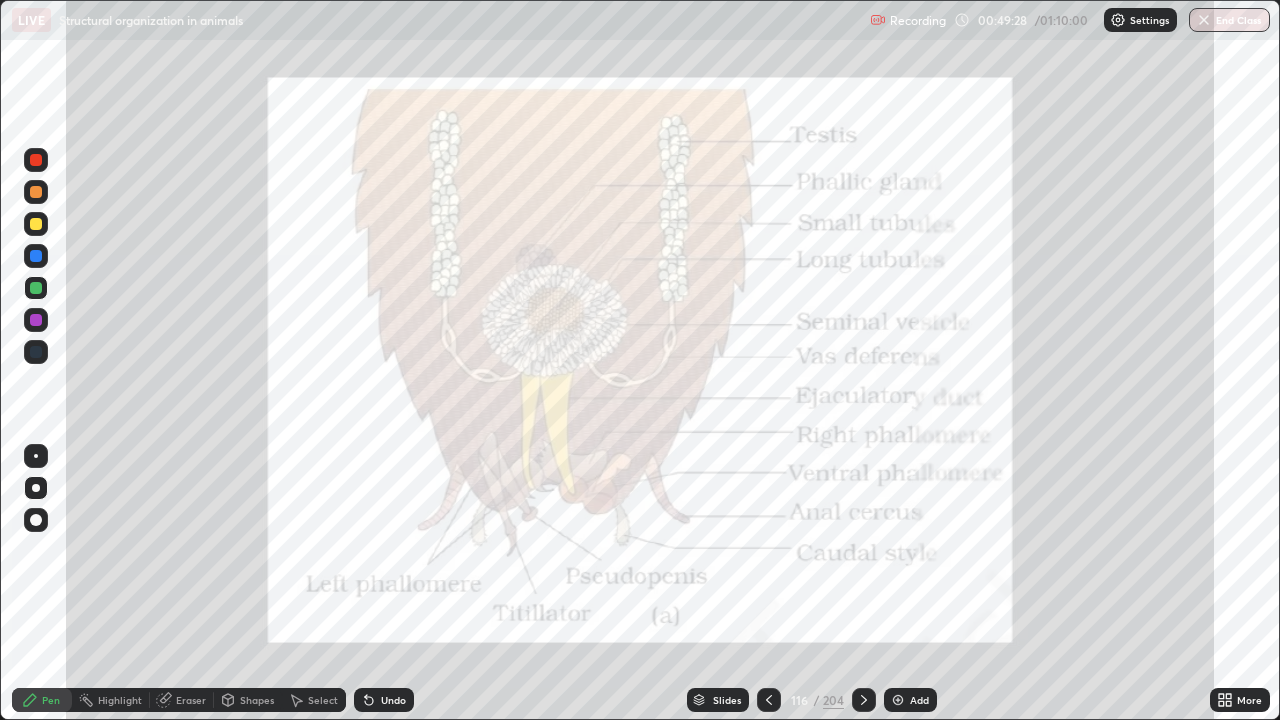 click at bounding box center (36, 160) 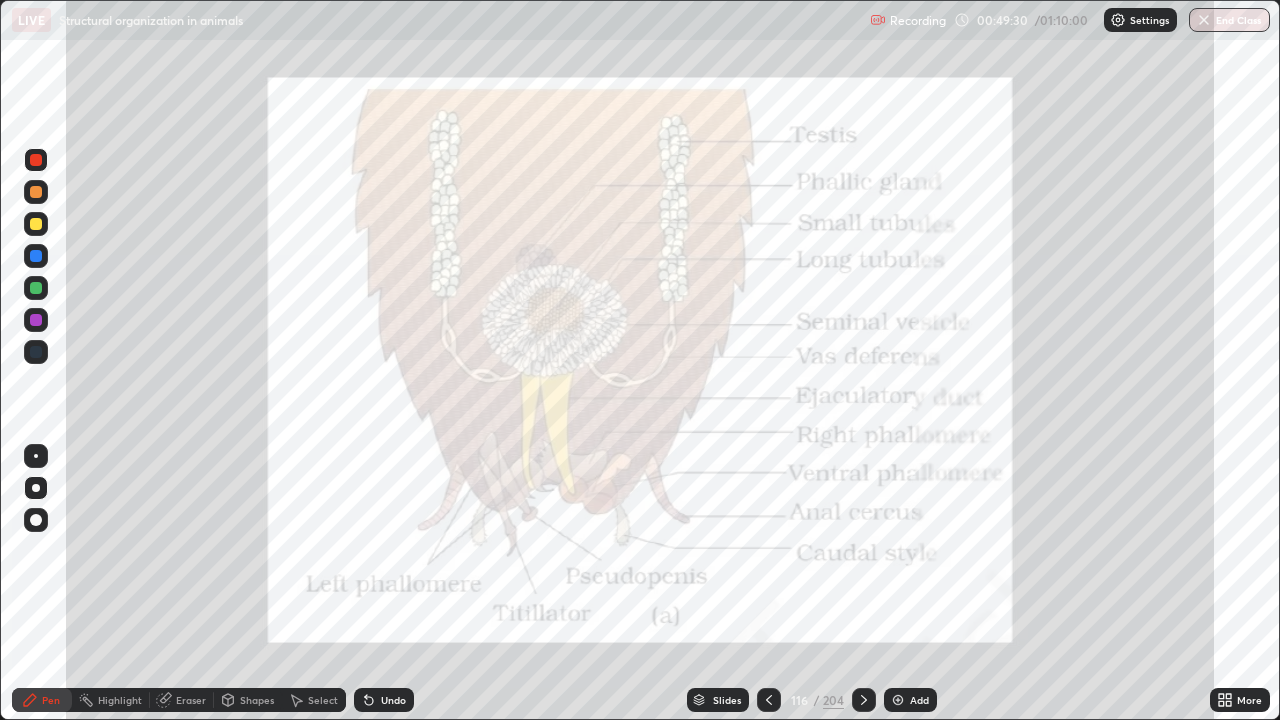 click on "Highlight" at bounding box center (120, 700) 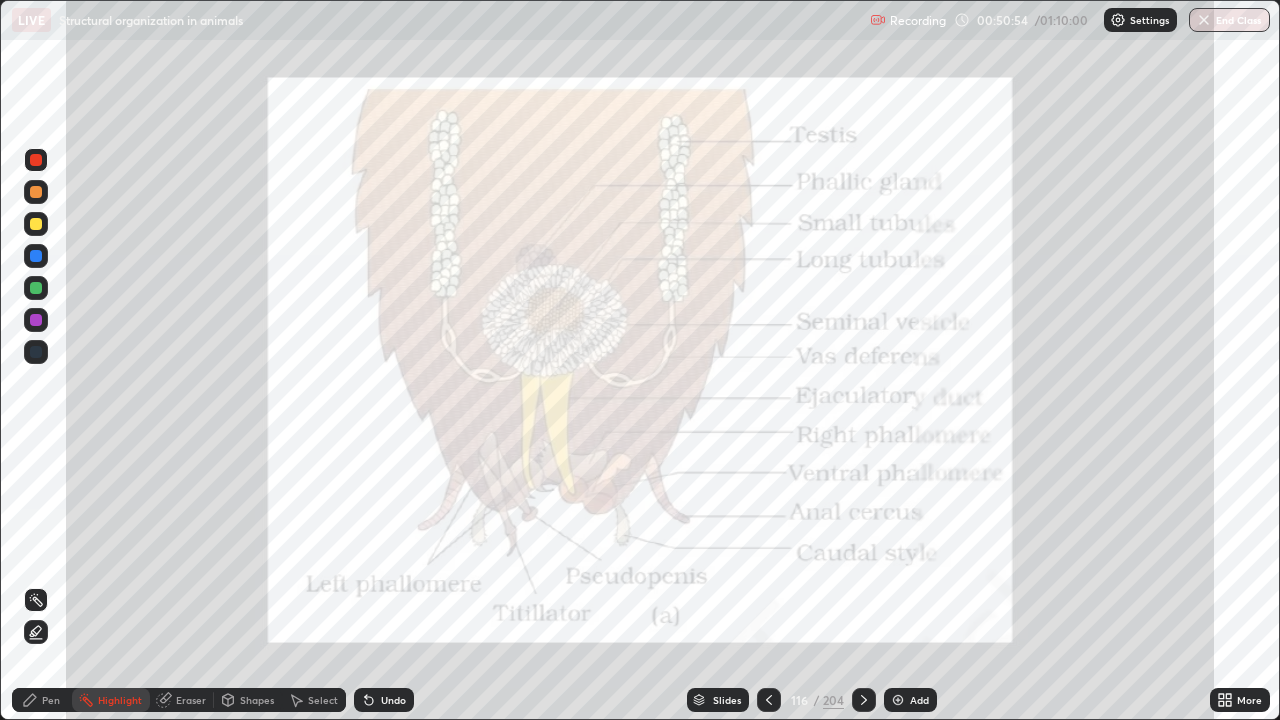 click at bounding box center [36, 288] 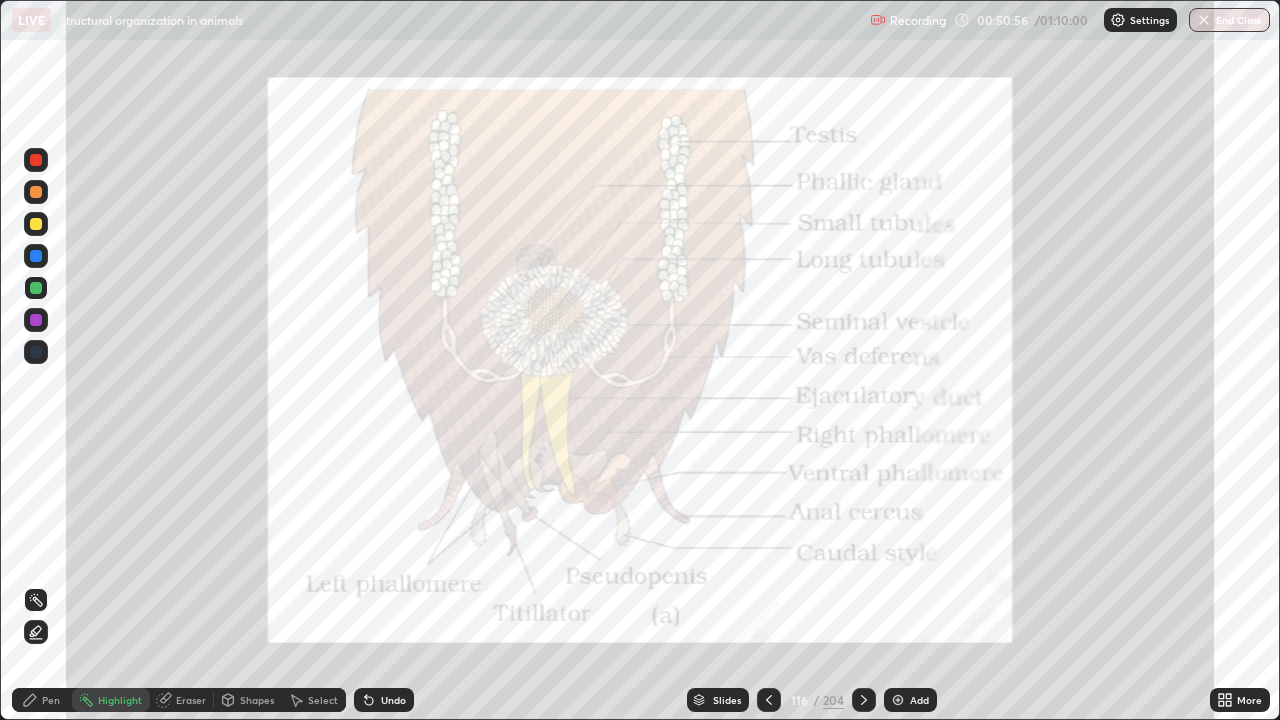 click on "Pen" at bounding box center [51, 700] 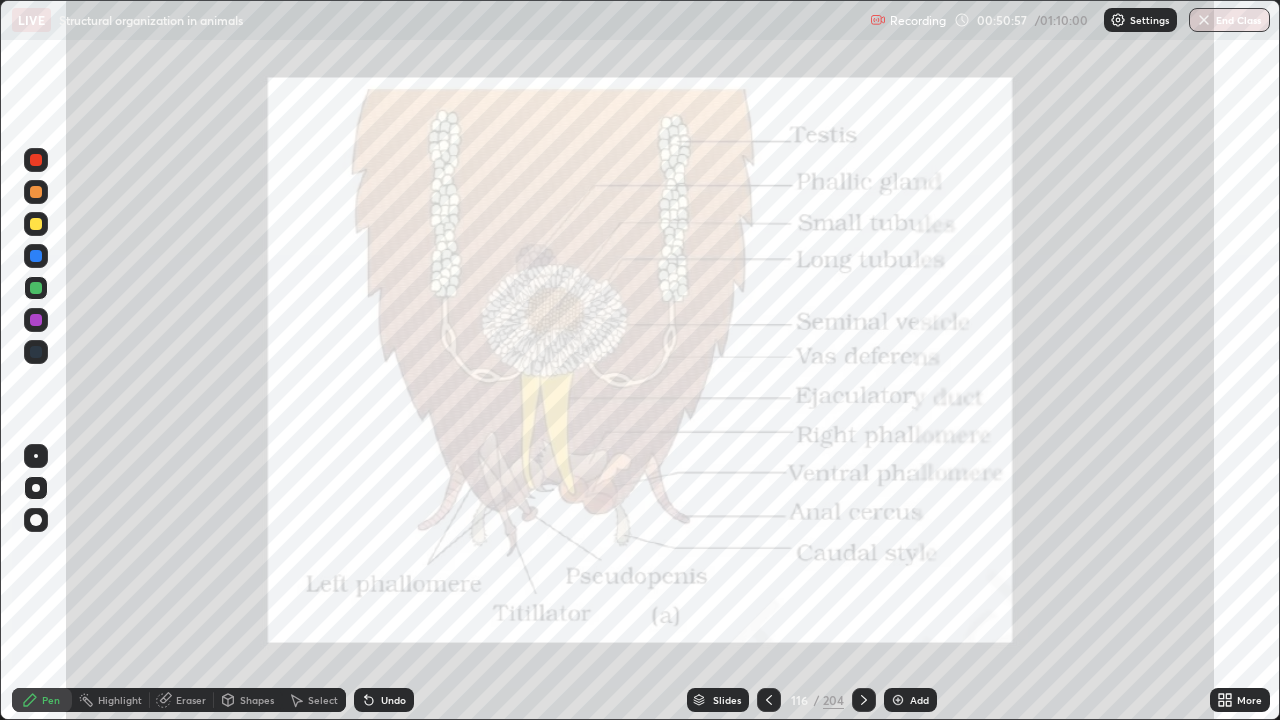 click at bounding box center (36, 488) 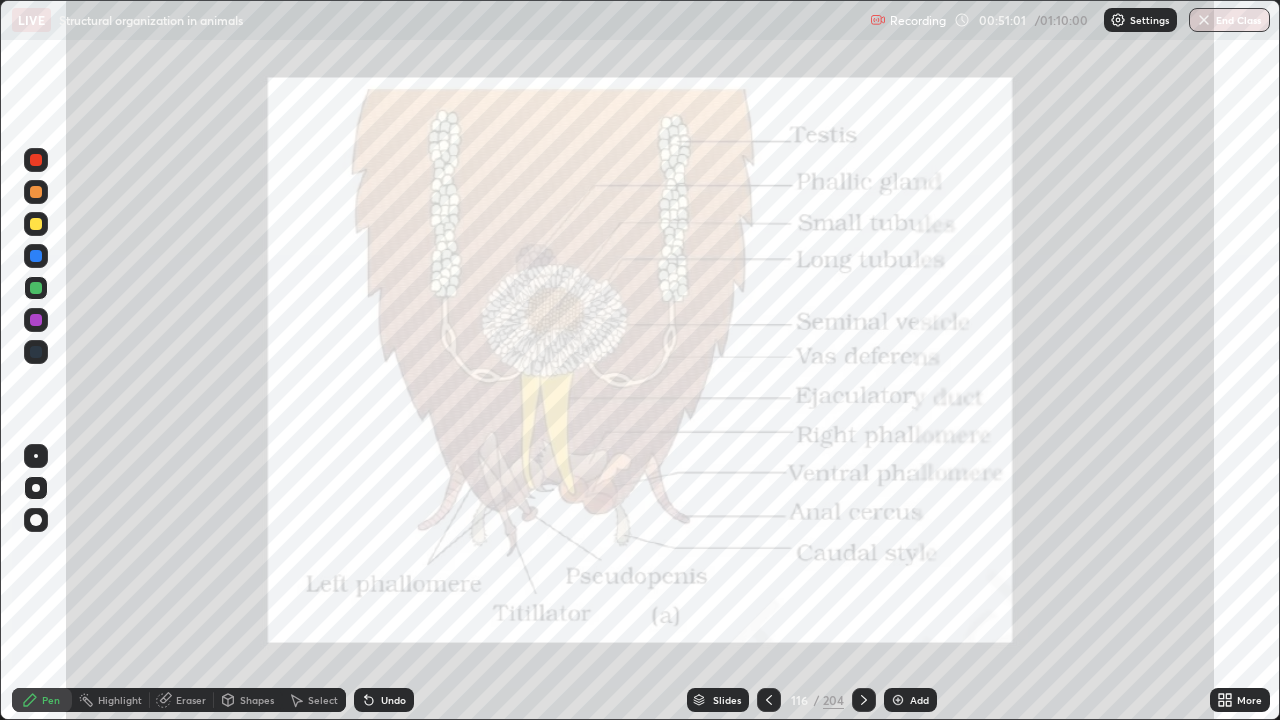 click at bounding box center (36, 192) 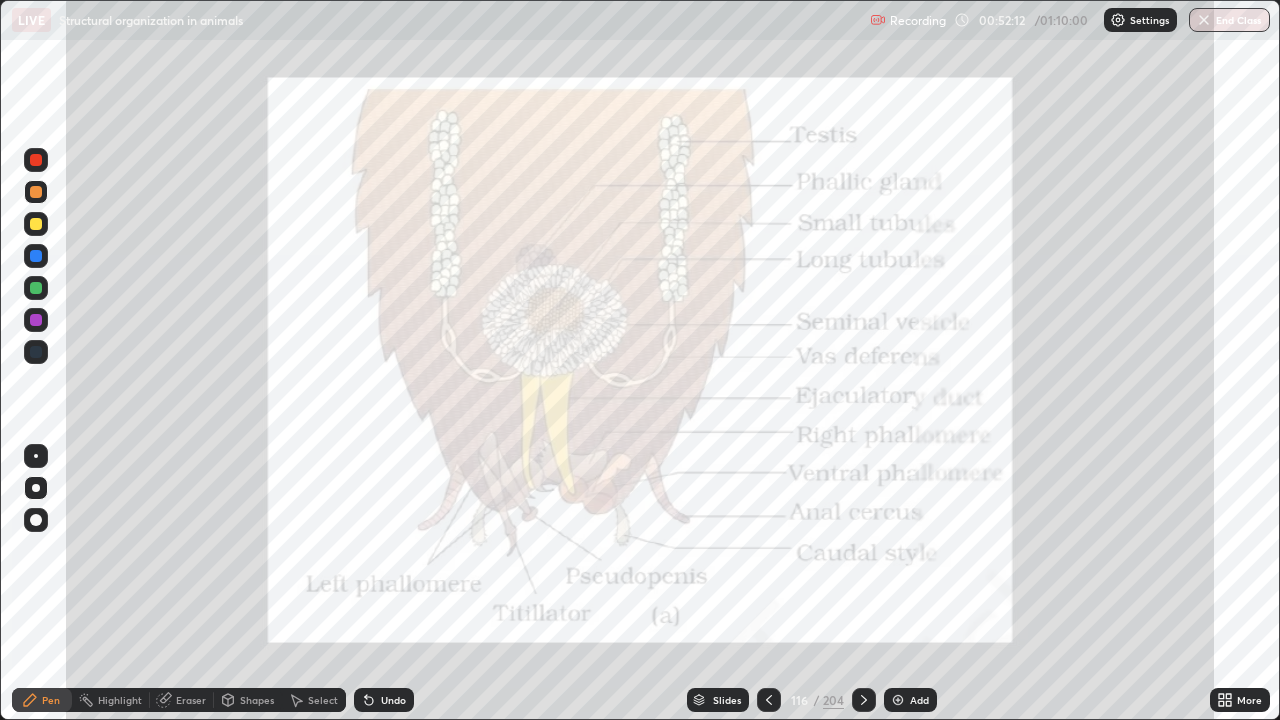 click on "Highlight" at bounding box center (120, 700) 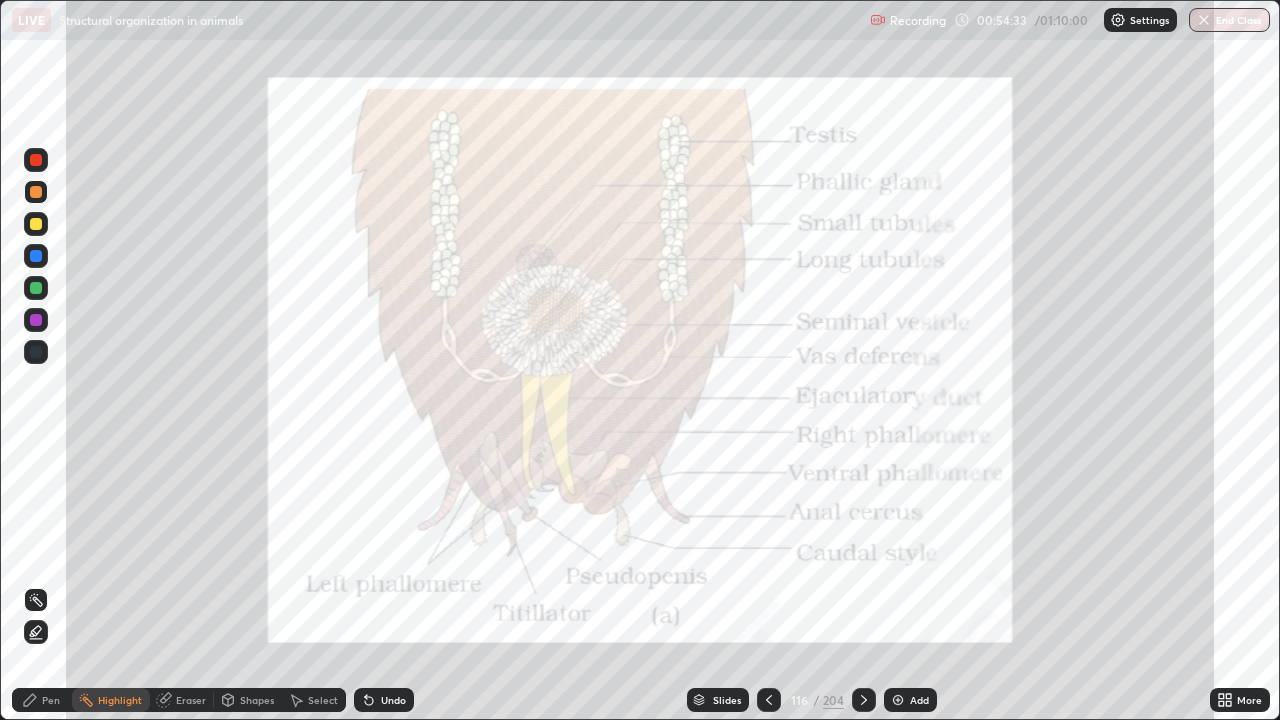 click 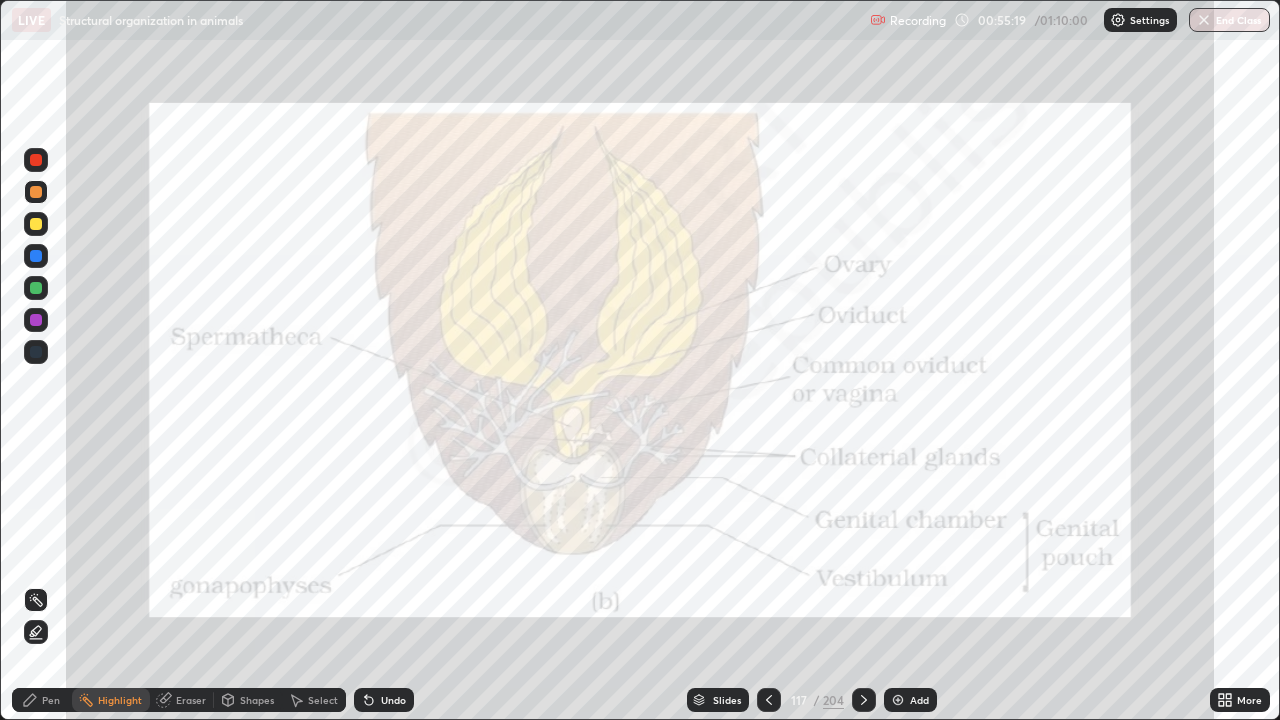 click on "Pen" at bounding box center [42, 700] 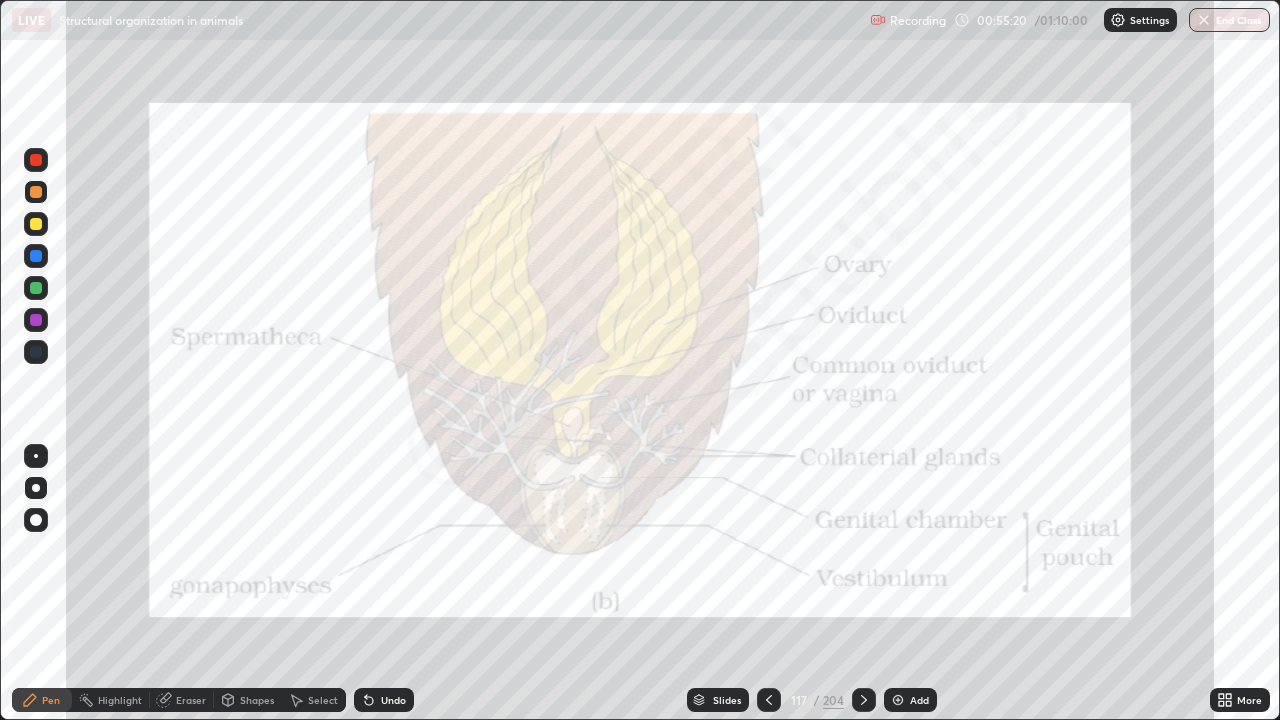 click at bounding box center [36, 160] 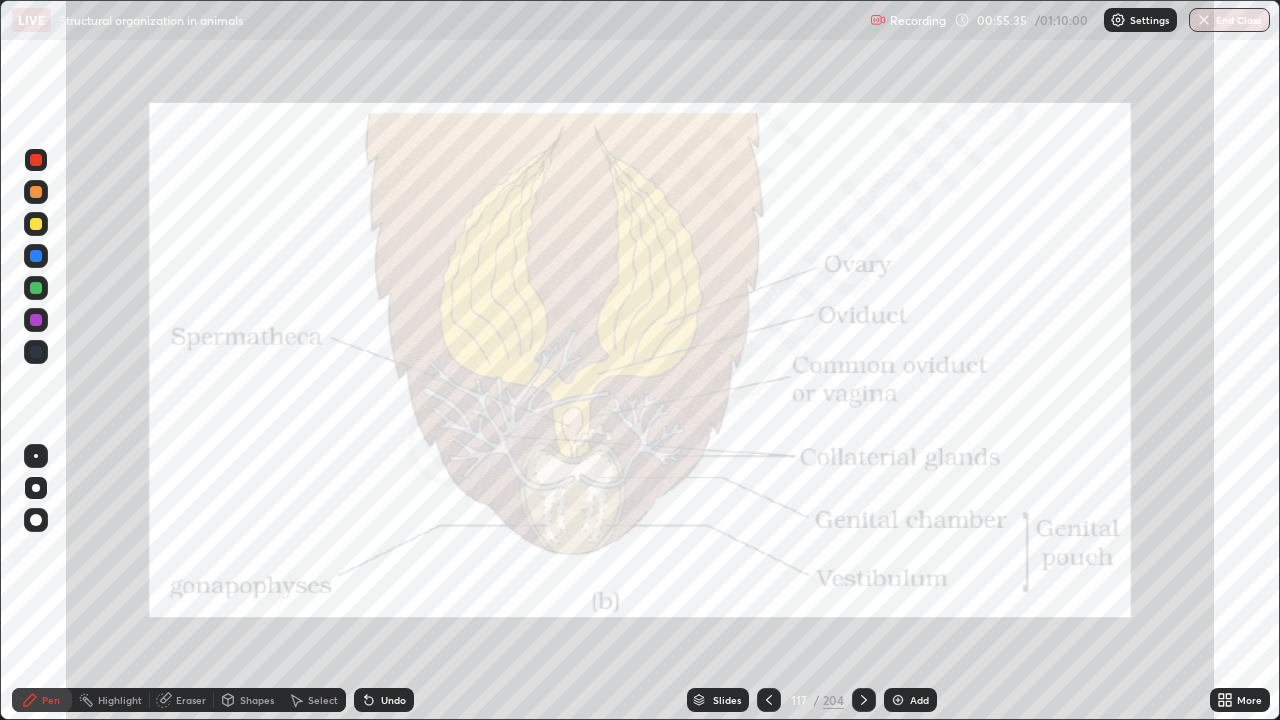 click on "Highlight" at bounding box center (120, 700) 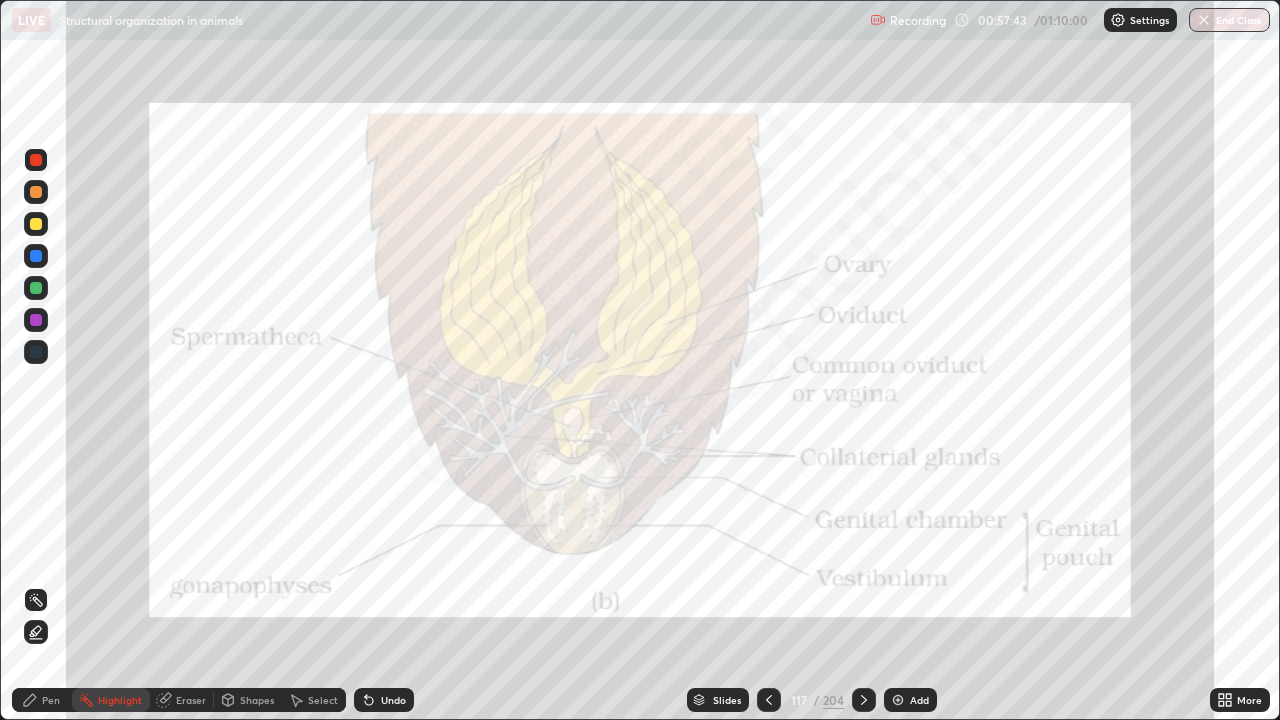 click on "End Class" at bounding box center [1229, 20] 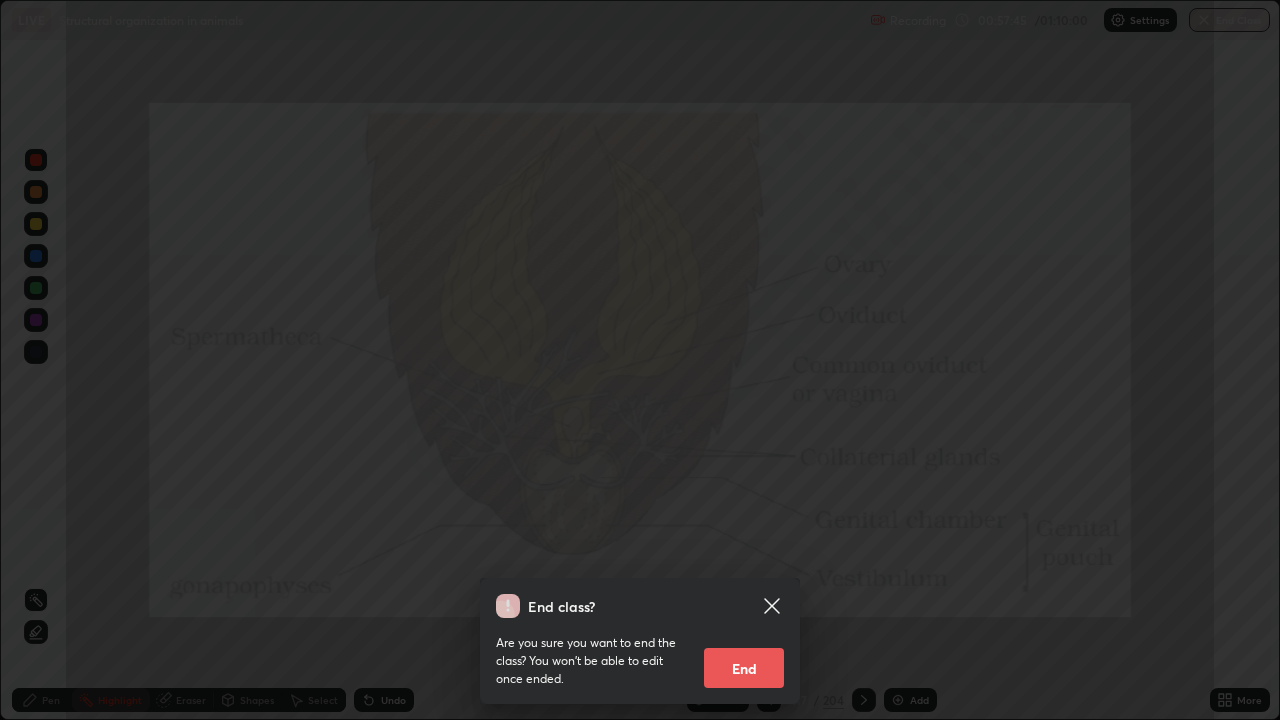 click 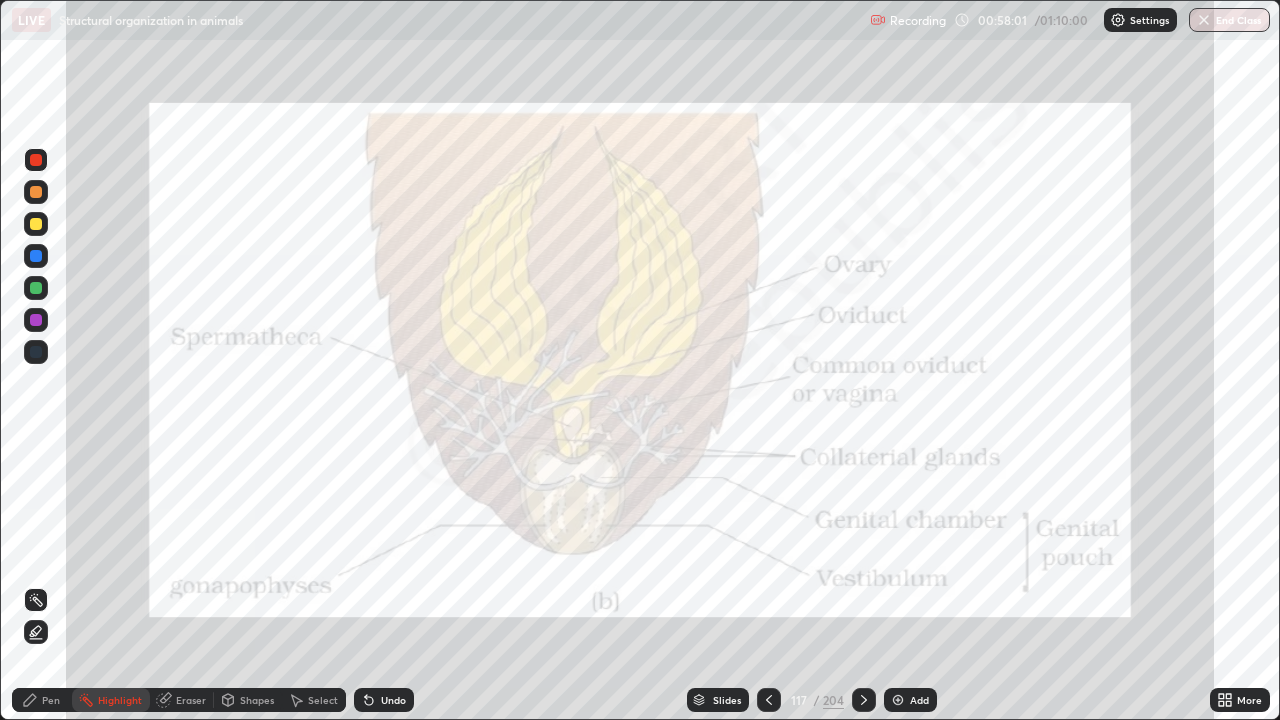 click at bounding box center [36, 160] 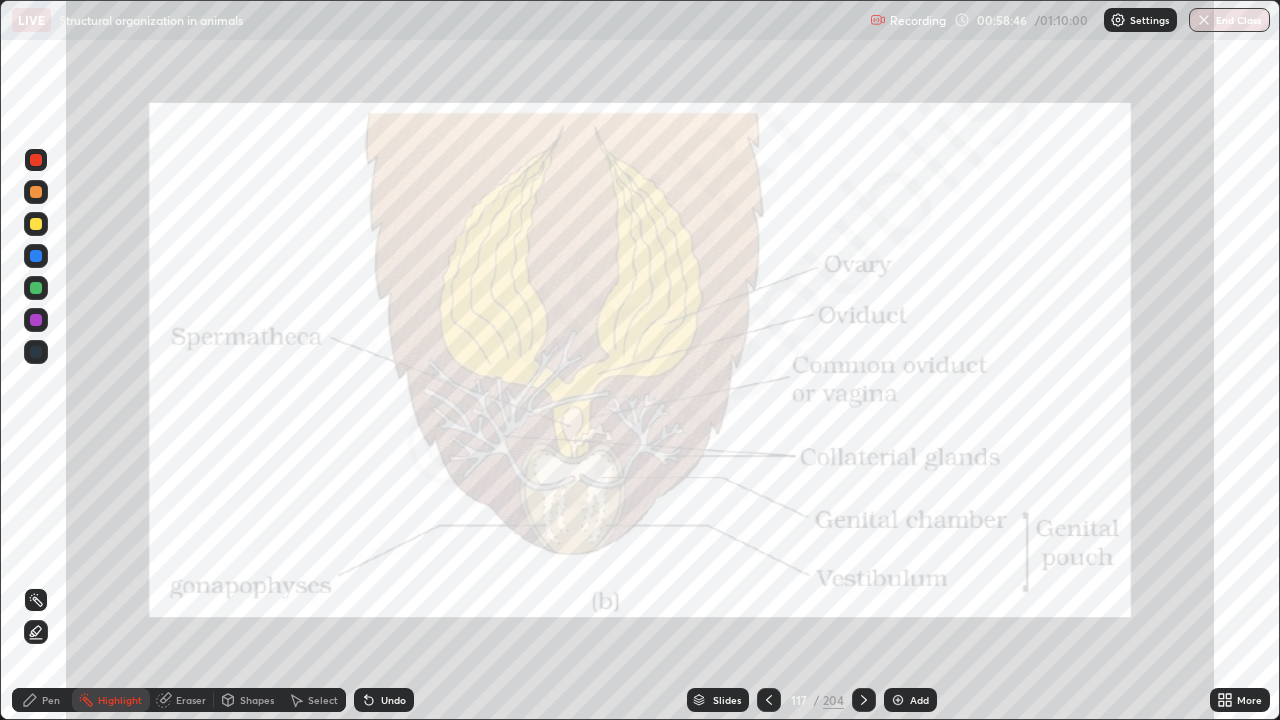 click on "Pen" at bounding box center (51, 700) 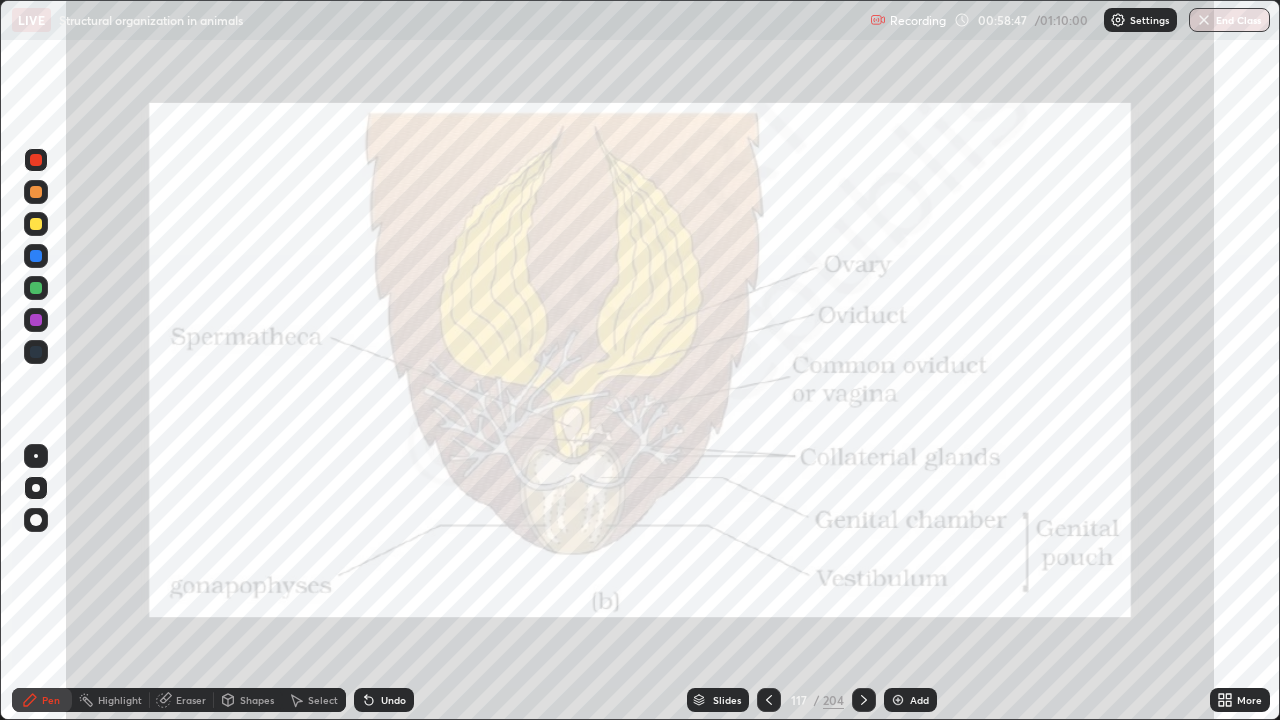 click at bounding box center (36, 160) 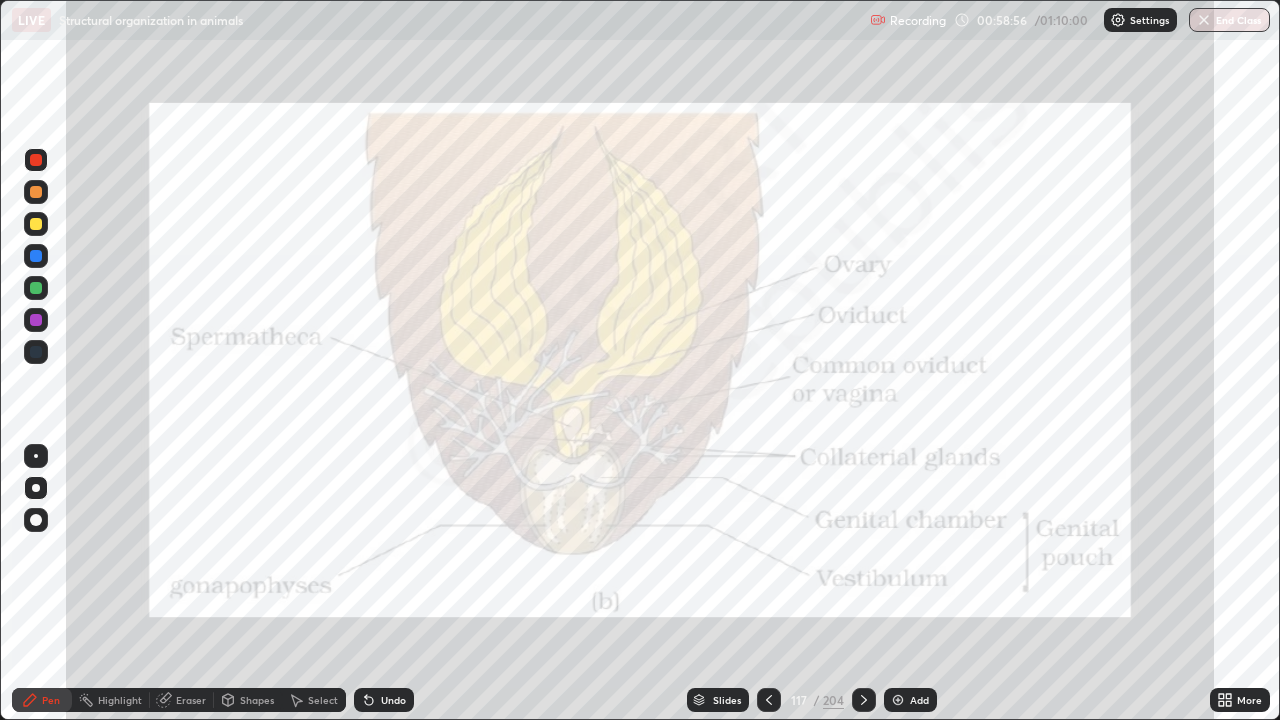click on "Highlight" at bounding box center [120, 700] 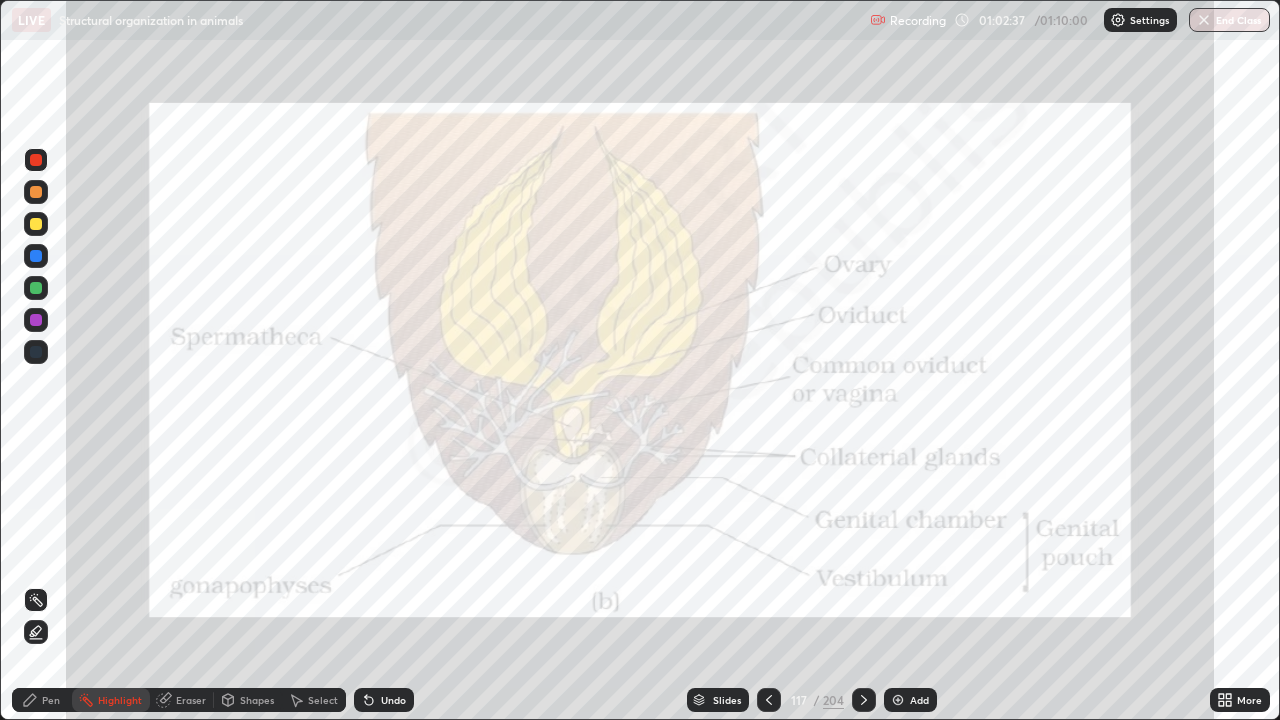 click at bounding box center (36, 160) 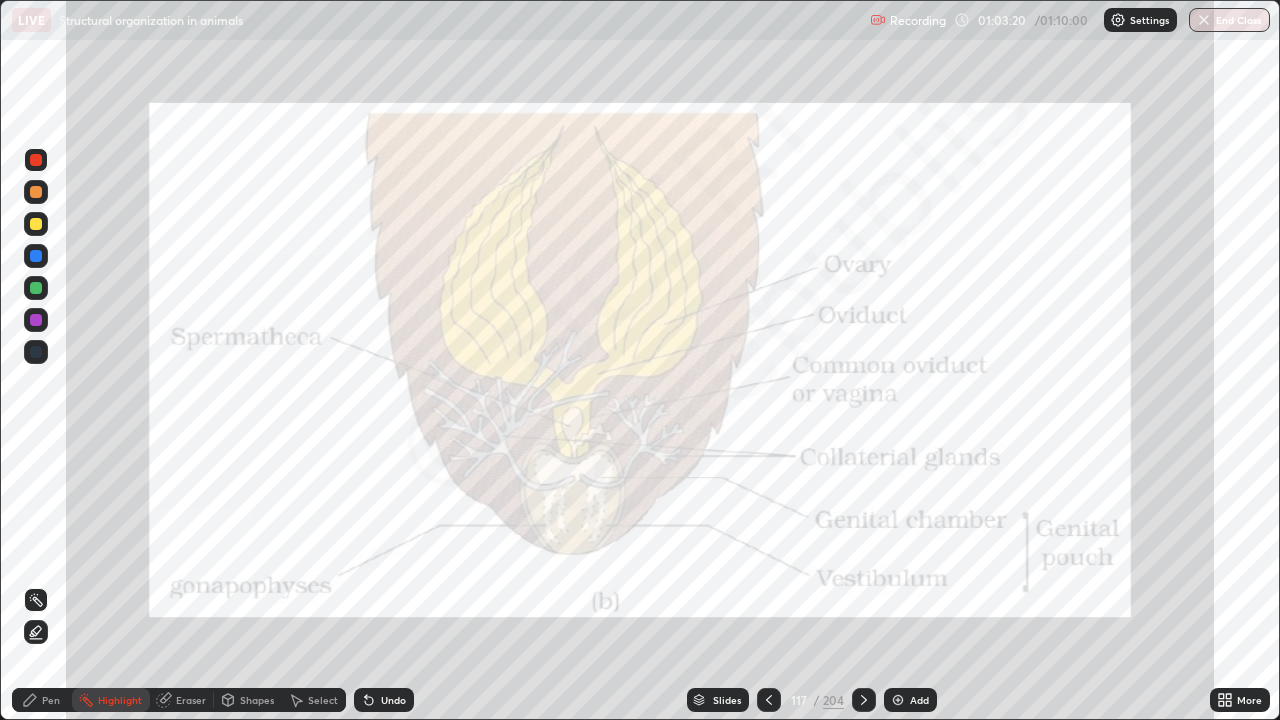 click on "Pen" at bounding box center [51, 700] 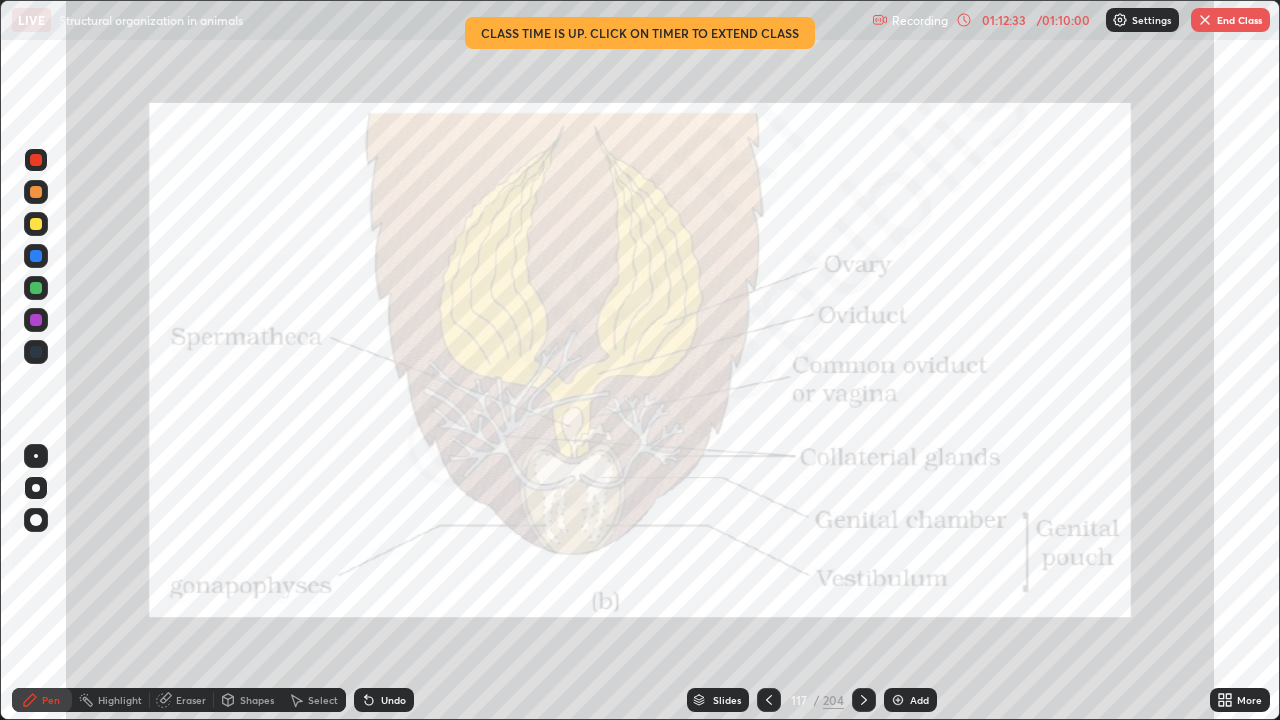 click on "End Class" at bounding box center (1230, 20) 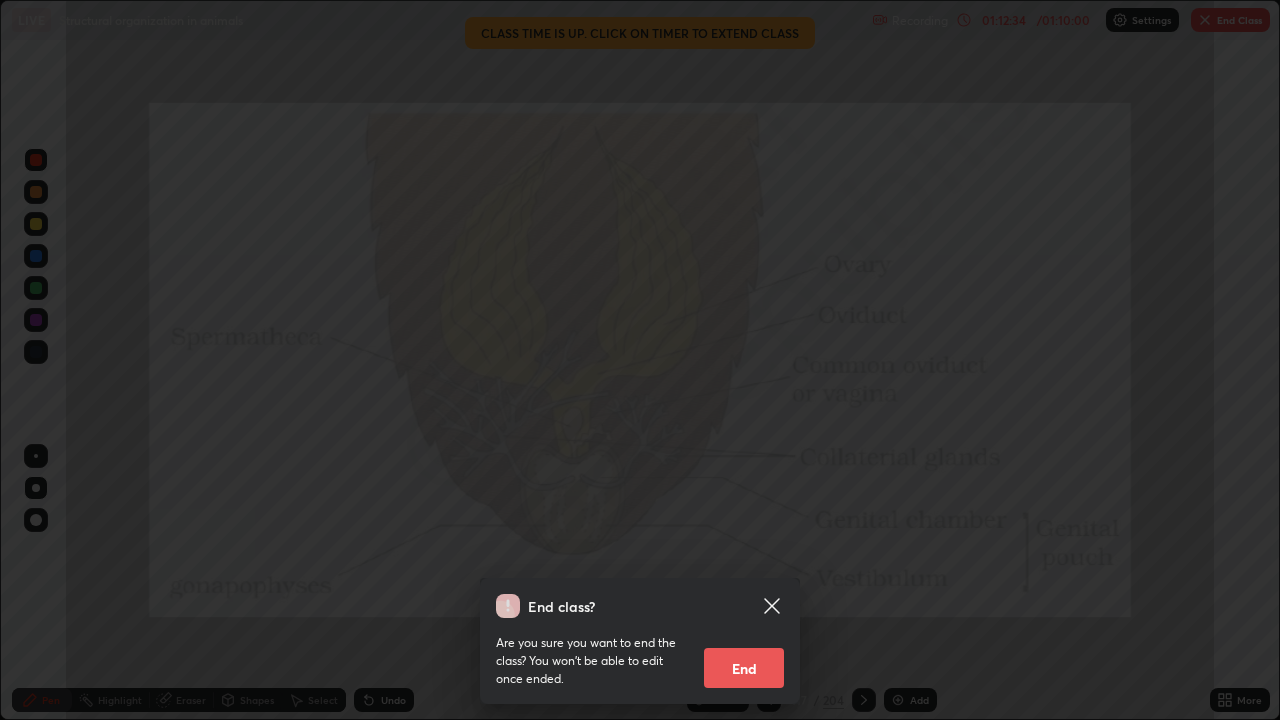 click on "End" at bounding box center (744, 668) 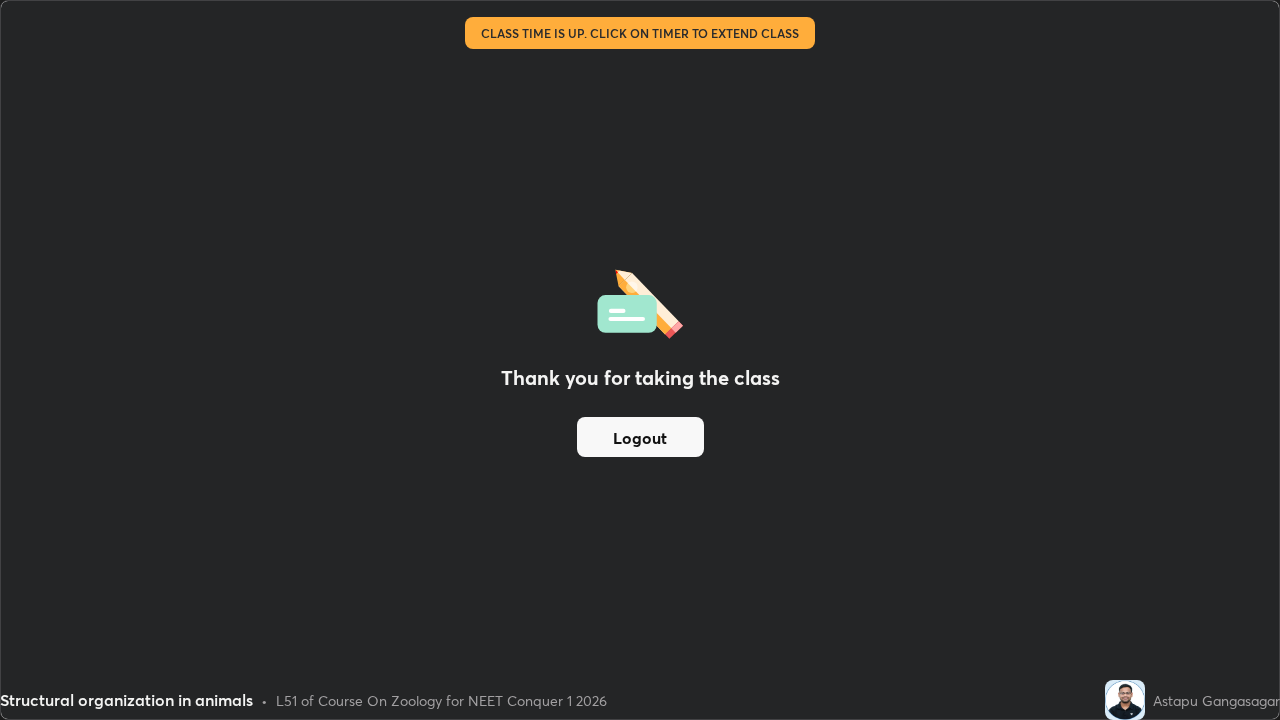 click on "Logout" at bounding box center [640, 437] 